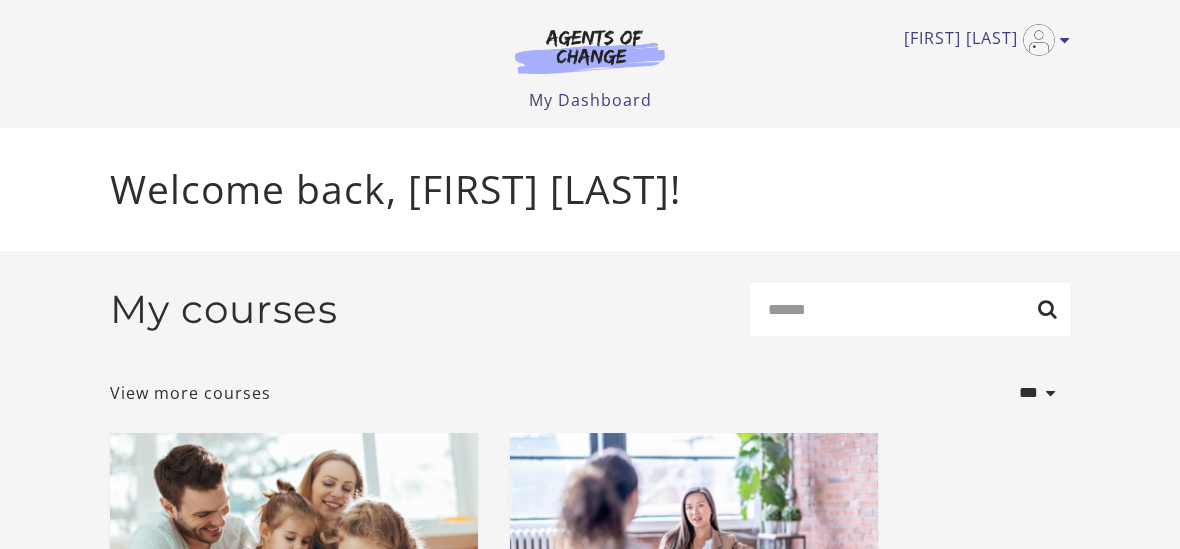 scroll, scrollTop: 0, scrollLeft: 0, axis: both 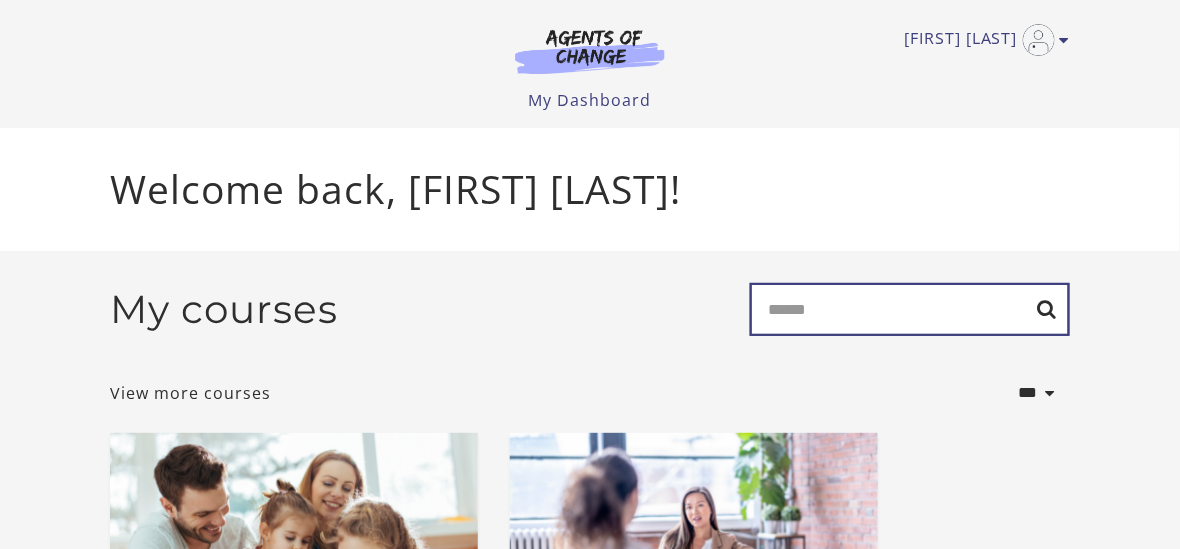 click on "Search" at bounding box center [910, 309] 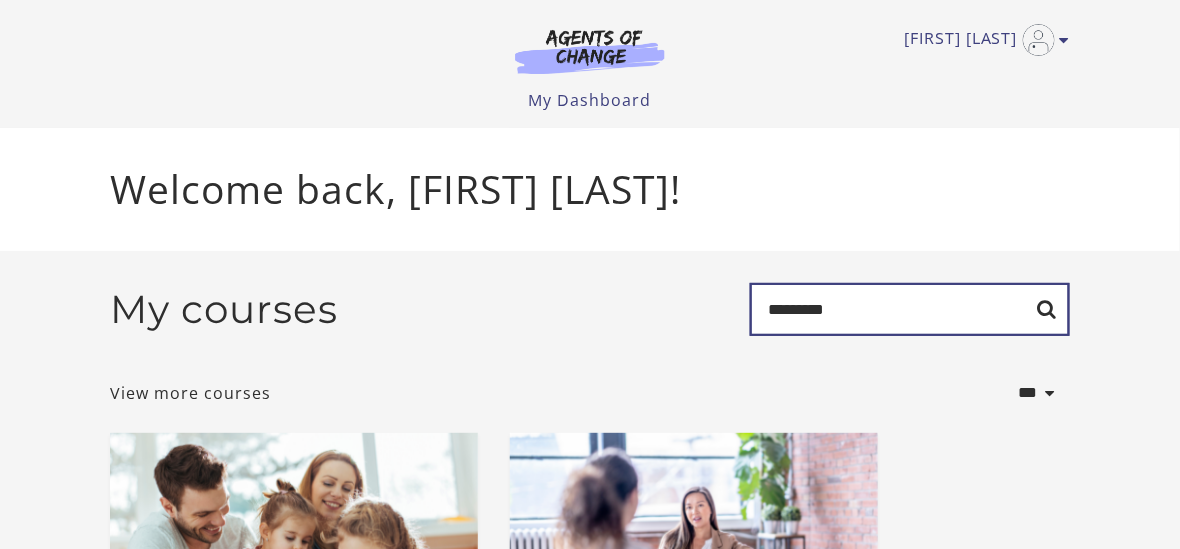 type on "*********" 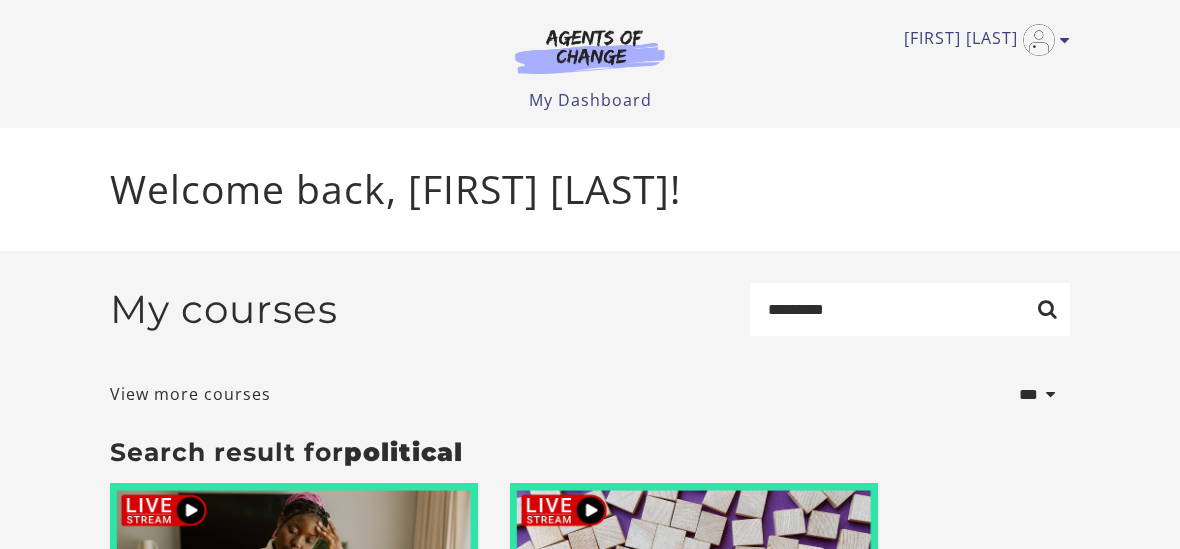 scroll, scrollTop: 0, scrollLeft: 0, axis: both 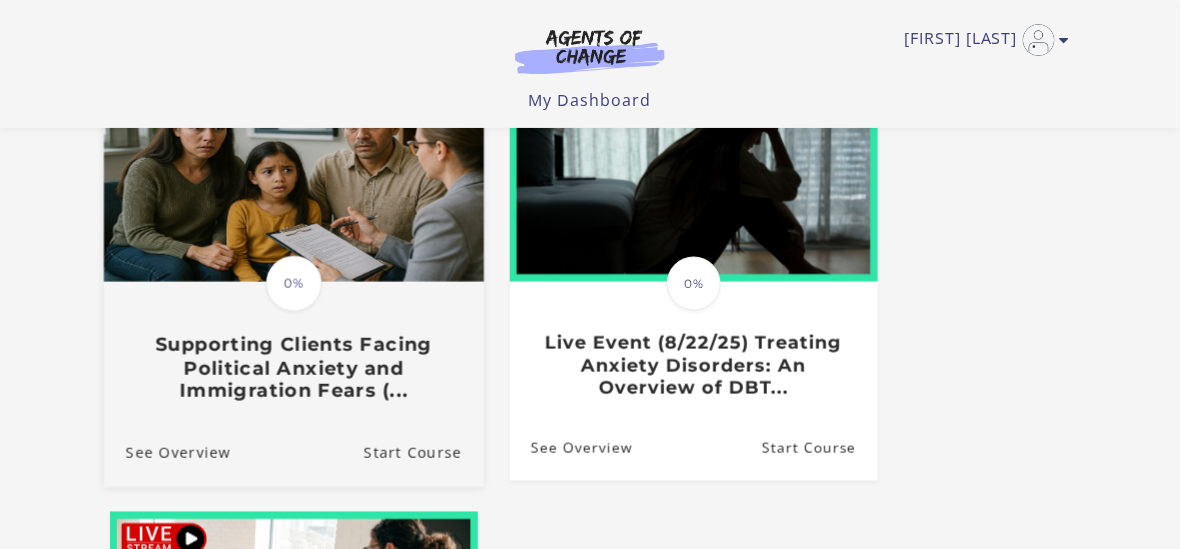 click on "Supporting Clients Facing Political Anxiety and Immigration Fears (..." at bounding box center [294, 368] 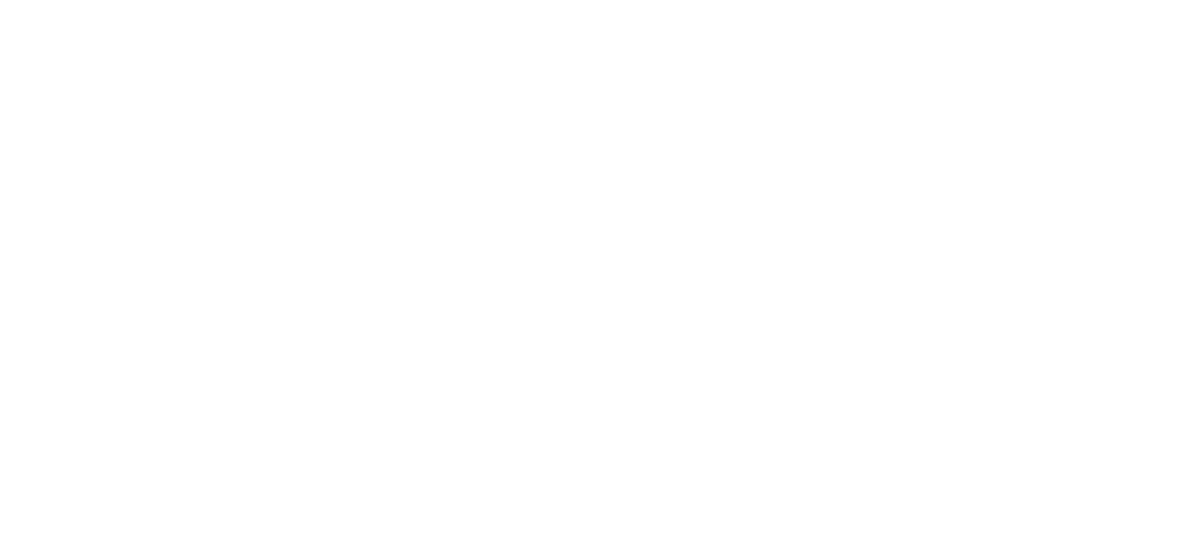 scroll, scrollTop: 0, scrollLeft: 0, axis: both 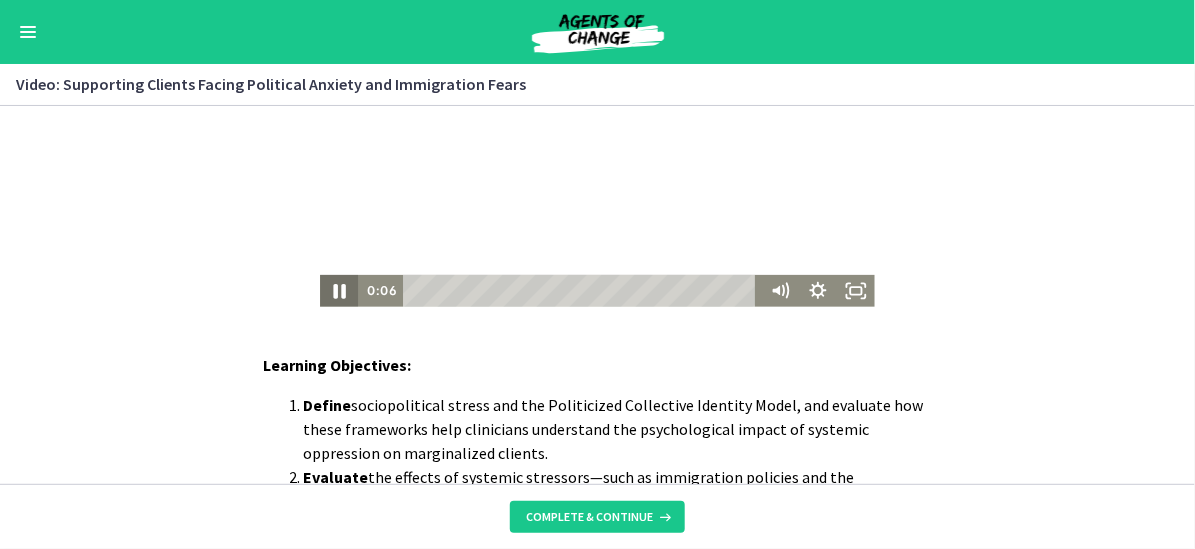 click 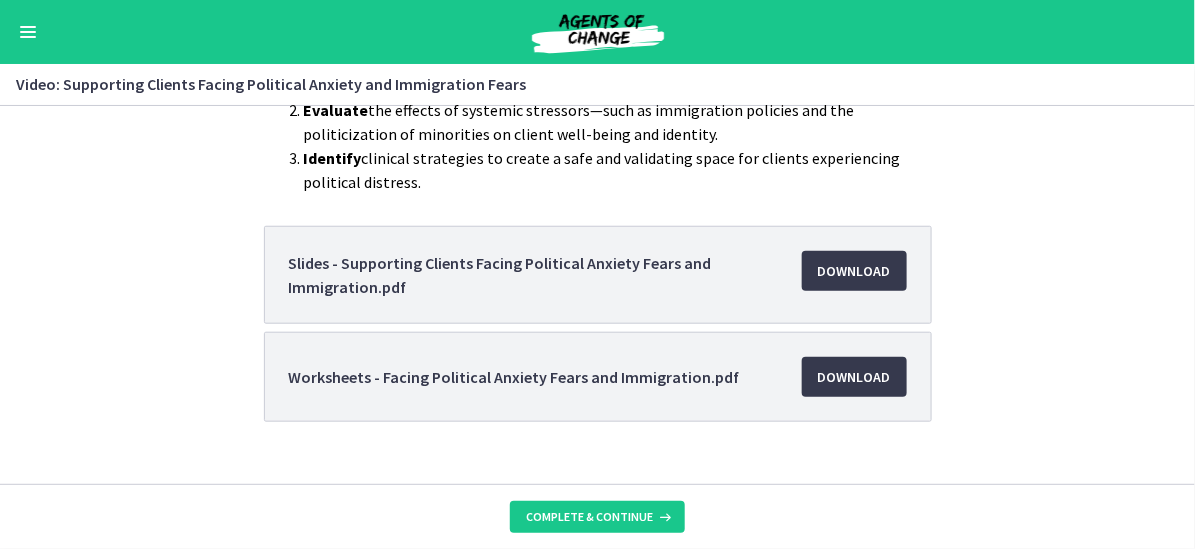 scroll, scrollTop: 497, scrollLeft: 0, axis: vertical 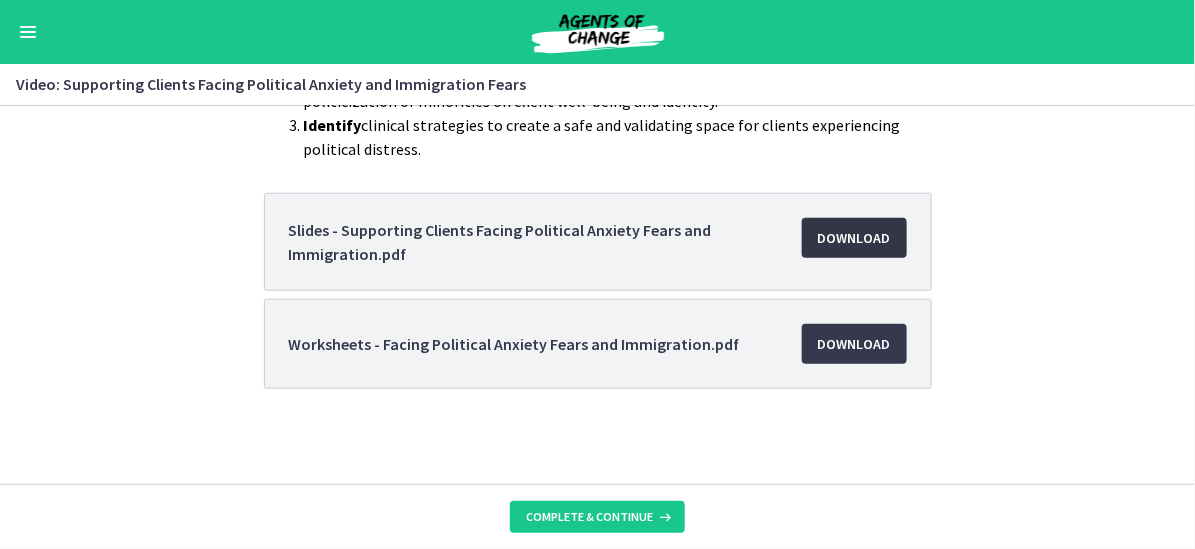 click on "Download
Opens in a new window" at bounding box center (854, 238) 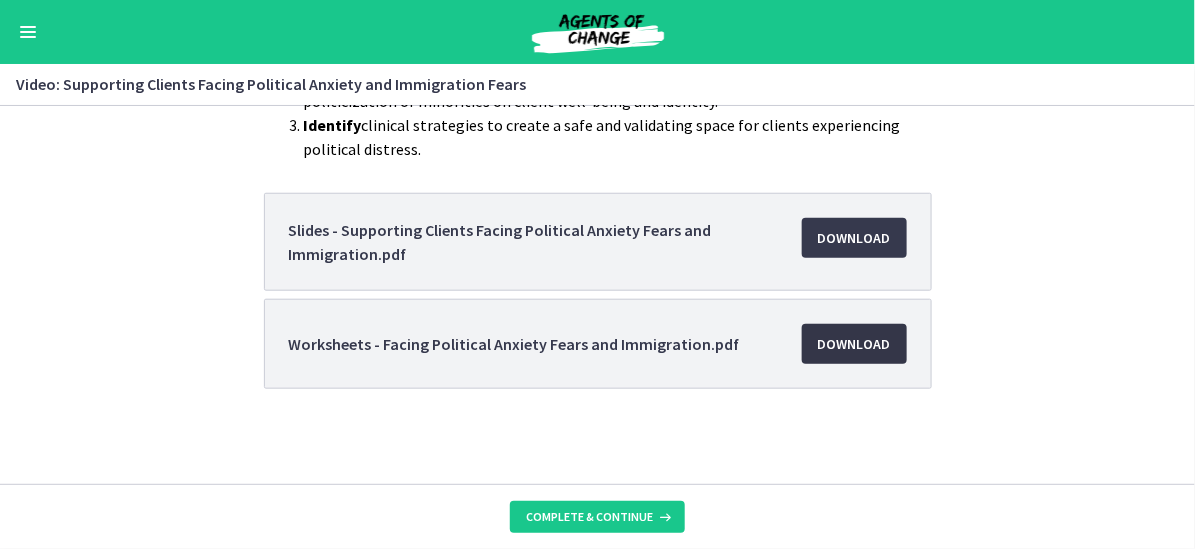 click on "Download
Opens in a new window" at bounding box center [854, 344] 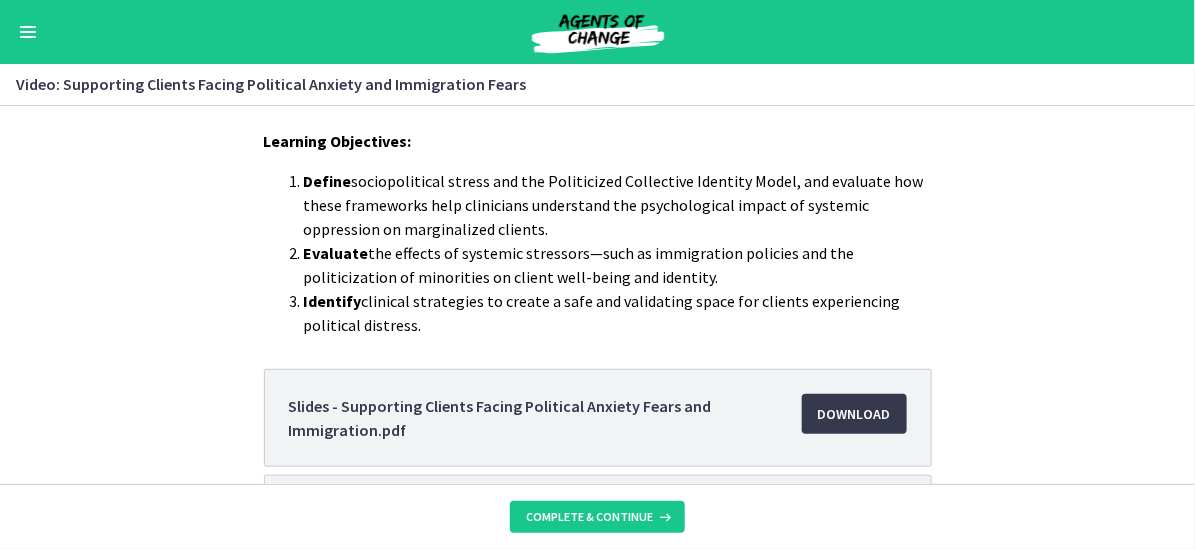 scroll, scrollTop: 197, scrollLeft: 0, axis: vertical 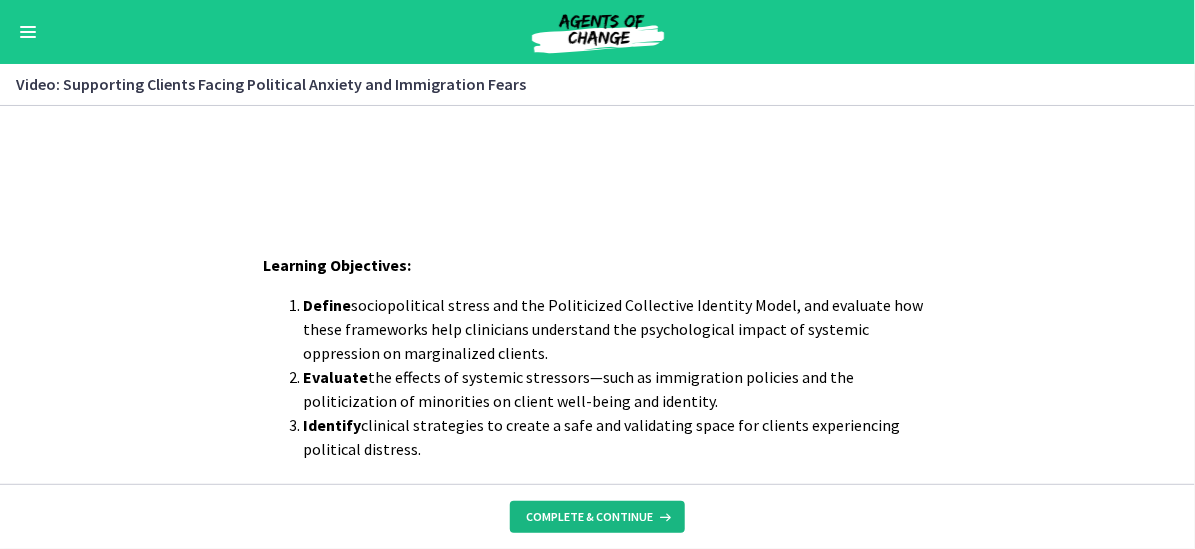 click on "Complete & continue" at bounding box center (589, 517) 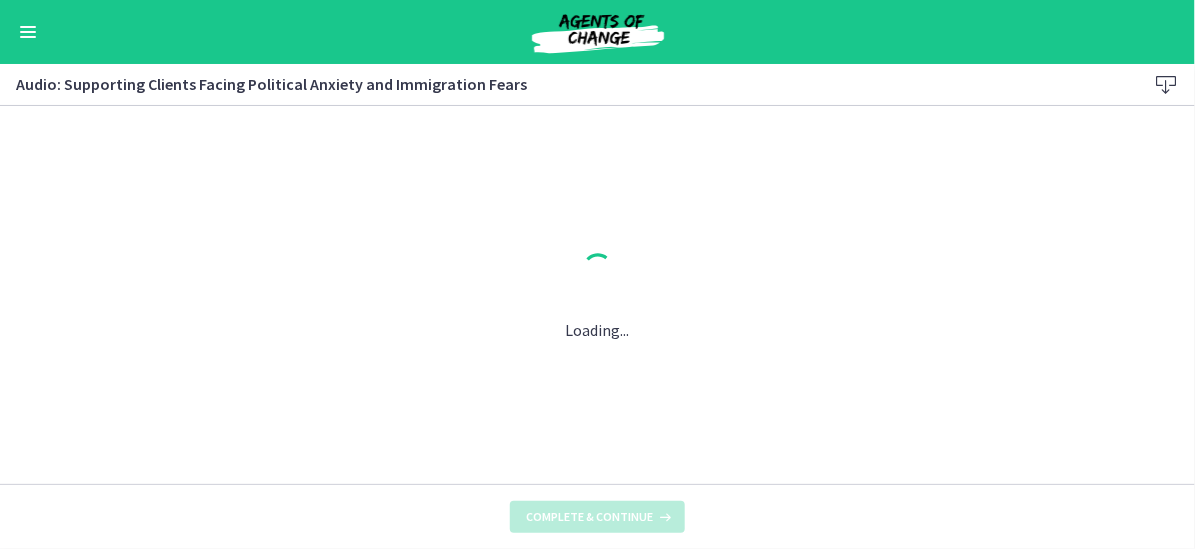 scroll, scrollTop: 0, scrollLeft: 0, axis: both 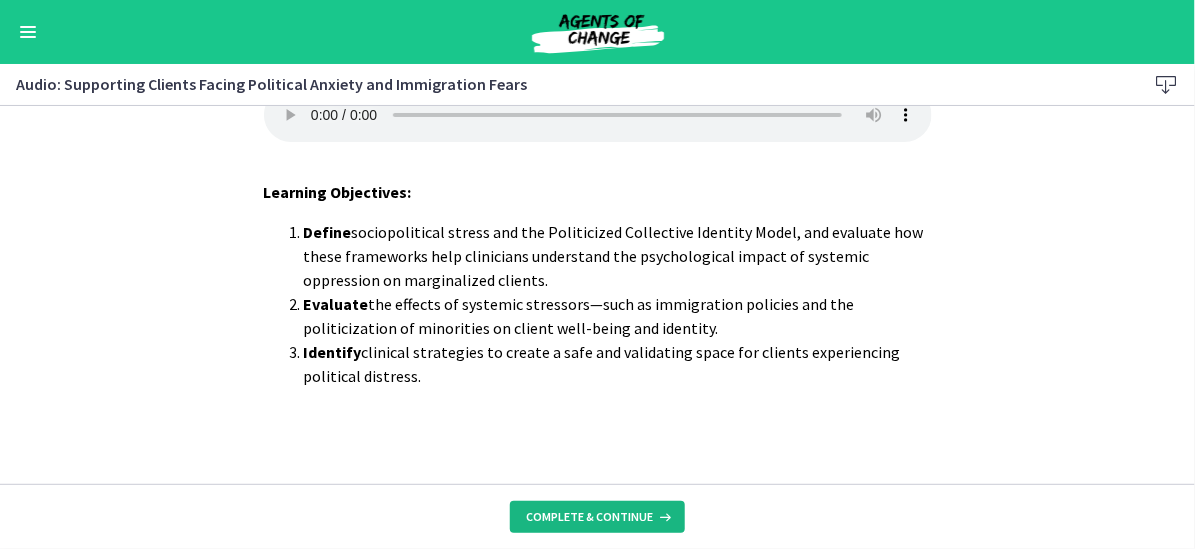 click on "Complete & continue" at bounding box center [597, 517] 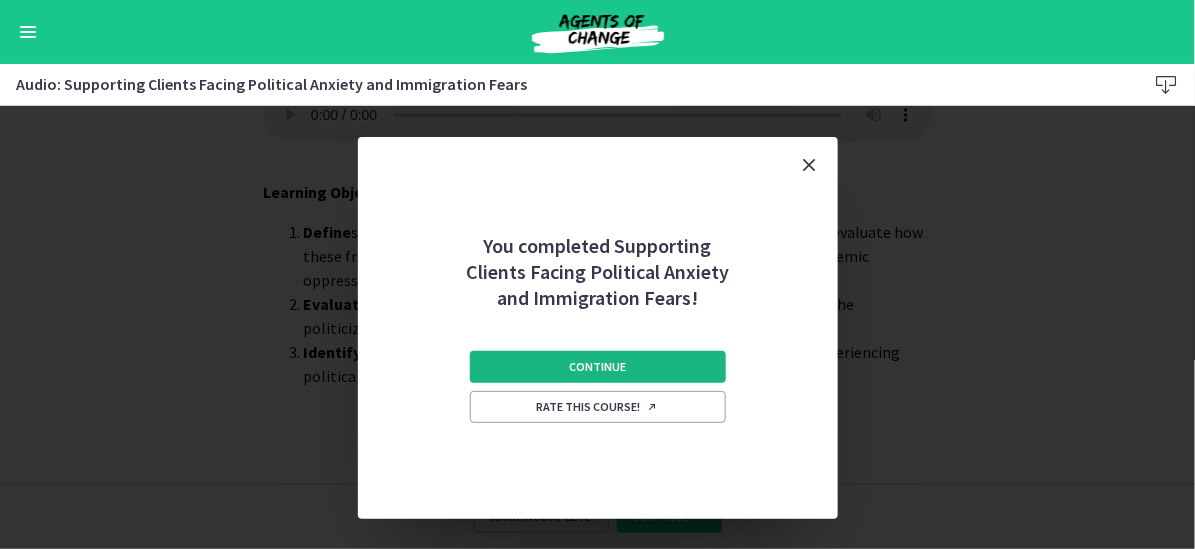 click on "Continue" at bounding box center (597, 367) 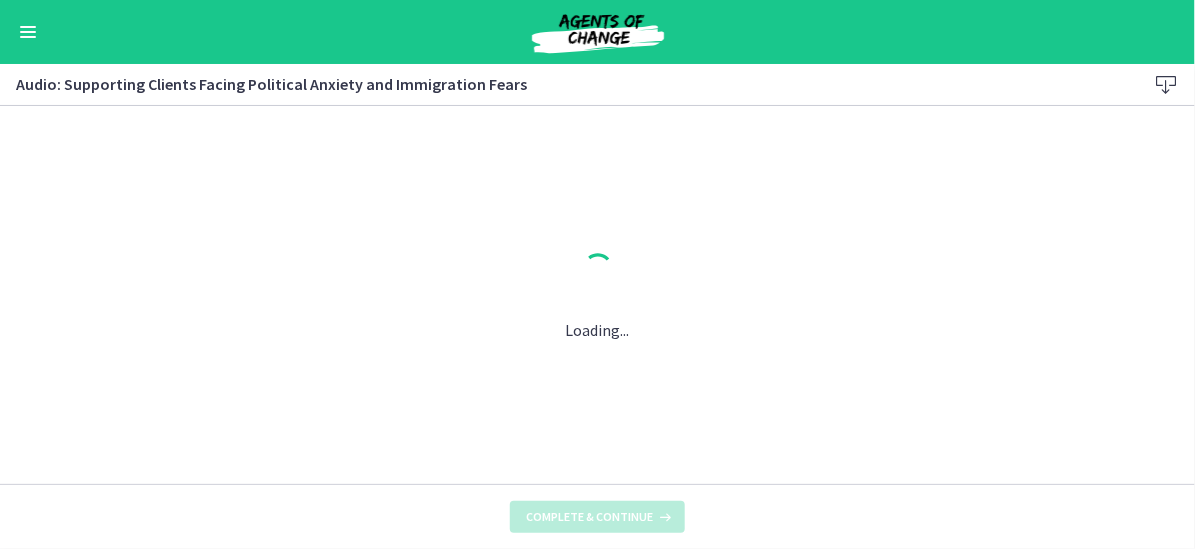 scroll, scrollTop: 0, scrollLeft: 0, axis: both 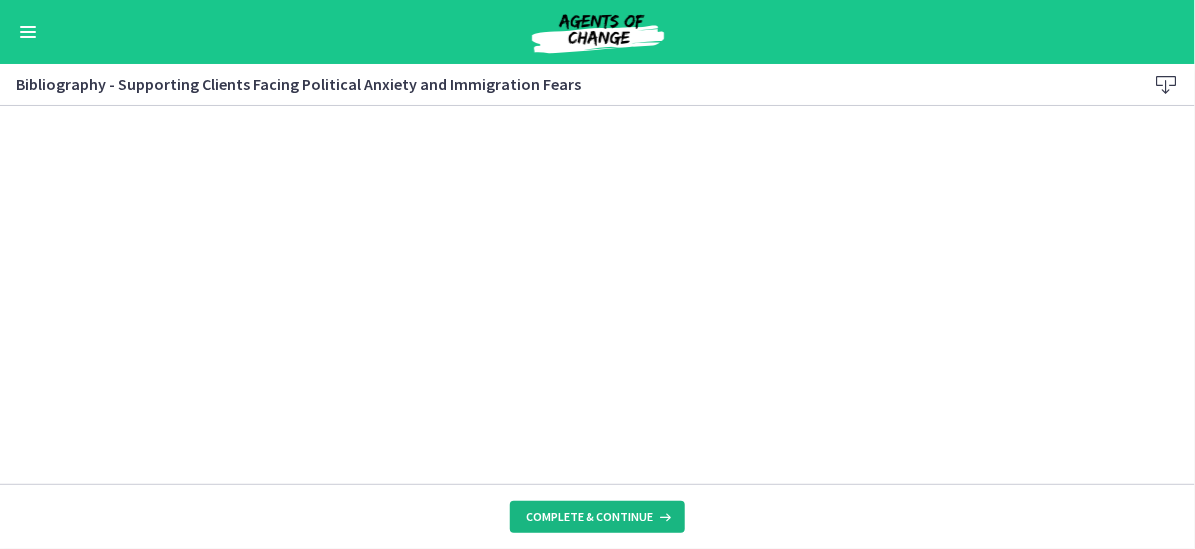 click on "Complete & continue" at bounding box center [589, 517] 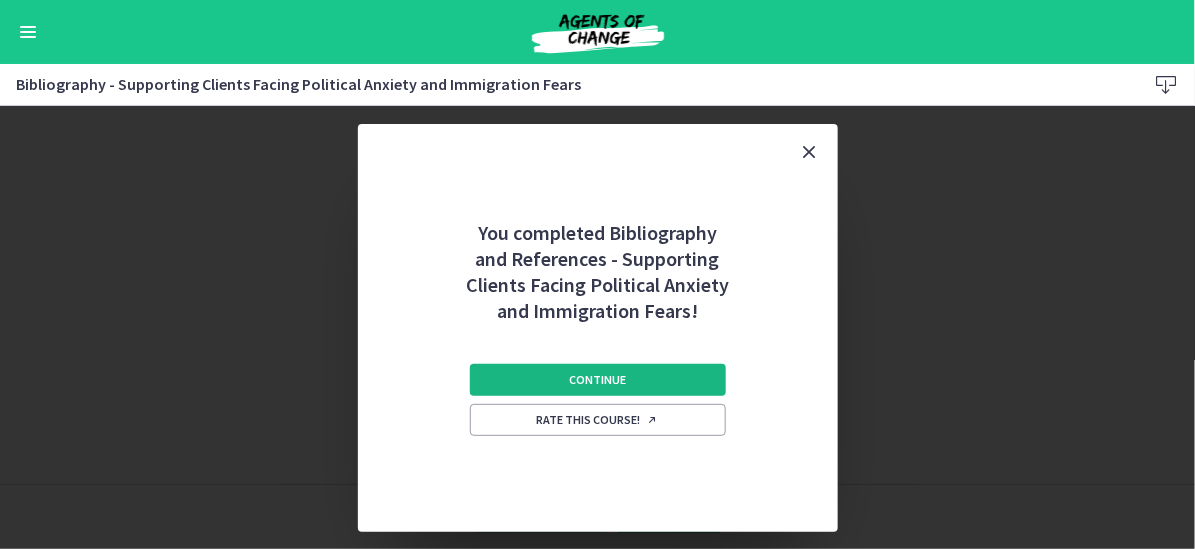 click on "Continue" at bounding box center (597, 380) 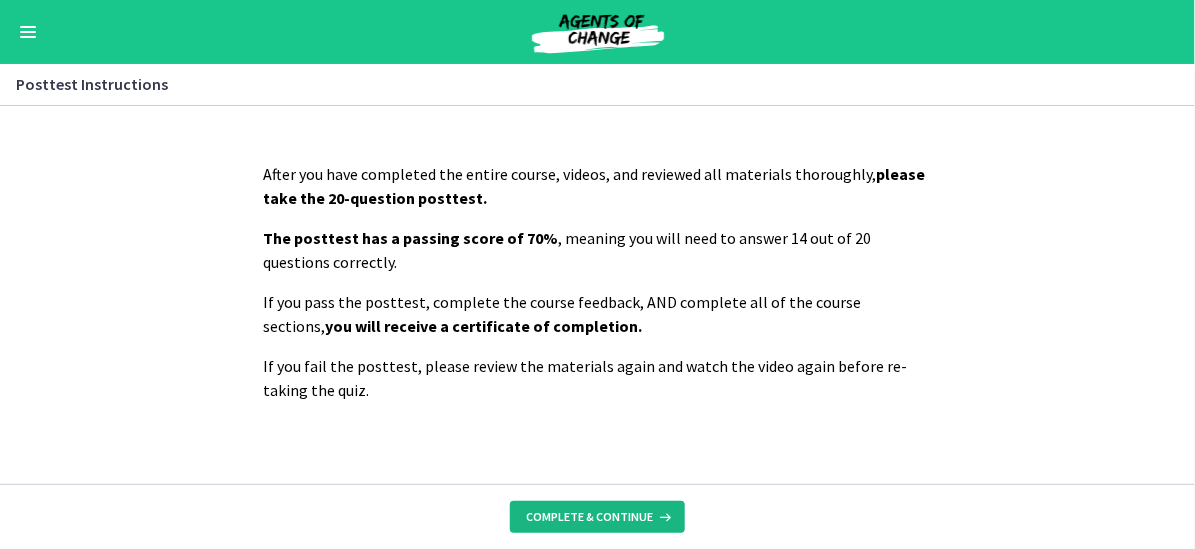 click on "Complete & continue" at bounding box center [589, 517] 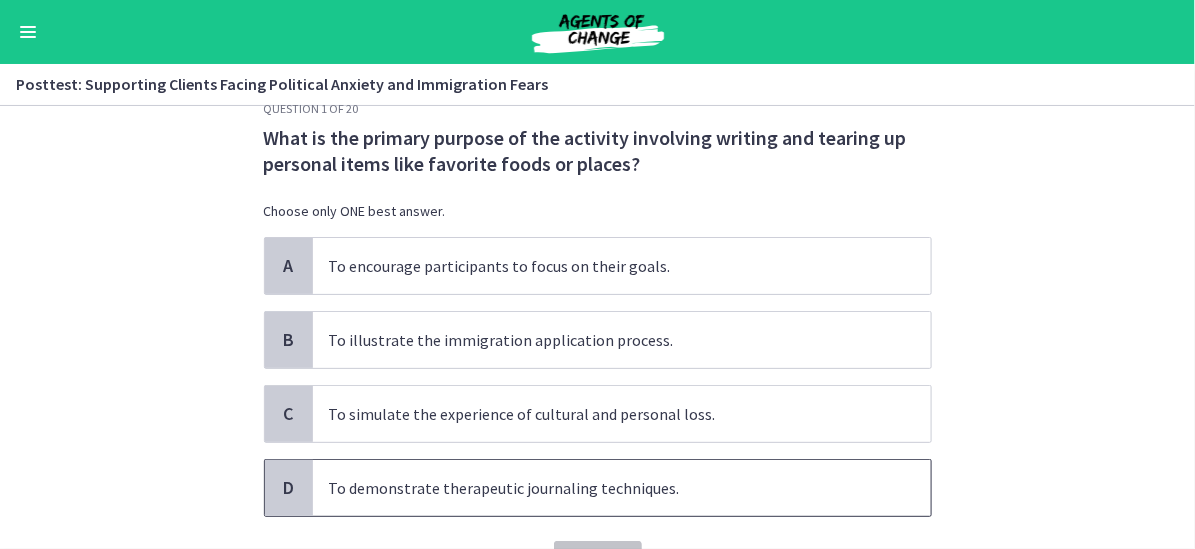 scroll, scrollTop: 0, scrollLeft: 0, axis: both 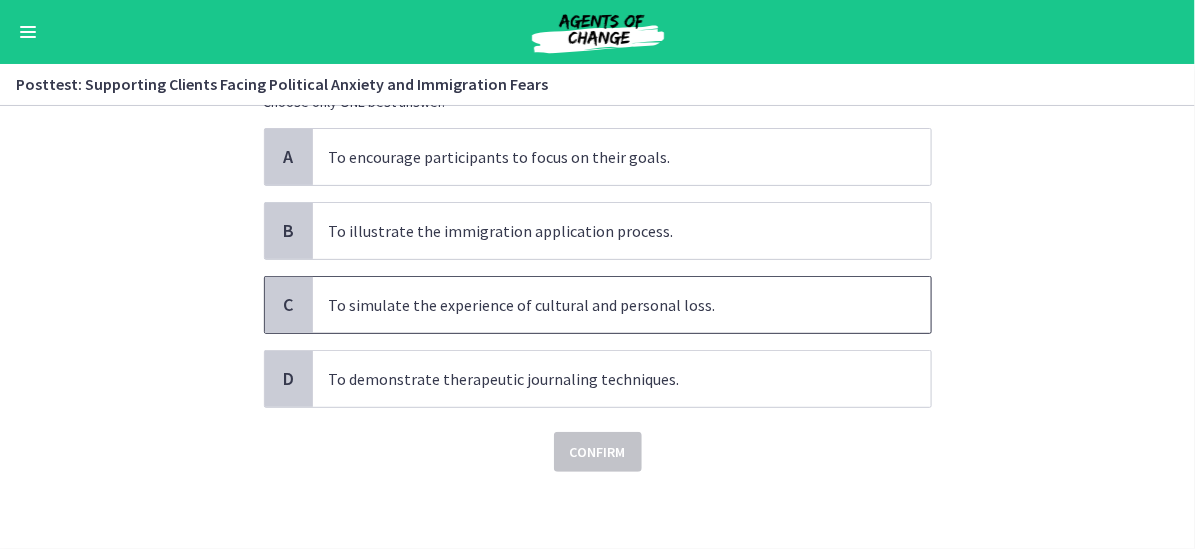 click on "To simulate the experience of cultural and personal loss." at bounding box center (622, 305) 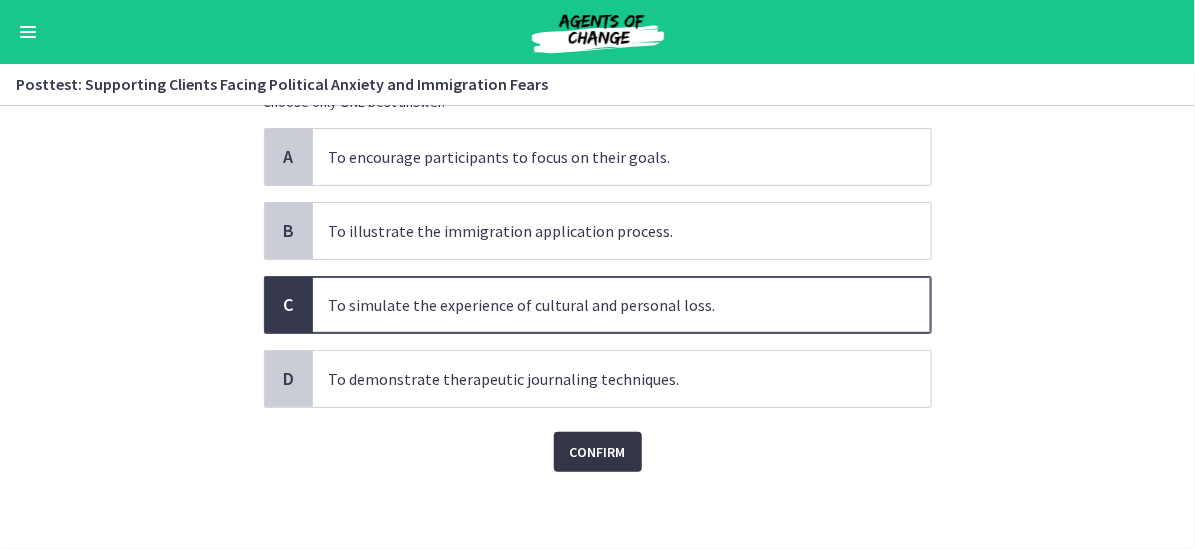 click on "Confirm" at bounding box center [598, 452] 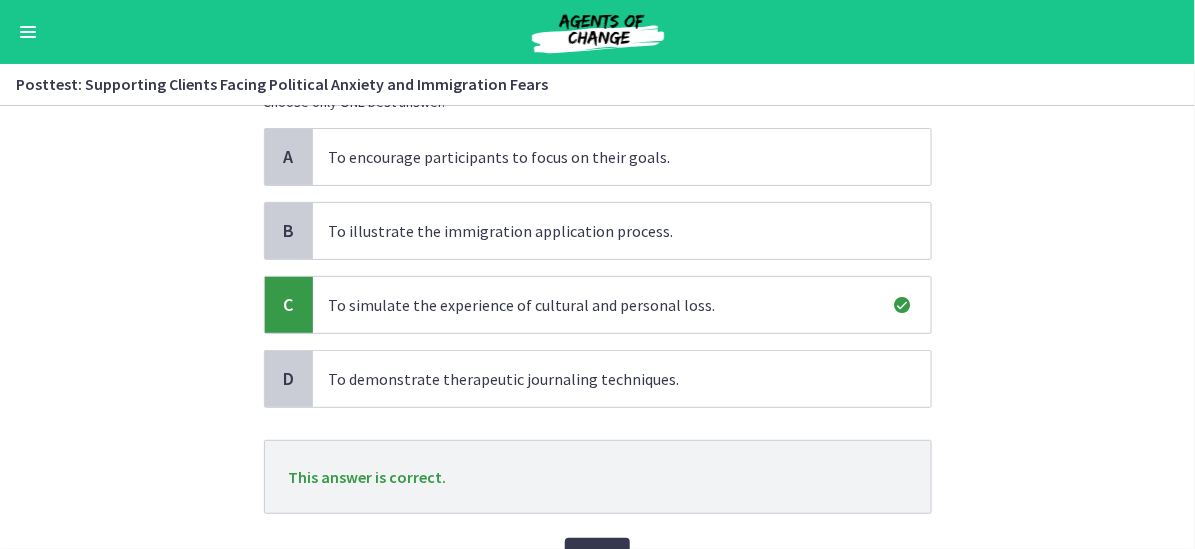 scroll, scrollTop: 254, scrollLeft: 0, axis: vertical 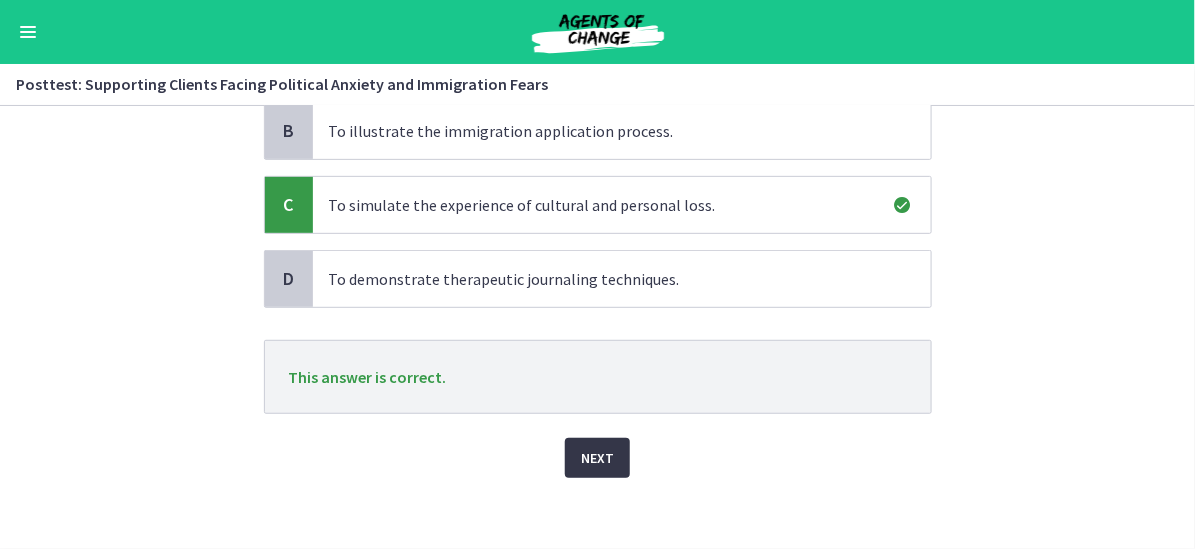 click on "Next" at bounding box center [597, 458] 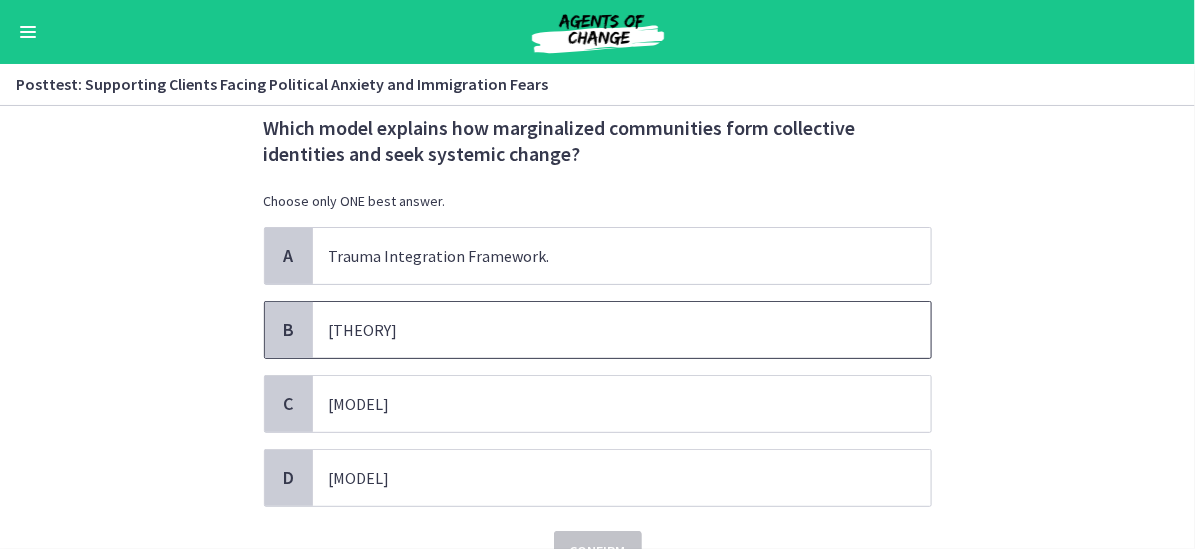 scroll, scrollTop: 100, scrollLeft: 0, axis: vertical 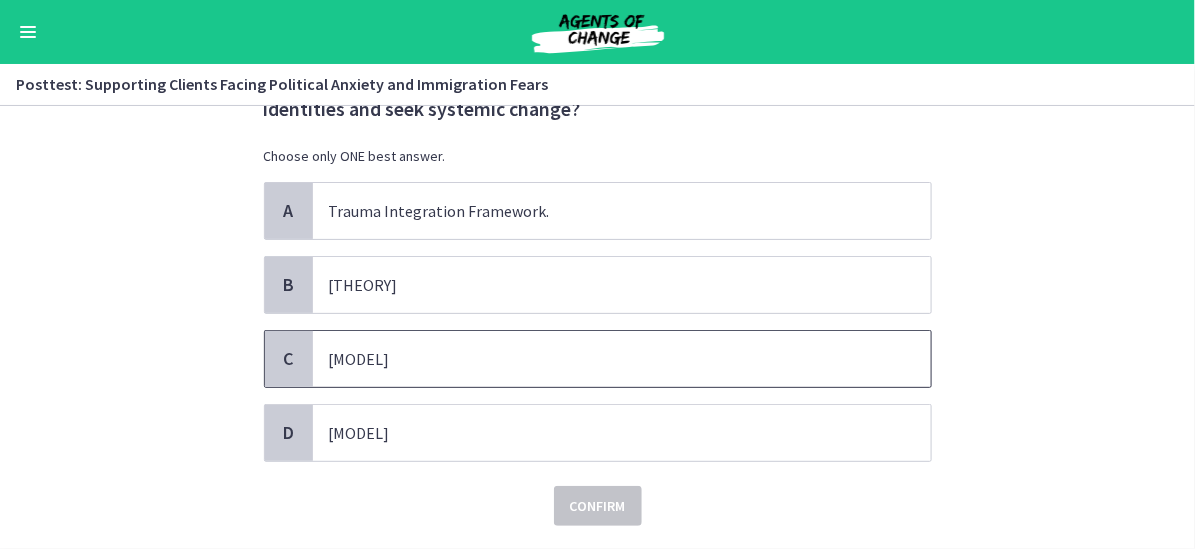click on "Politicized Collective Identity Model." at bounding box center [622, 359] 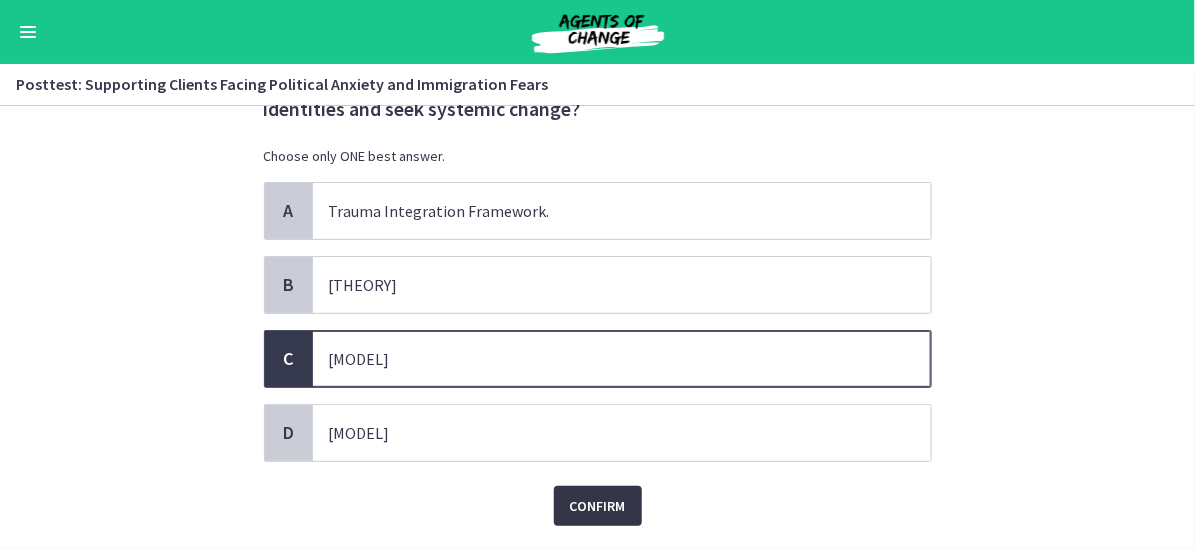 click on "Confirm" at bounding box center [598, 506] 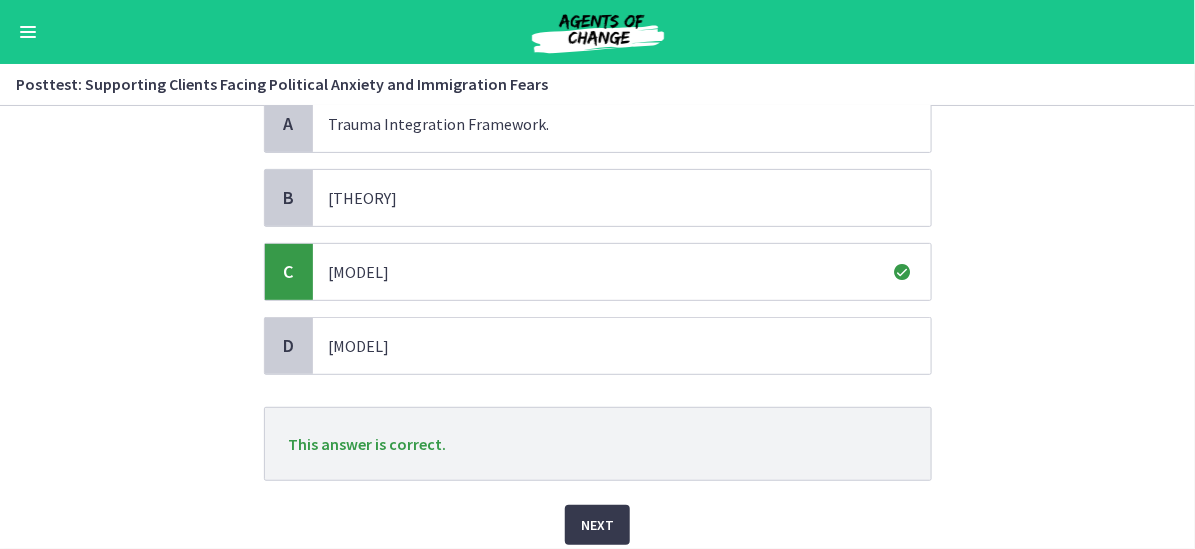 scroll, scrollTop: 260, scrollLeft: 0, axis: vertical 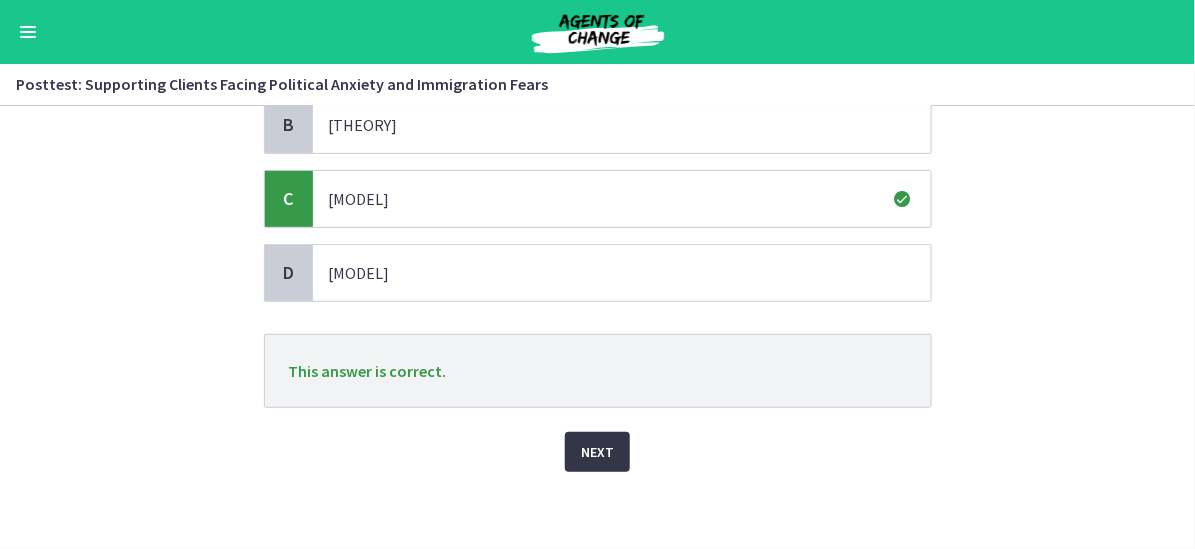 click on "Next" at bounding box center [597, 452] 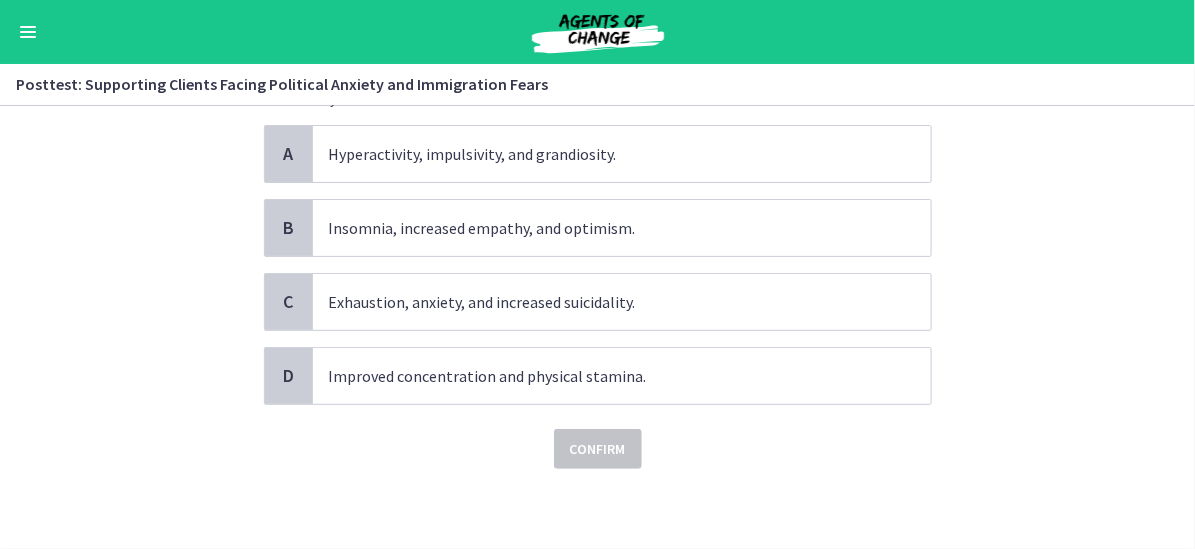scroll, scrollTop: 0, scrollLeft: 0, axis: both 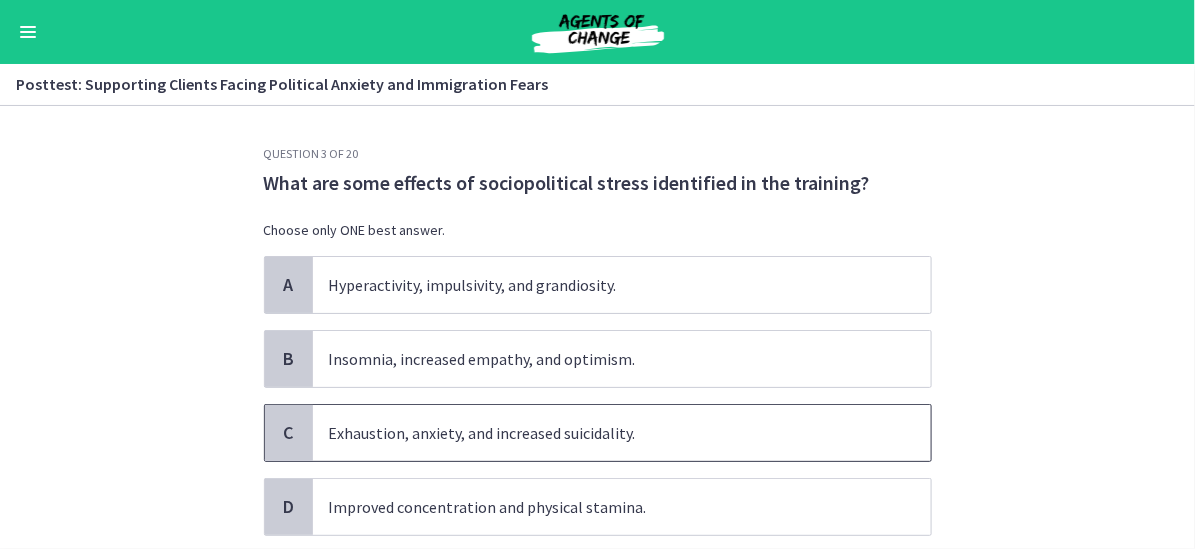 click on "Exhaustion, anxiety, and increased suicidality." at bounding box center [622, 433] 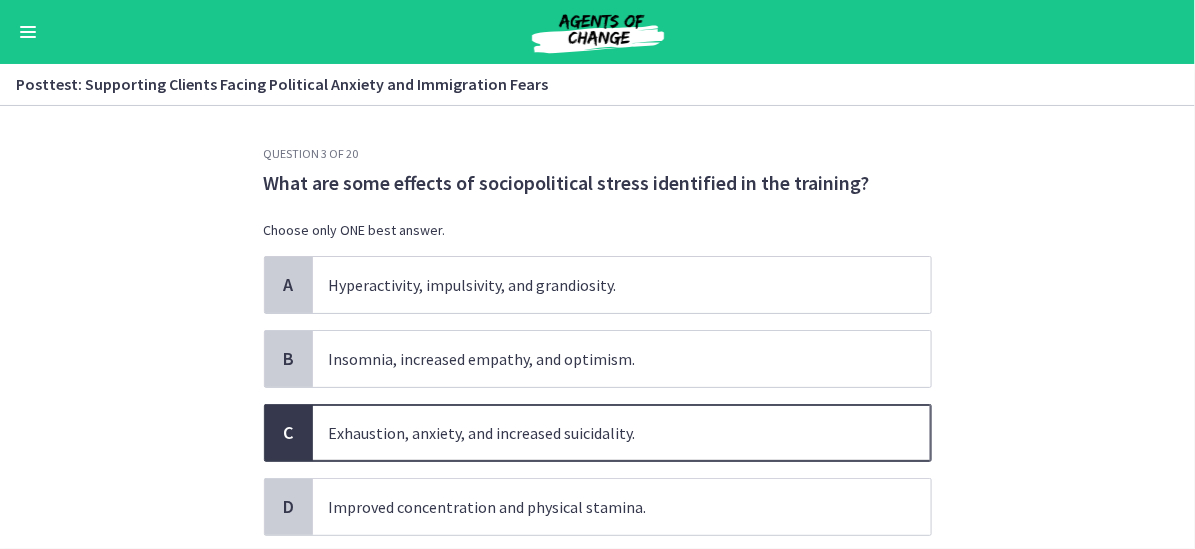 scroll, scrollTop: 128, scrollLeft: 0, axis: vertical 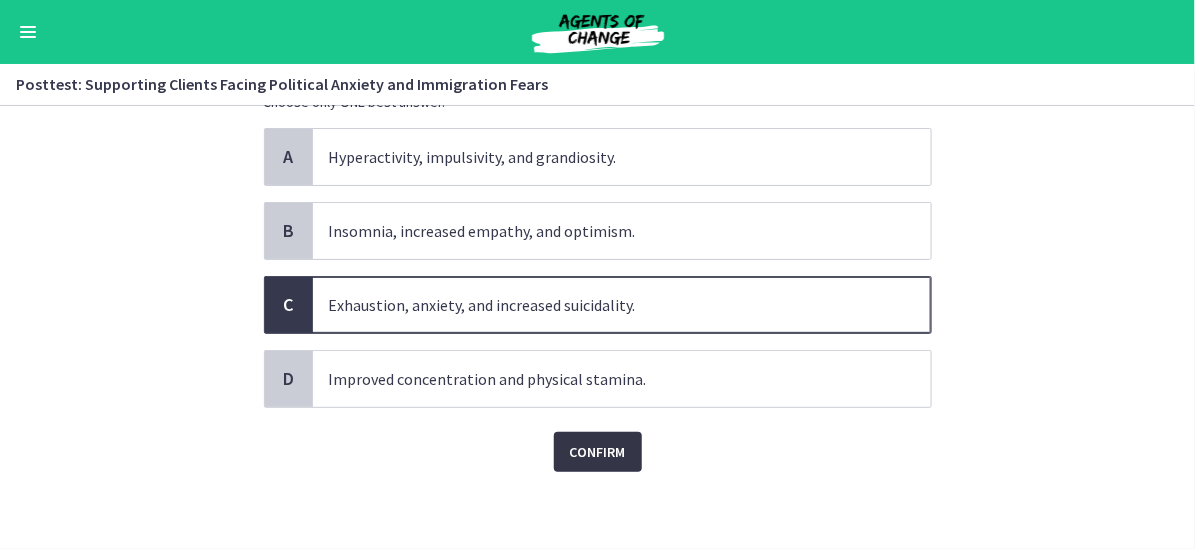 click on "Confirm" at bounding box center (598, 452) 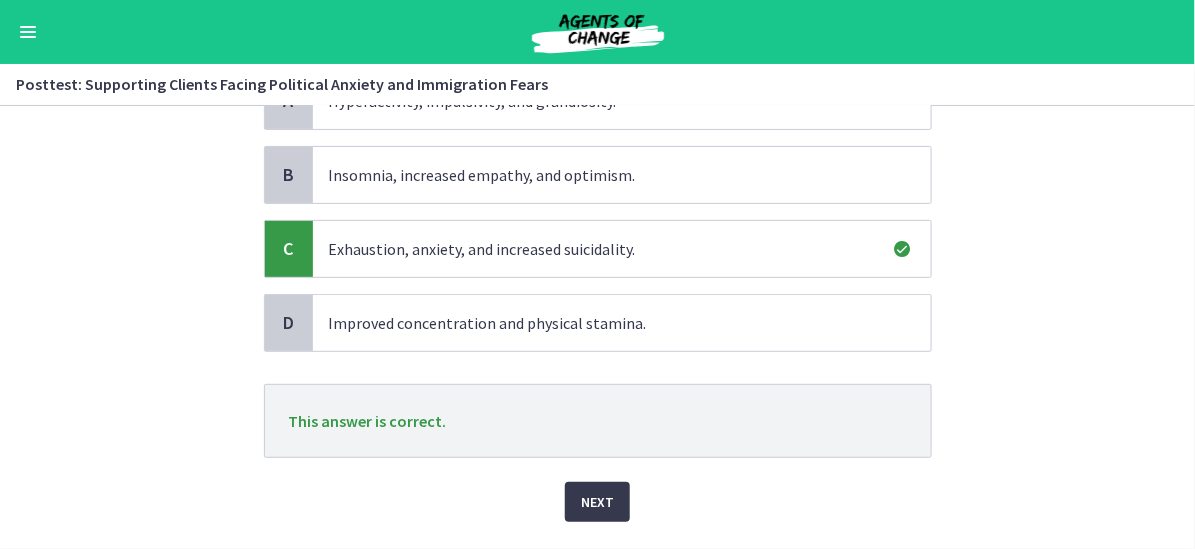 scroll, scrollTop: 228, scrollLeft: 0, axis: vertical 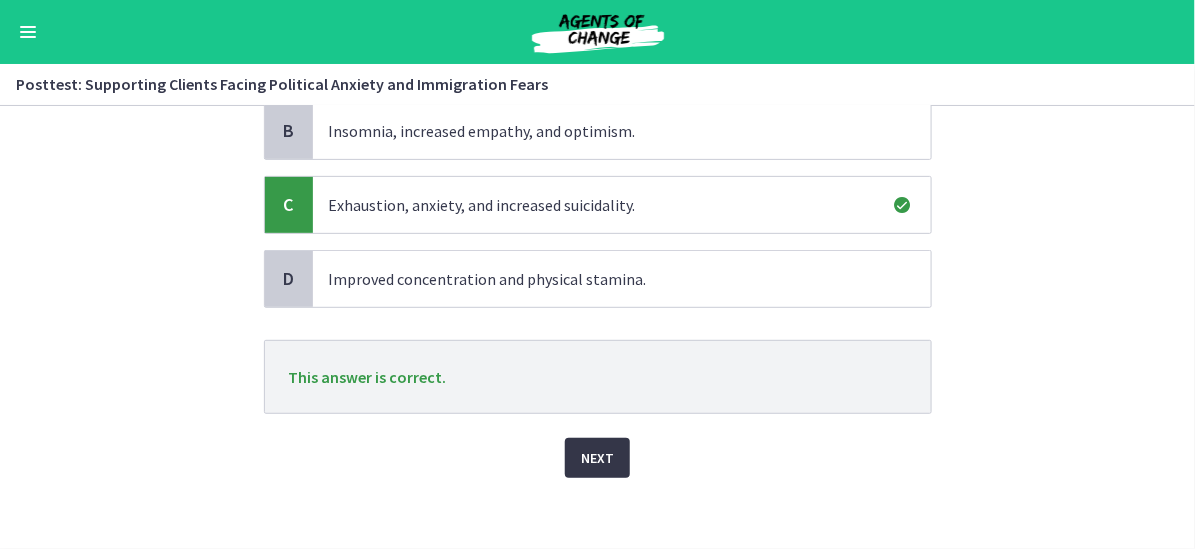 click on "Next" at bounding box center (597, 458) 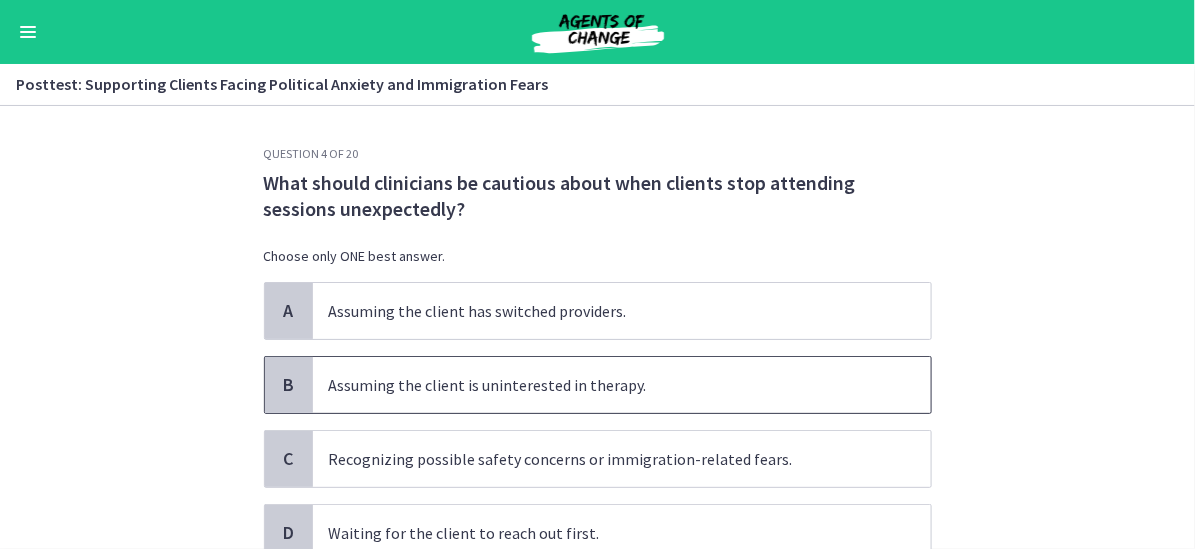 scroll, scrollTop: 100, scrollLeft: 0, axis: vertical 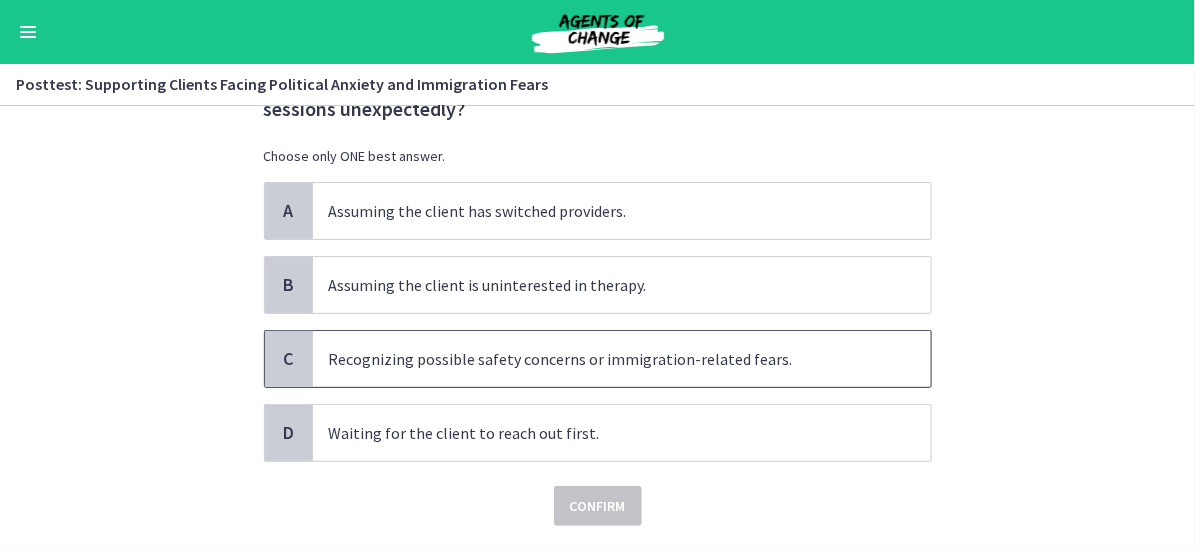 click on "Recognizing possible safety concerns or immigration-related fears." at bounding box center (622, 359) 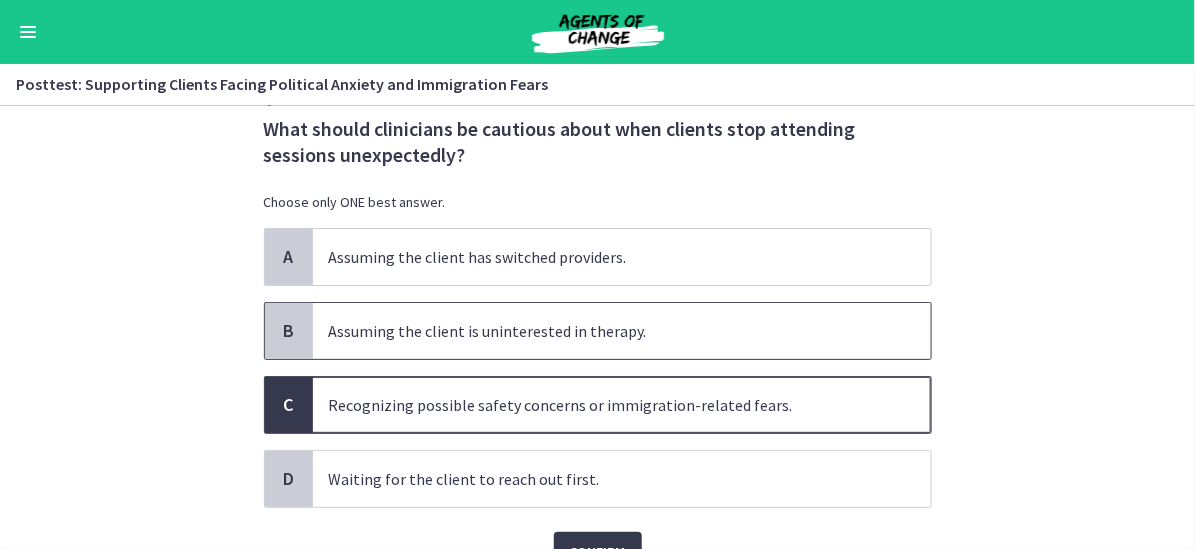 scroll, scrollTop: 100, scrollLeft: 0, axis: vertical 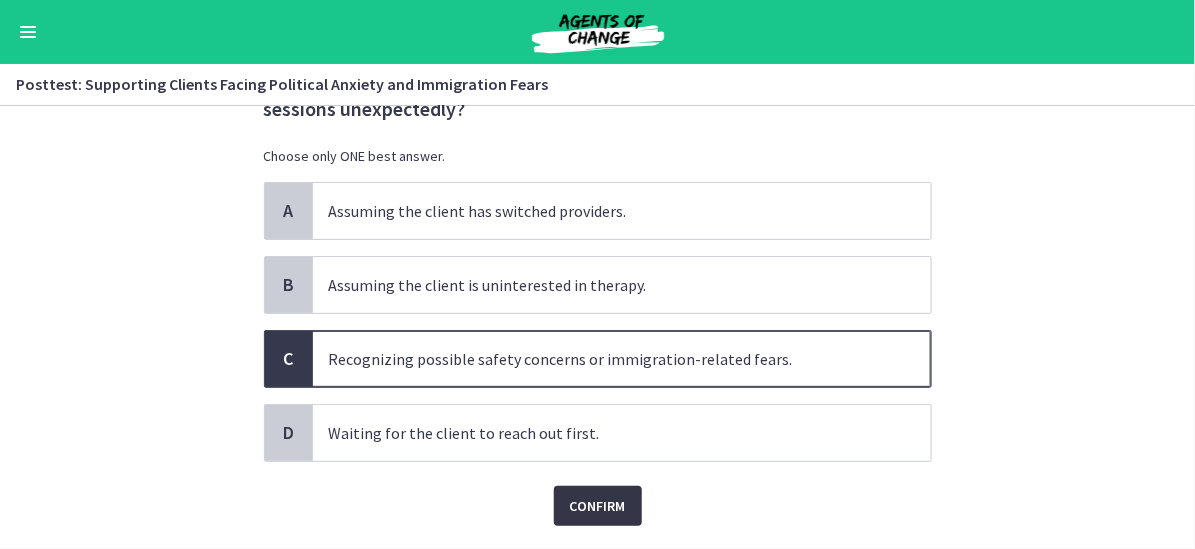 click on "Confirm" at bounding box center [598, 506] 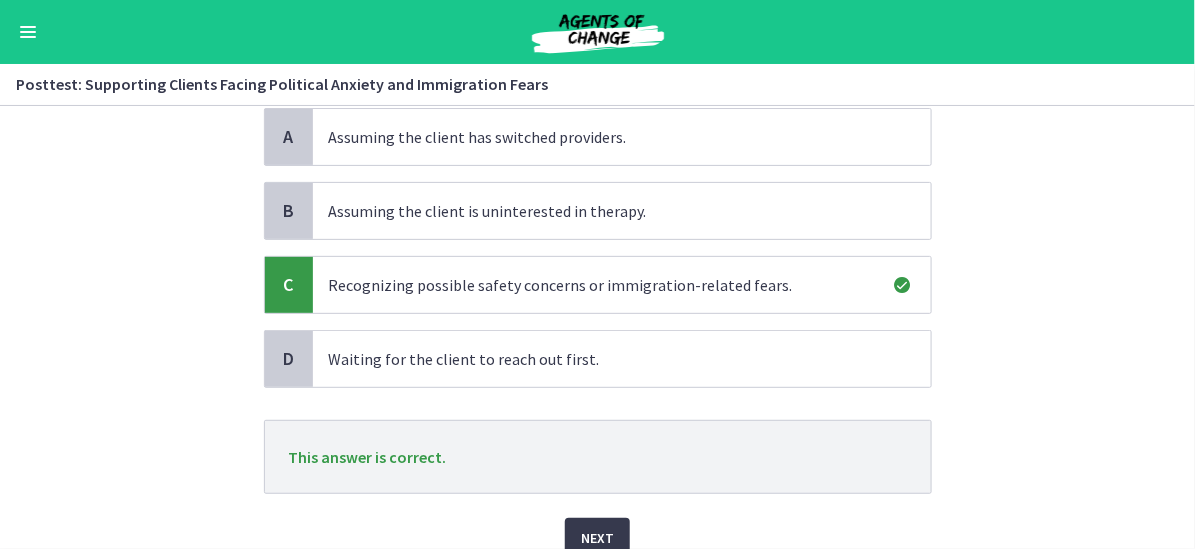 scroll, scrollTop: 260, scrollLeft: 0, axis: vertical 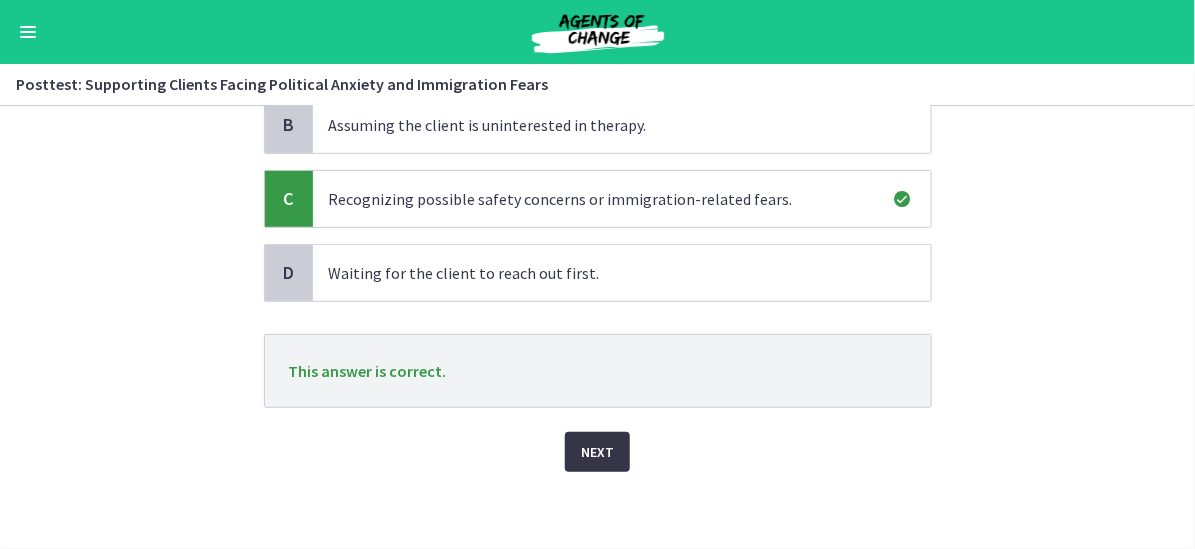 click on "Next" at bounding box center [597, 452] 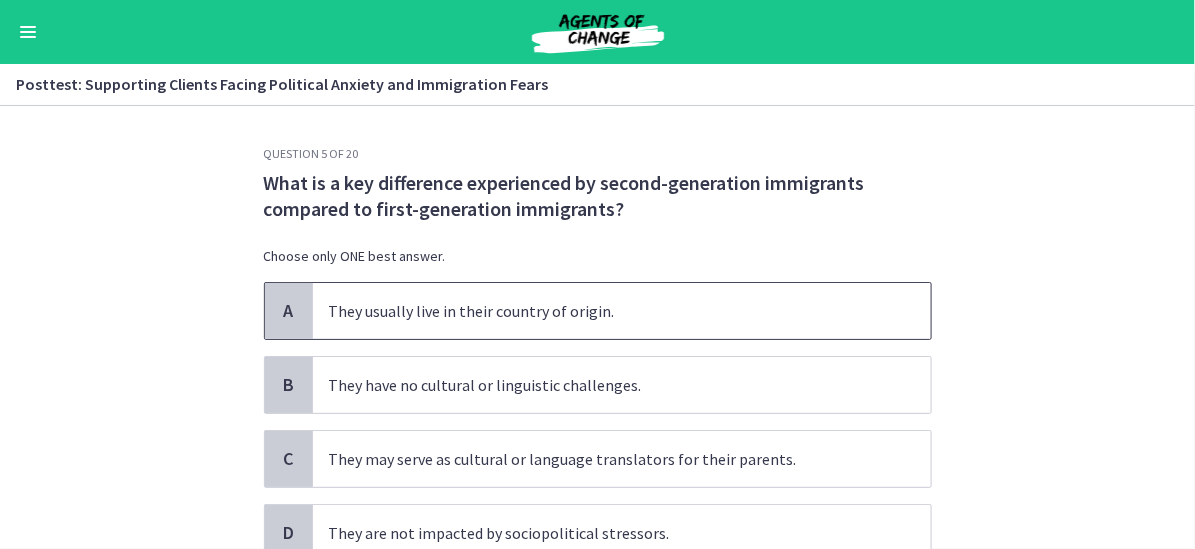 click on "They usually live in their country of origin." at bounding box center [622, 311] 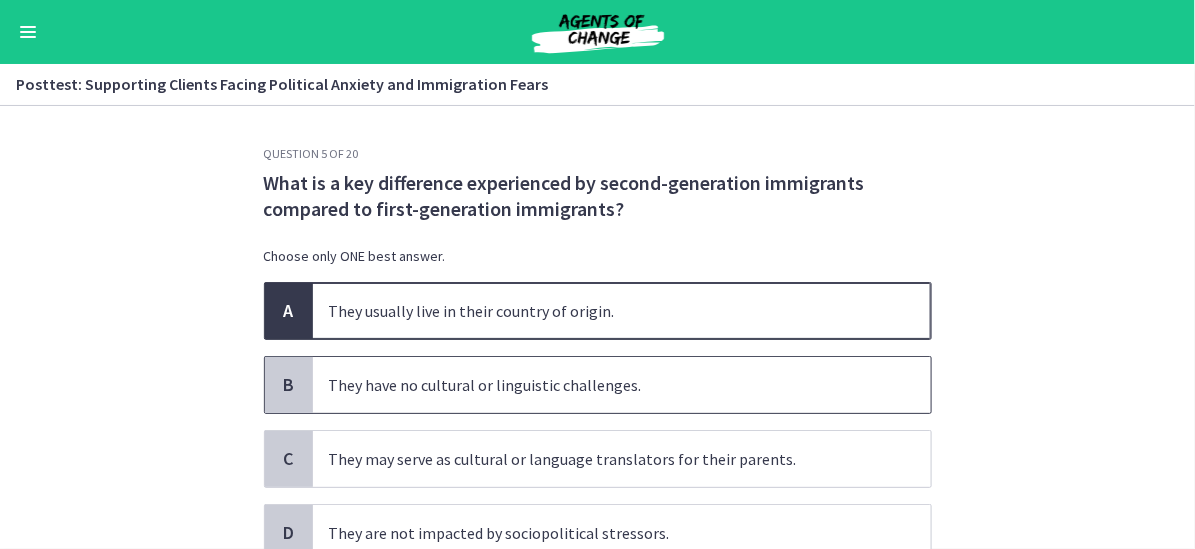 scroll, scrollTop: 100, scrollLeft: 0, axis: vertical 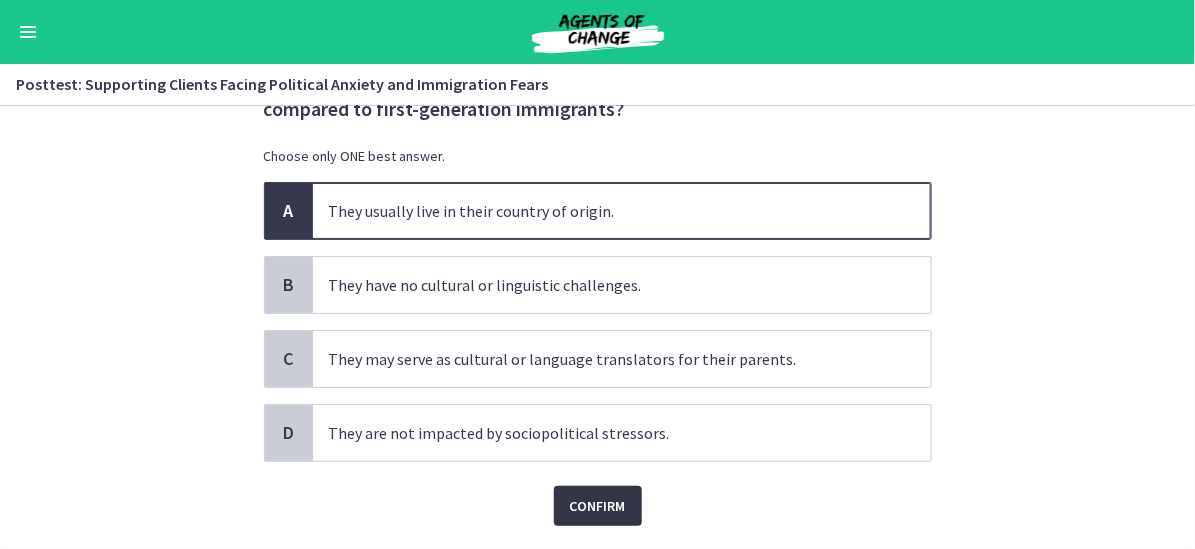 click on "Confirm" at bounding box center [598, 506] 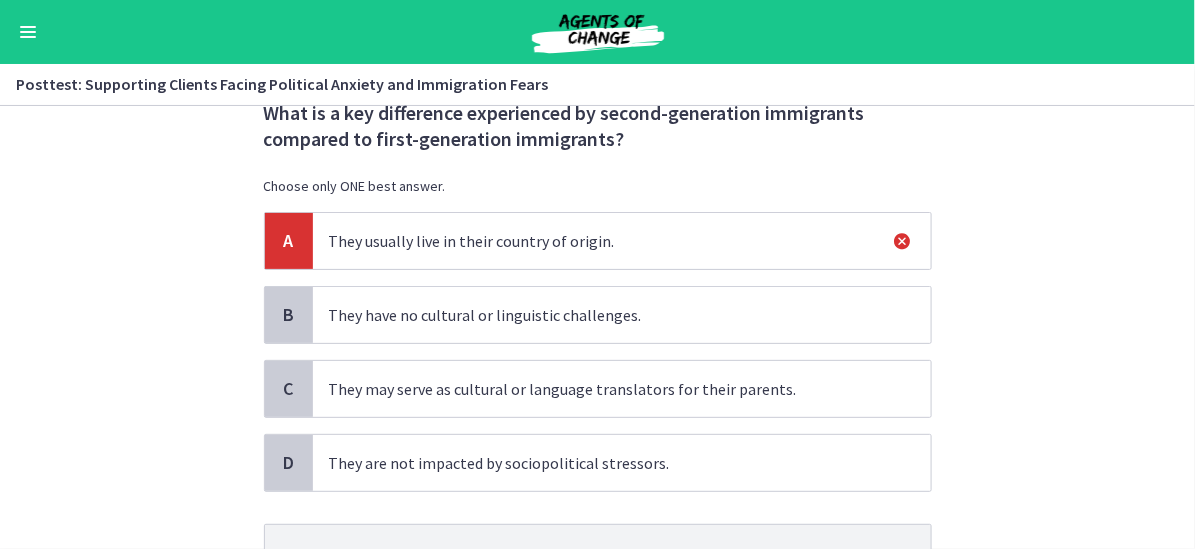 scroll, scrollTop: 100, scrollLeft: 0, axis: vertical 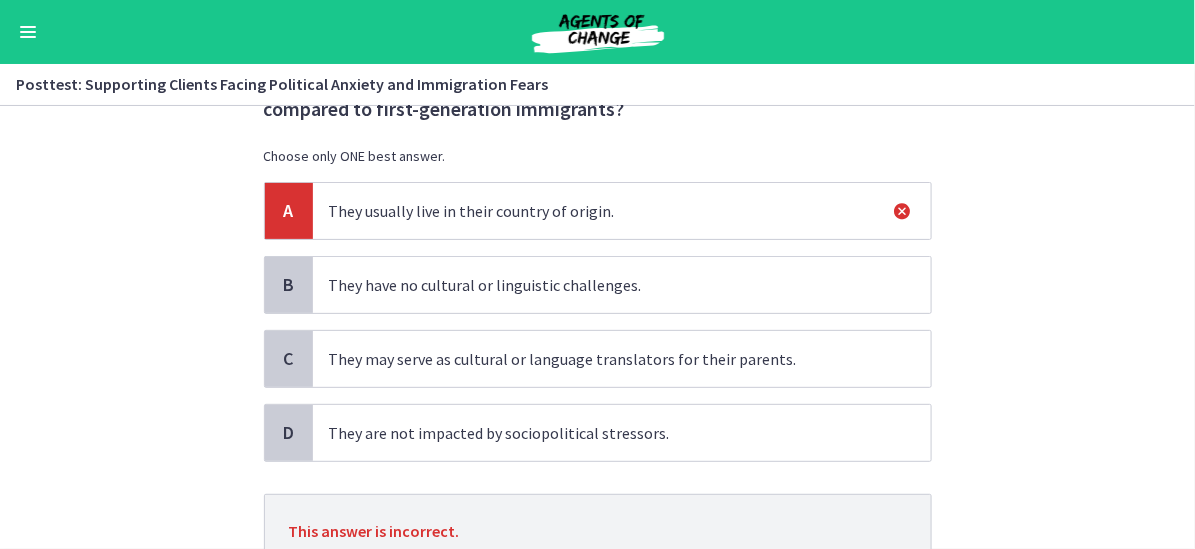 click on "They may serve as cultural or language translators for their parents." at bounding box center [622, 359] 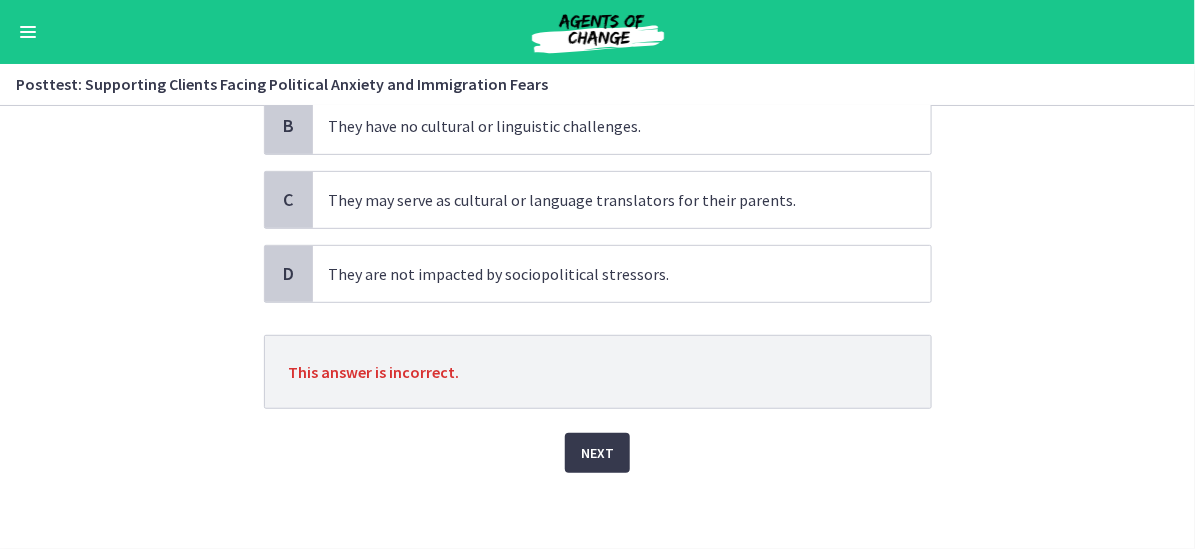 scroll, scrollTop: 260, scrollLeft: 0, axis: vertical 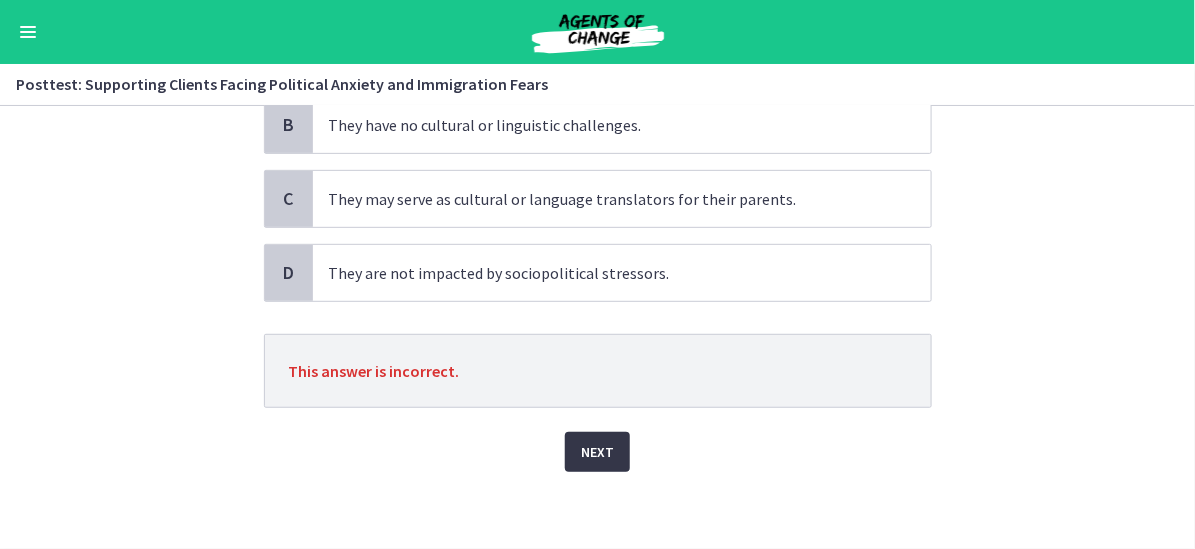 click on "Next" at bounding box center [597, 452] 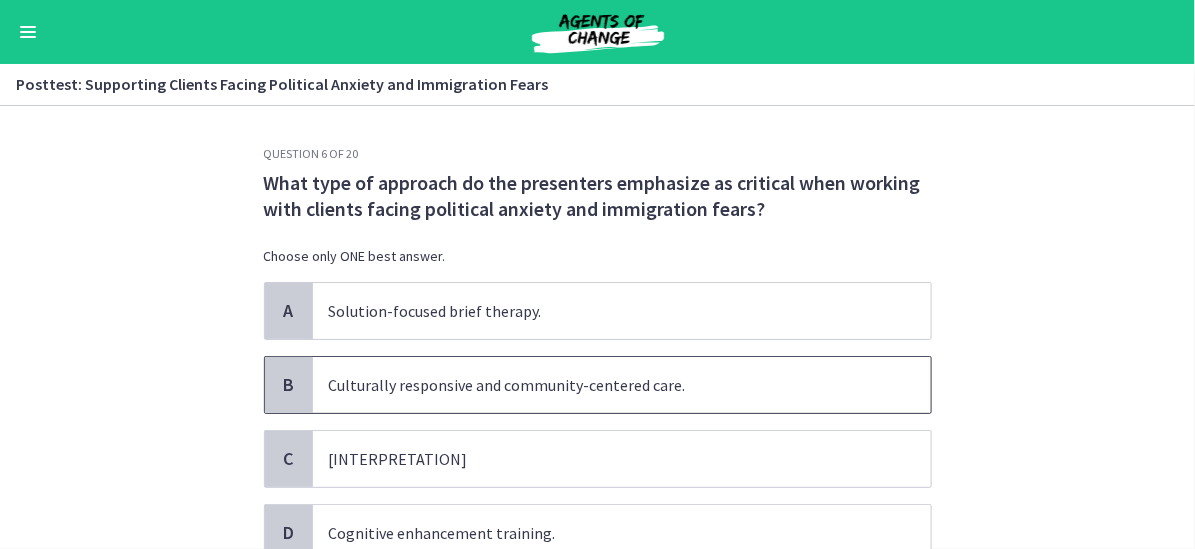 click on "Culturally responsive and community-centered care." at bounding box center [622, 385] 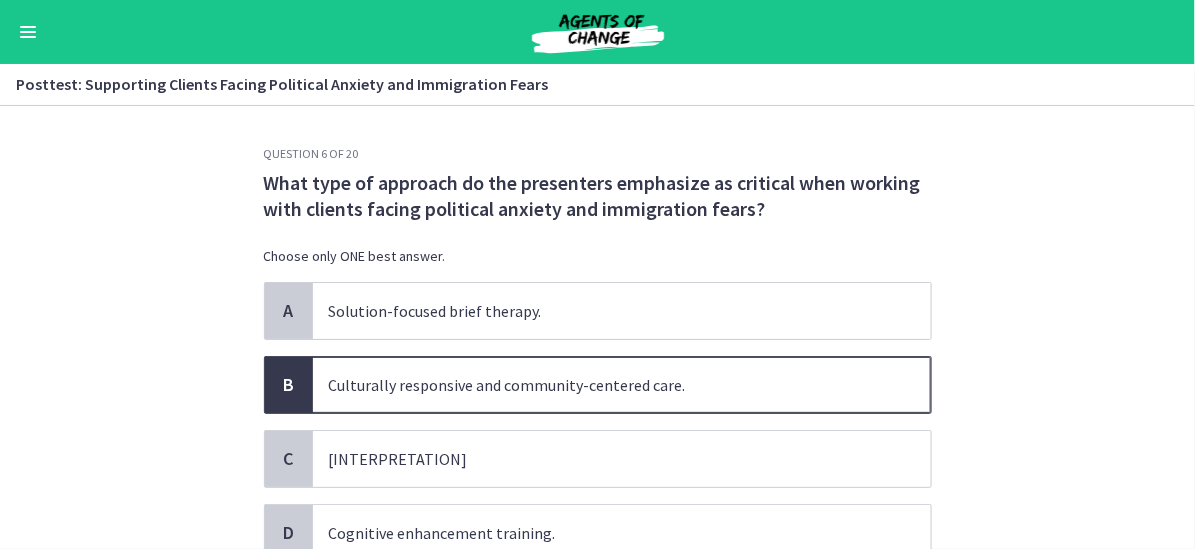 scroll, scrollTop: 100, scrollLeft: 0, axis: vertical 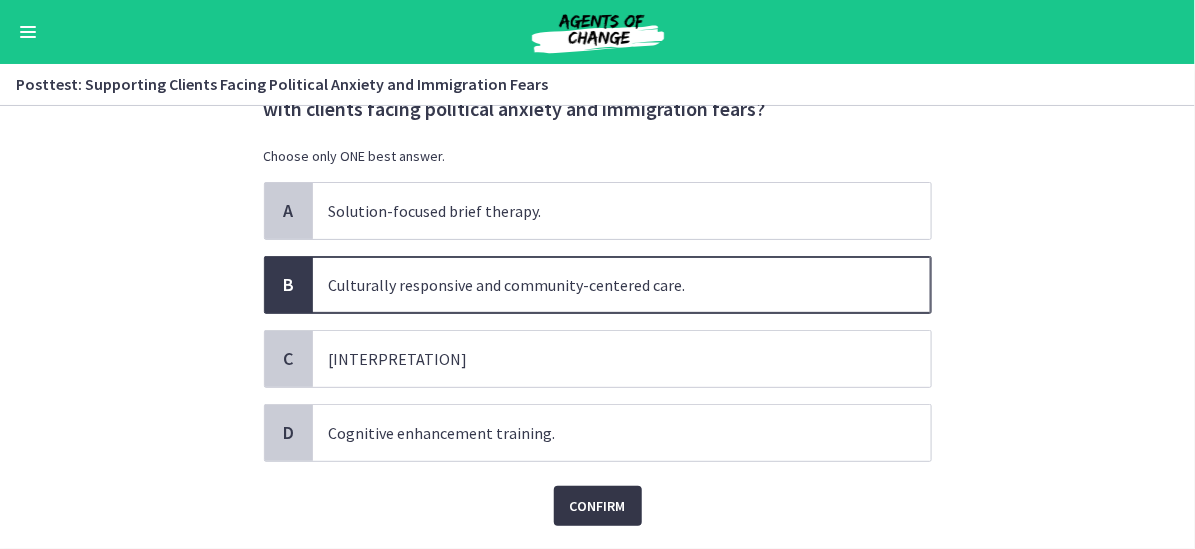 click on "Confirm" at bounding box center (598, 506) 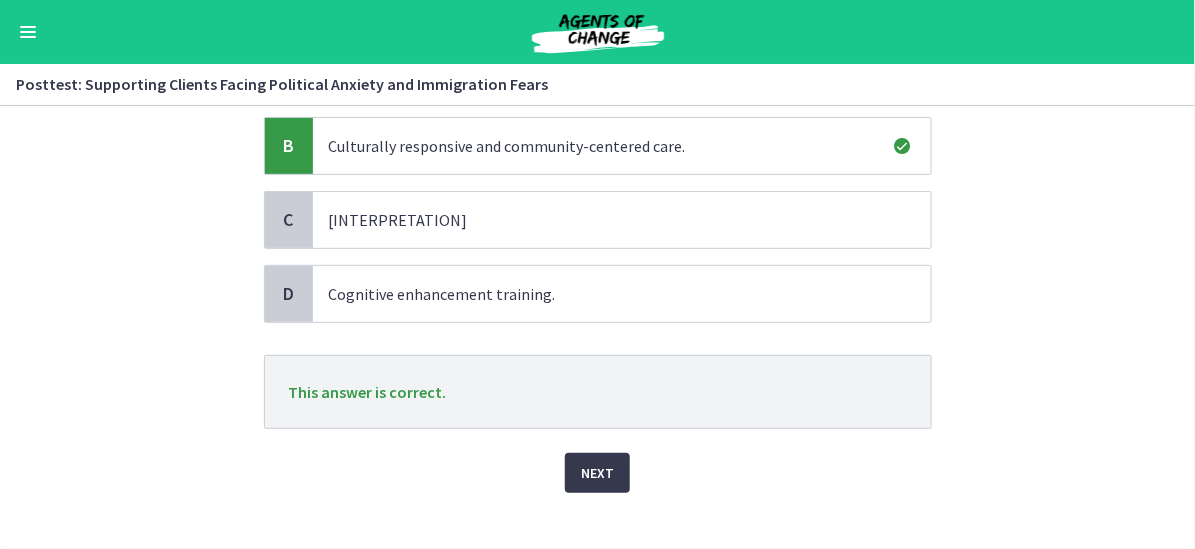 scroll, scrollTop: 260, scrollLeft: 0, axis: vertical 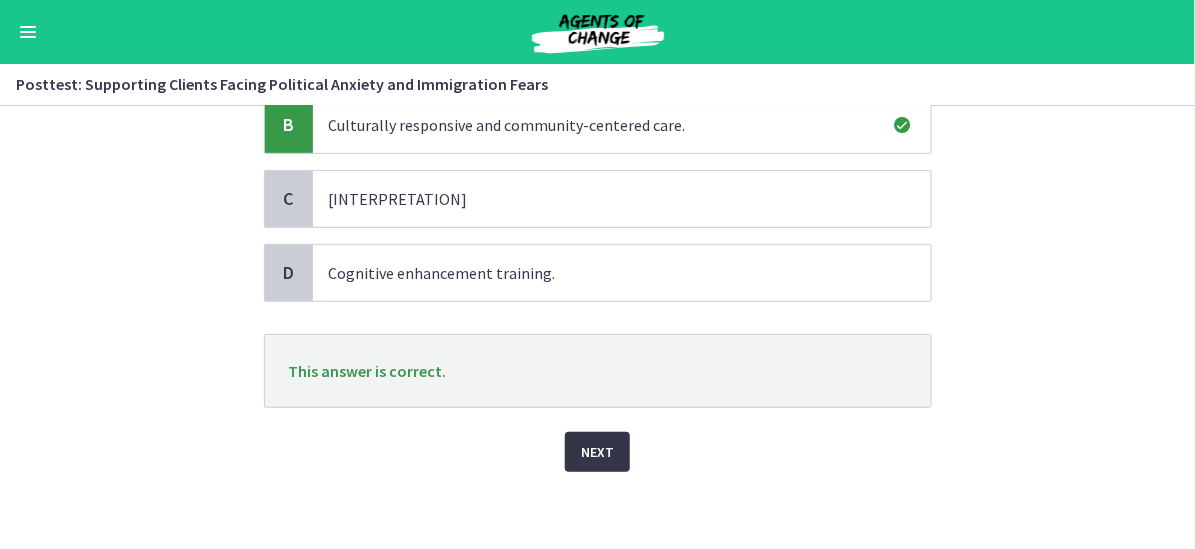 click on "Next" at bounding box center [597, 452] 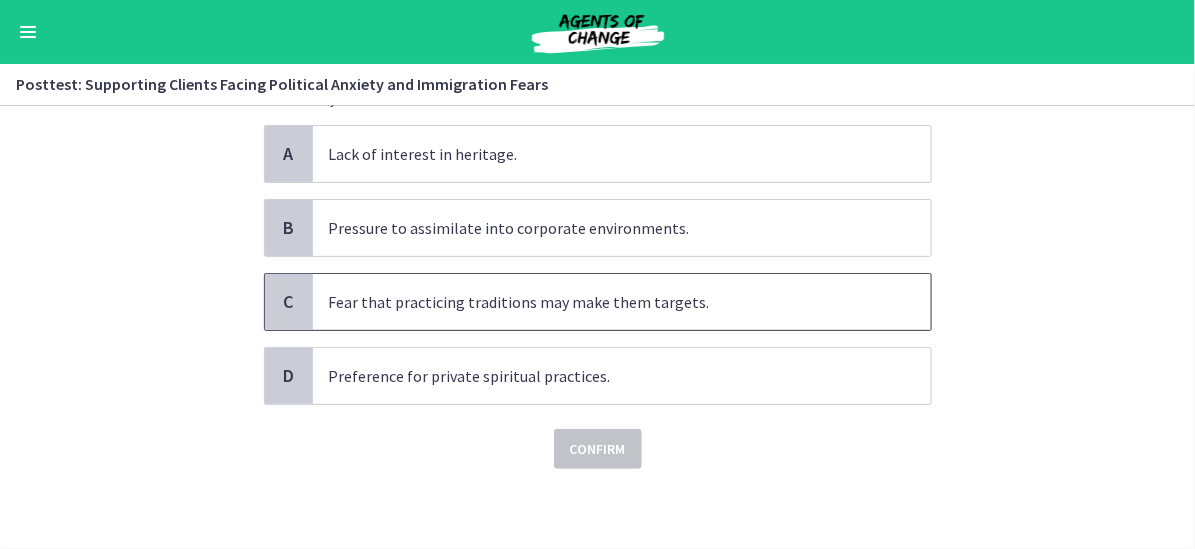 scroll, scrollTop: 0, scrollLeft: 0, axis: both 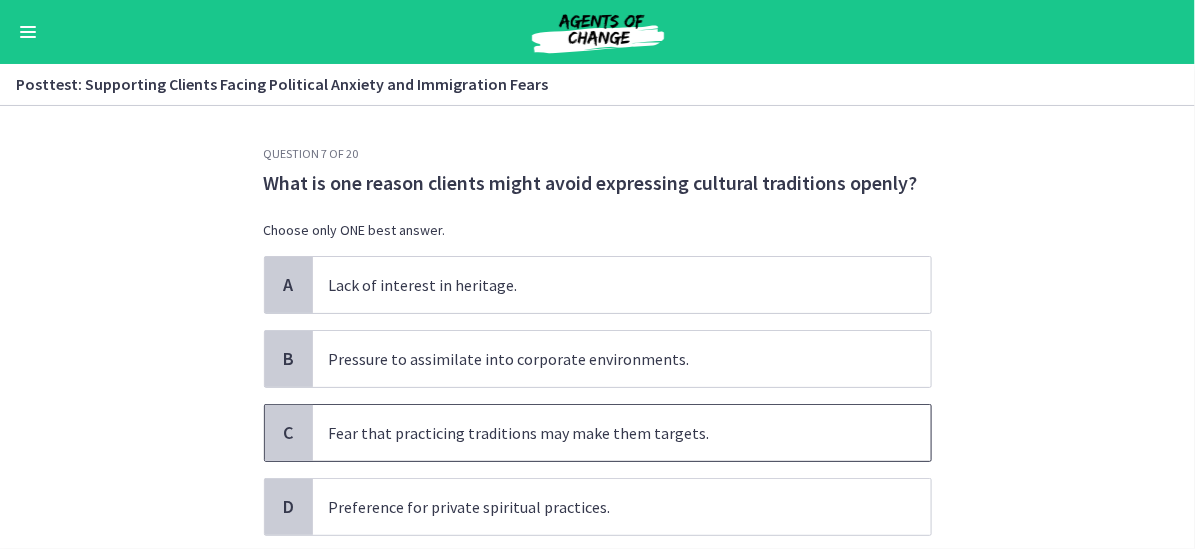 click on "Fear that practicing traditions may make them targets." at bounding box center (622, 433) 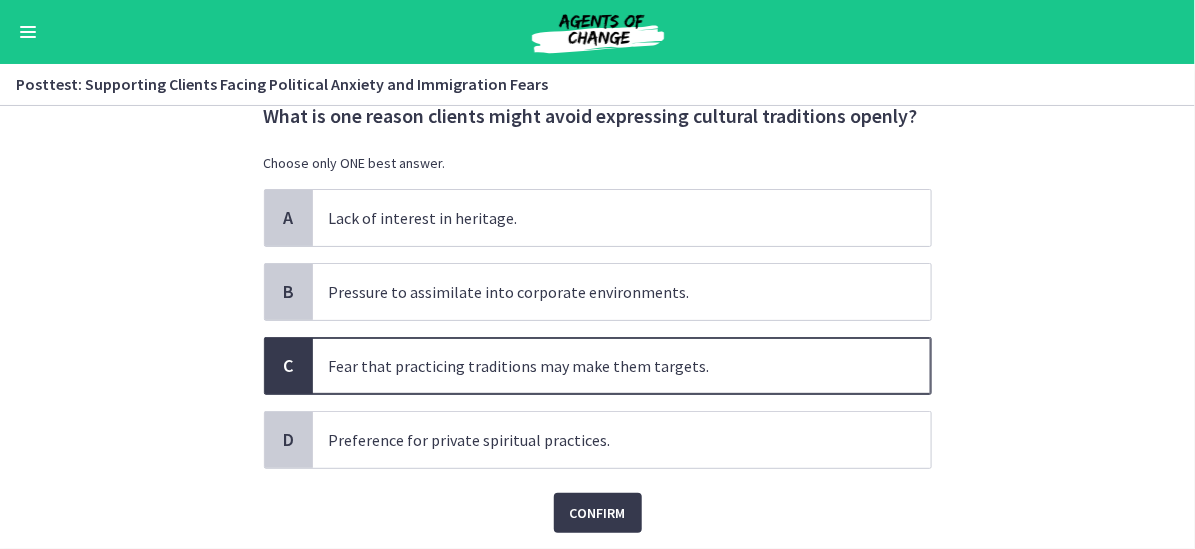 scroll, scrollTop: 100, scrollLeft: 0, axis: vertical 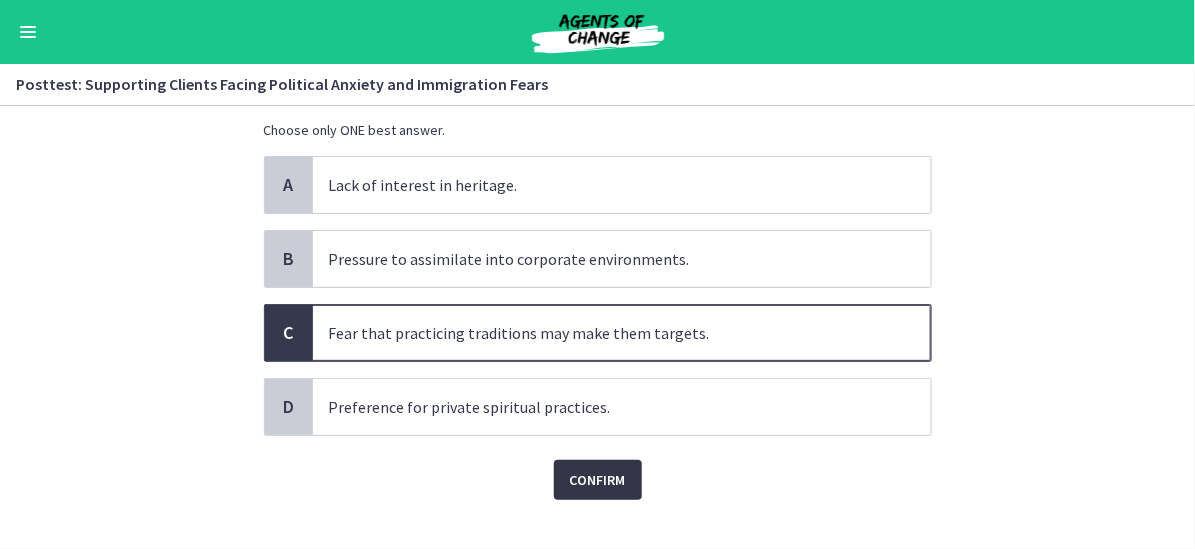 click on "Confirm" at bounding box center [598, 480] 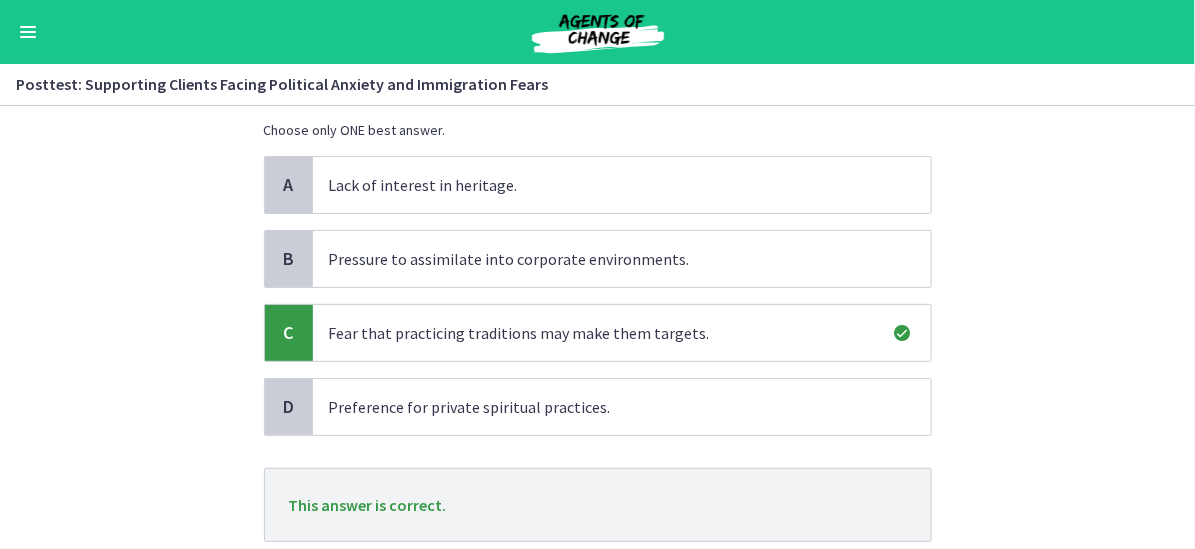 scroll, scrollTop: 200, scrollLeft: 0, axis: vertical 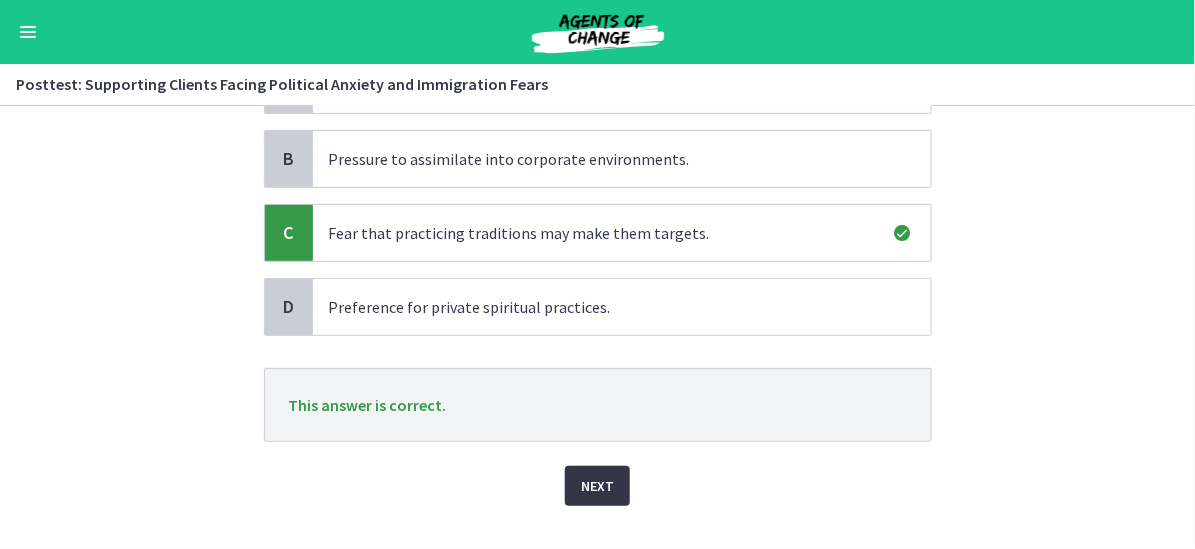 click on "Next" at bounding box center (597, 486) 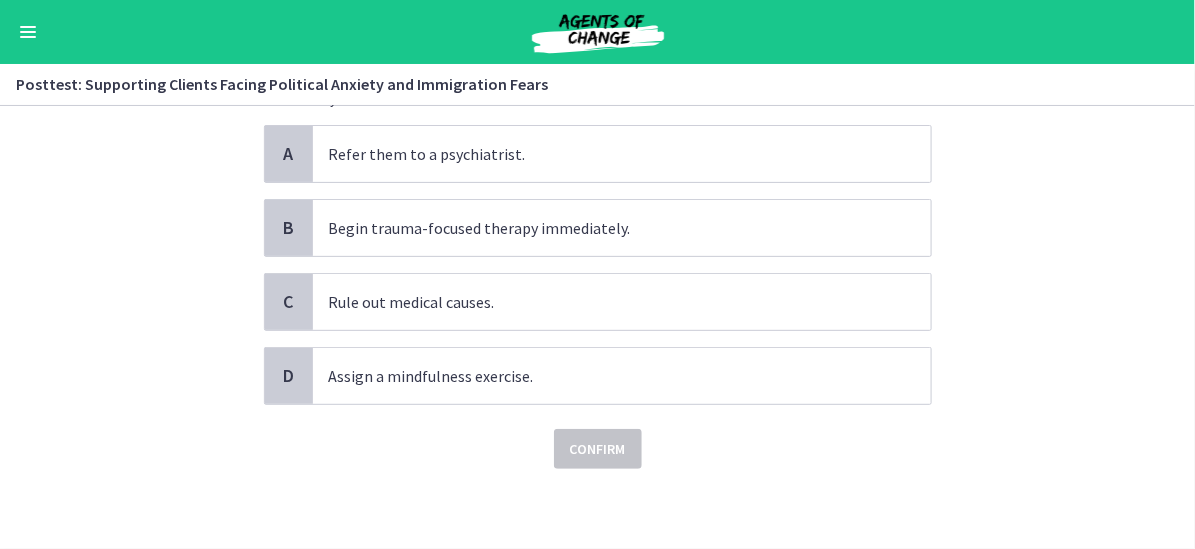 scroll, scrollTop: 0, scrollLeft: 0, axis: both 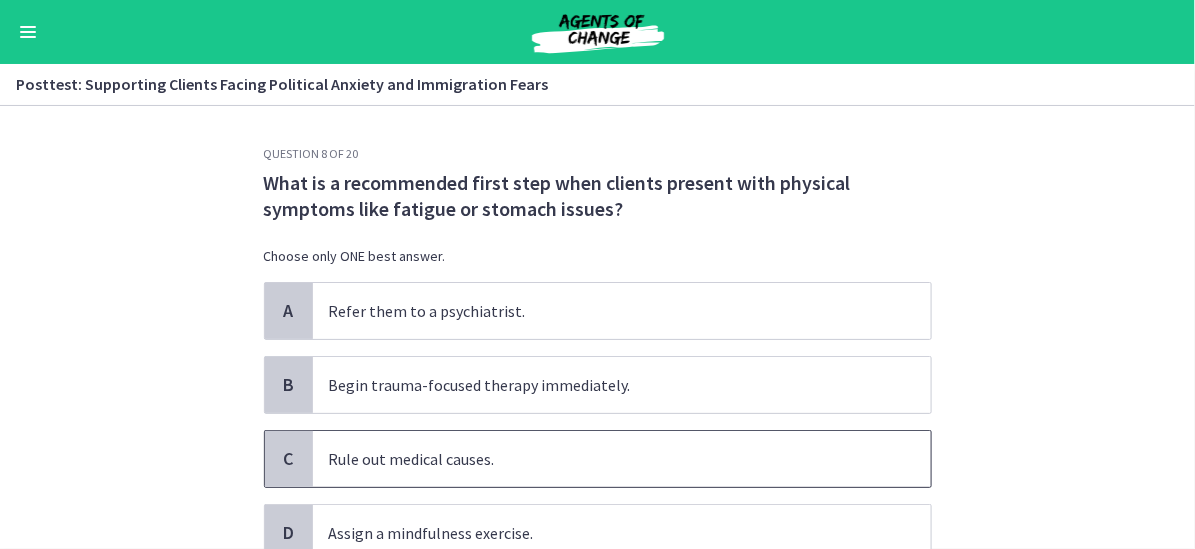 click on "Rule out medical causes." at bounding box center (622, 459) 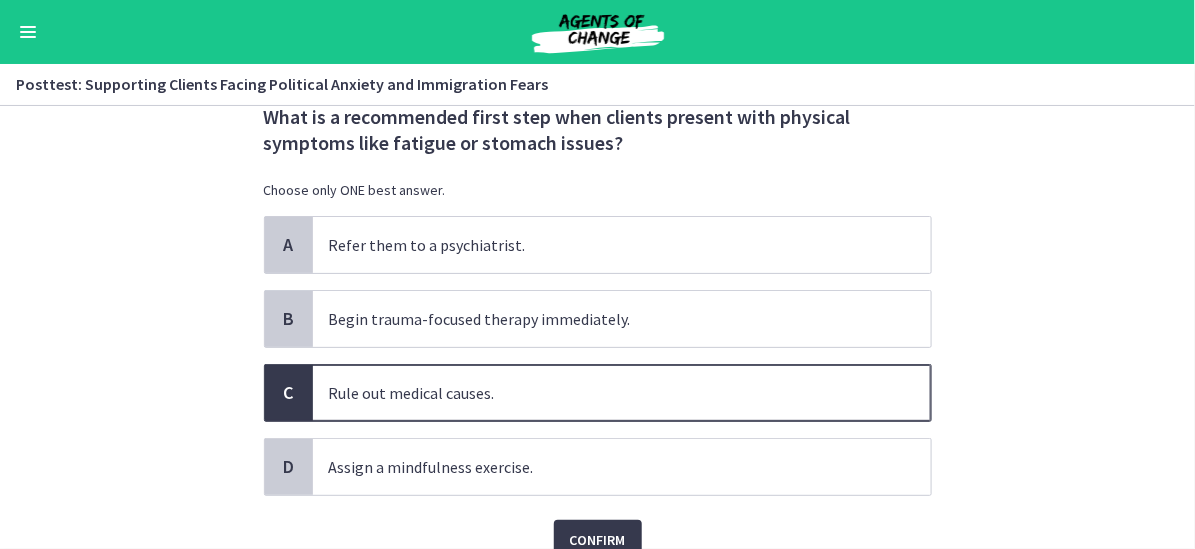 scroll, scrollTop: 100, scrollLeft: 0, axis: vertical 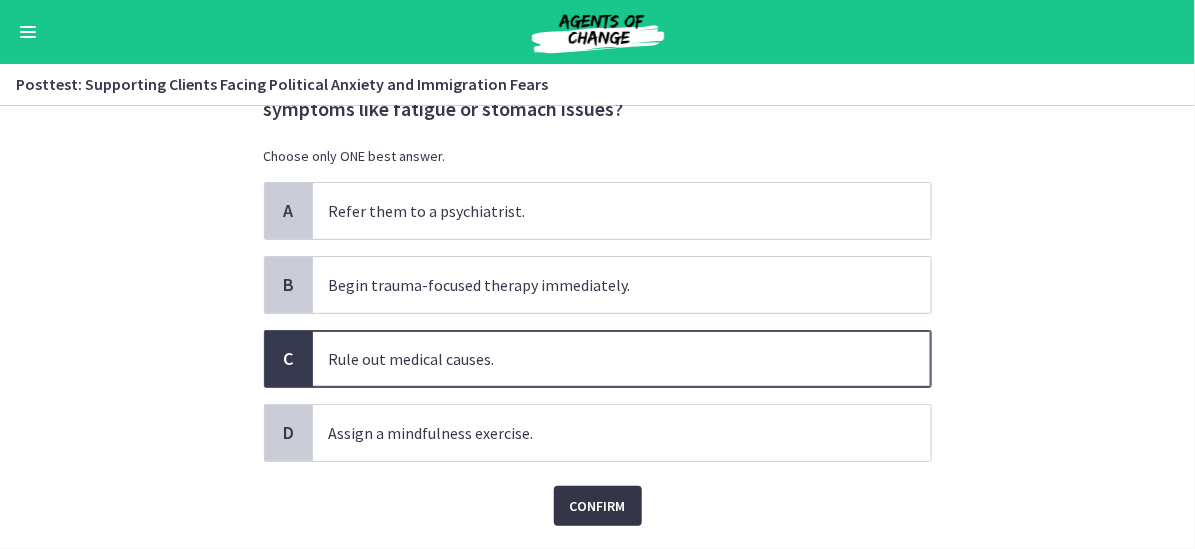 click on "Confirm" at bounding box center (598, 506) 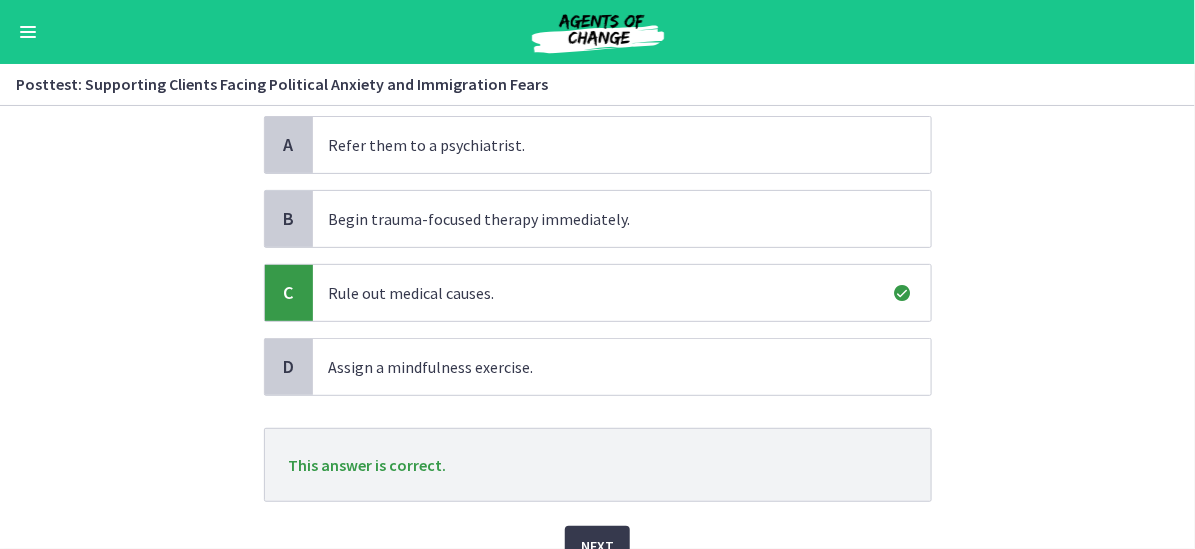 scroll, scrollTop: 200, scrollLeft: 0, axis: vertical 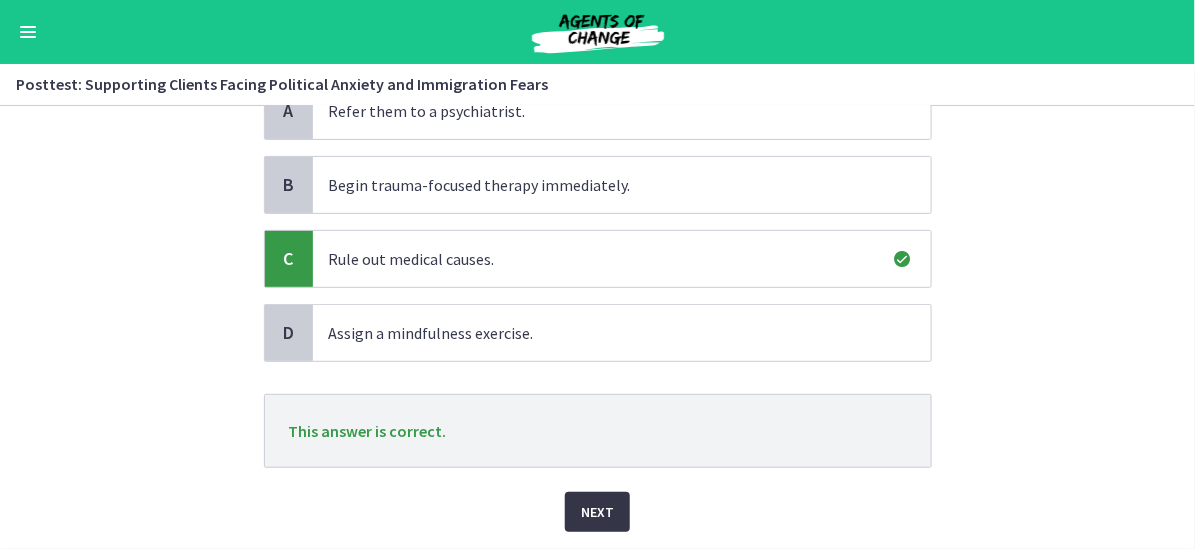 click on "Next" at bounding box center [597, 512] 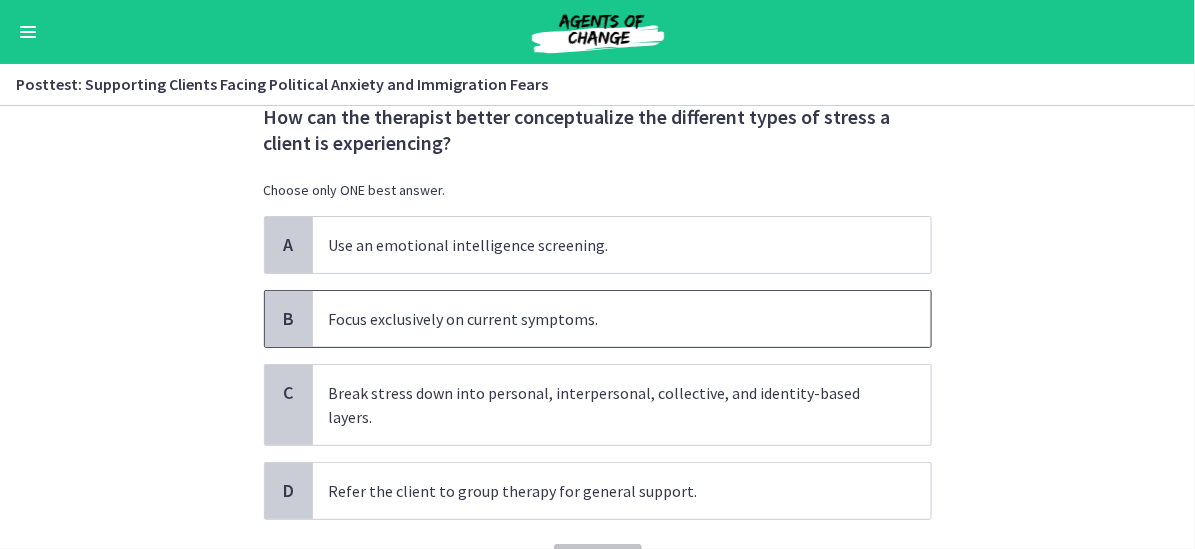 scroll, scrollTop: 100, scrollLeft: 0, axis: vertical 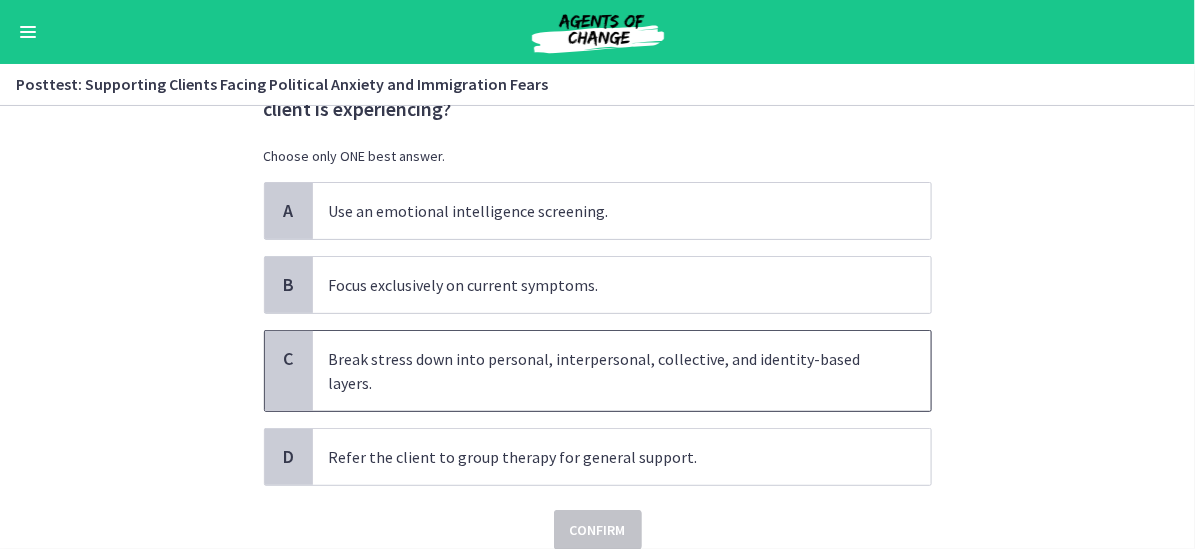 click on "Break stress down into personal, interpersonal, collective, and identity-based layers." at bounding box center (622, 371) 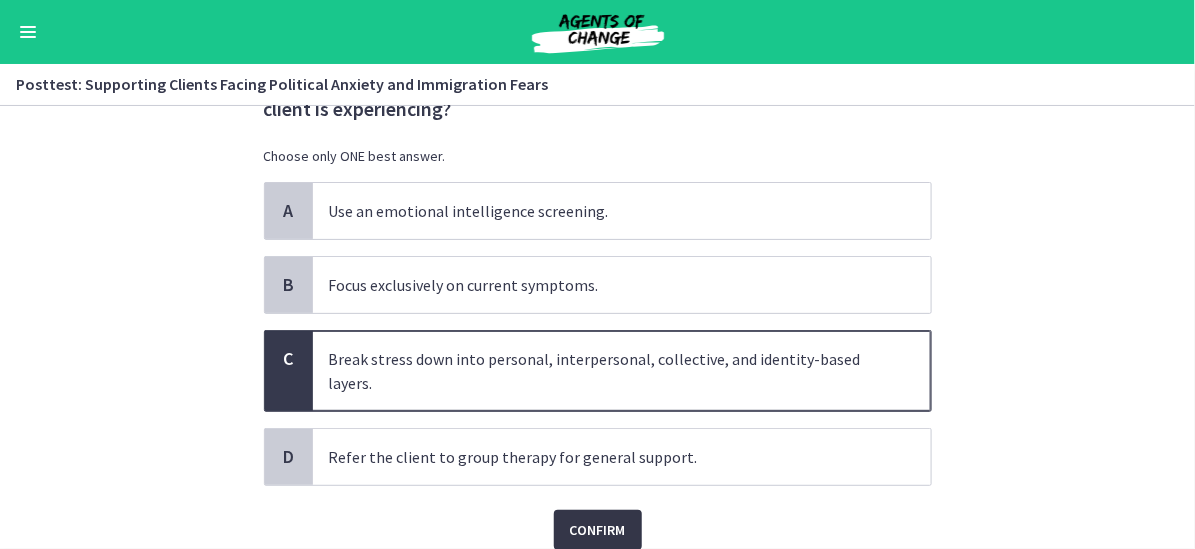 click on "Confirm" at bounding box center (598, 530) 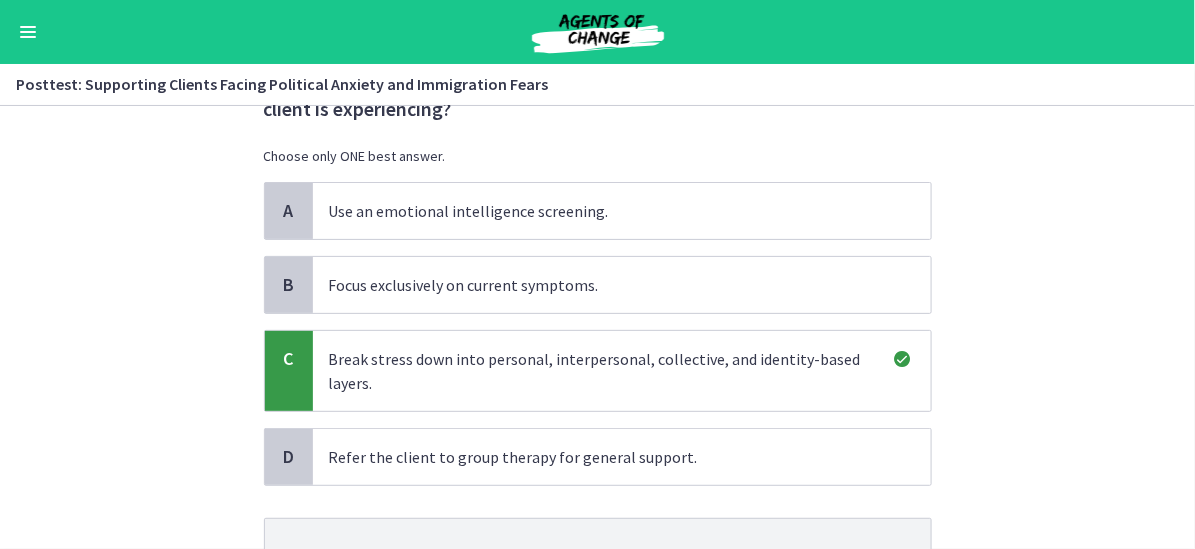 scroll, scrollTop: 200, scrollLeft: 0, axis: vertical 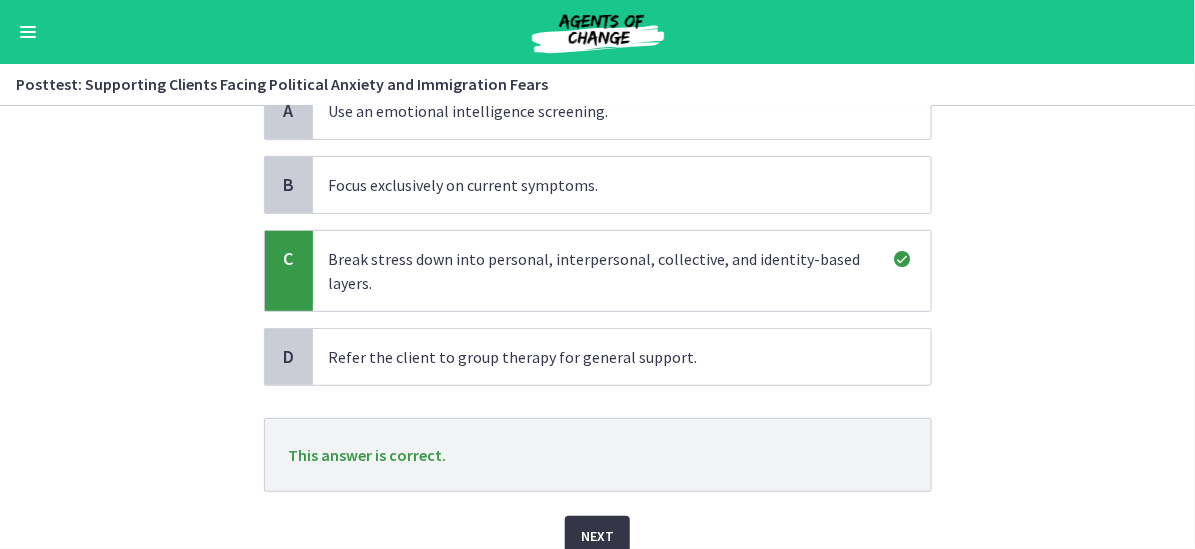 click on "Next" at bounding box center (597, 536) 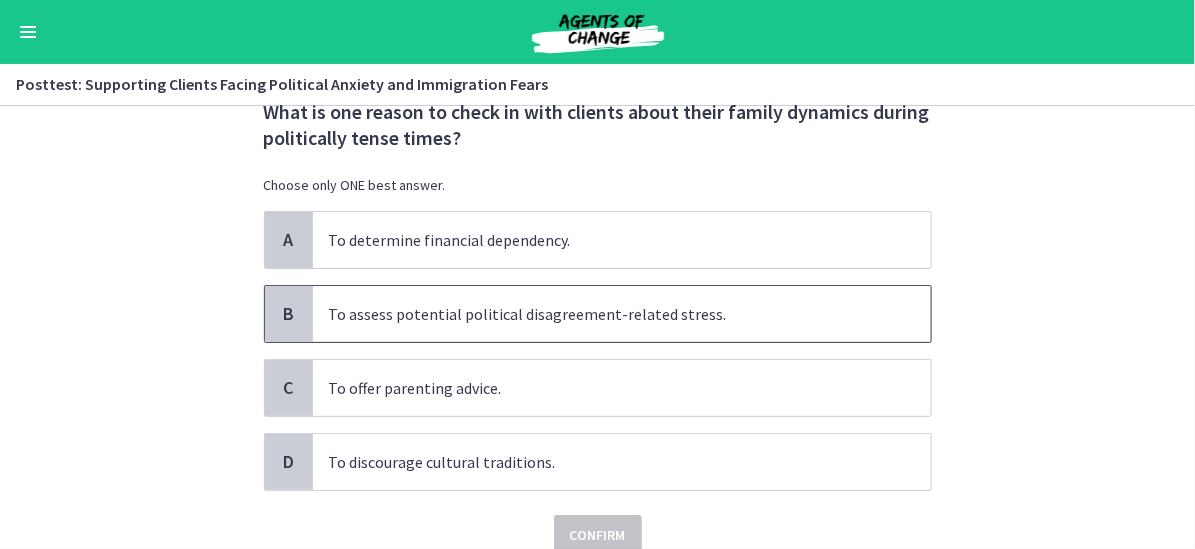 scroll, scrollTop: 100, scrollLeft: 0, axis: vertical 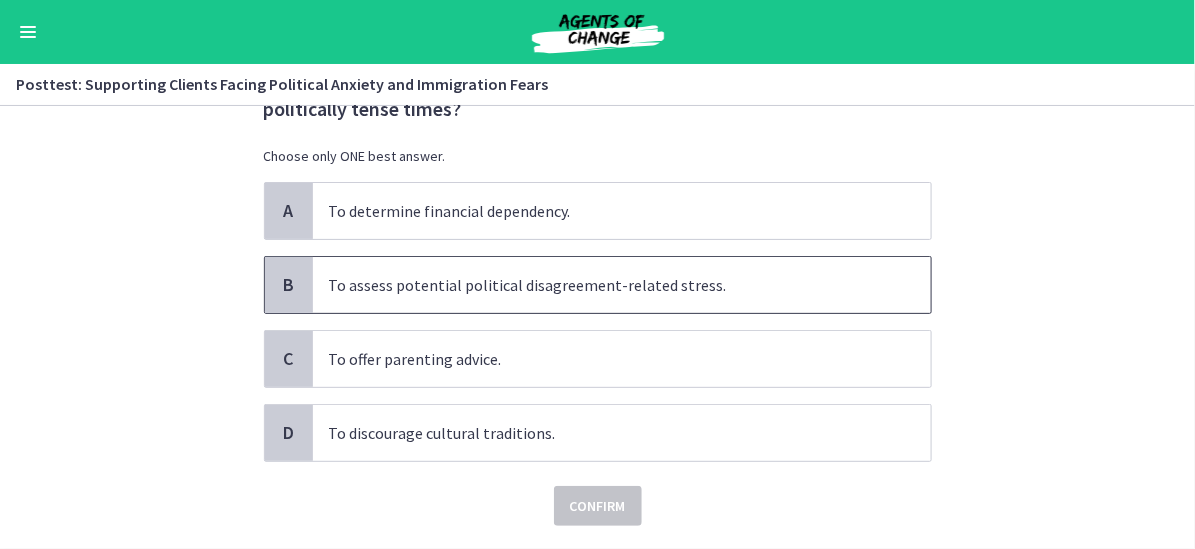 click on "To assess potential political disagreement-related stress." at bounding box center [622, 285] 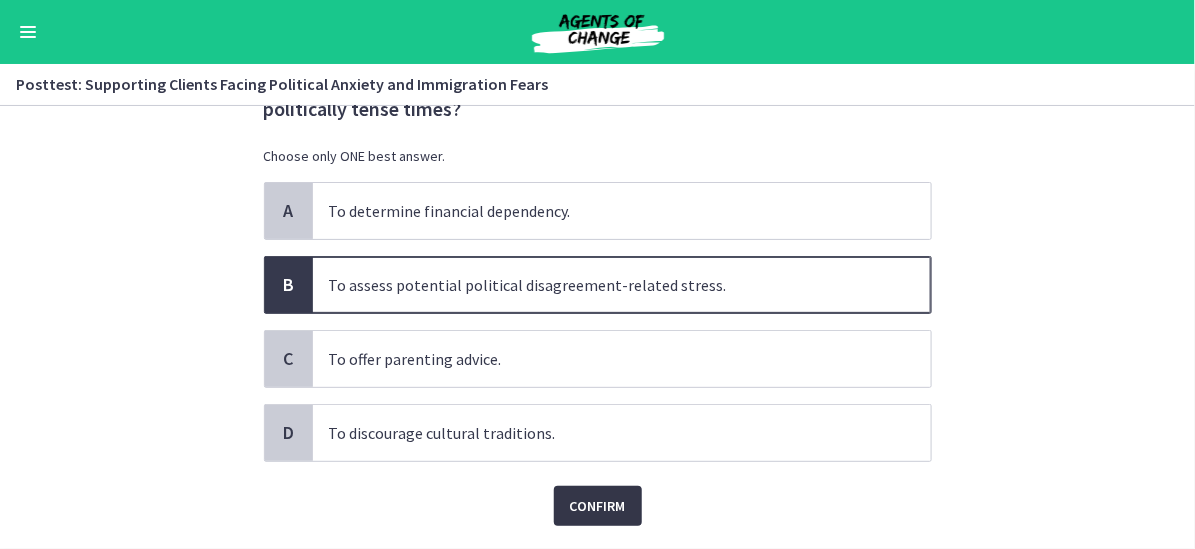 click on "Confirm" at bounding box center [598, 506] 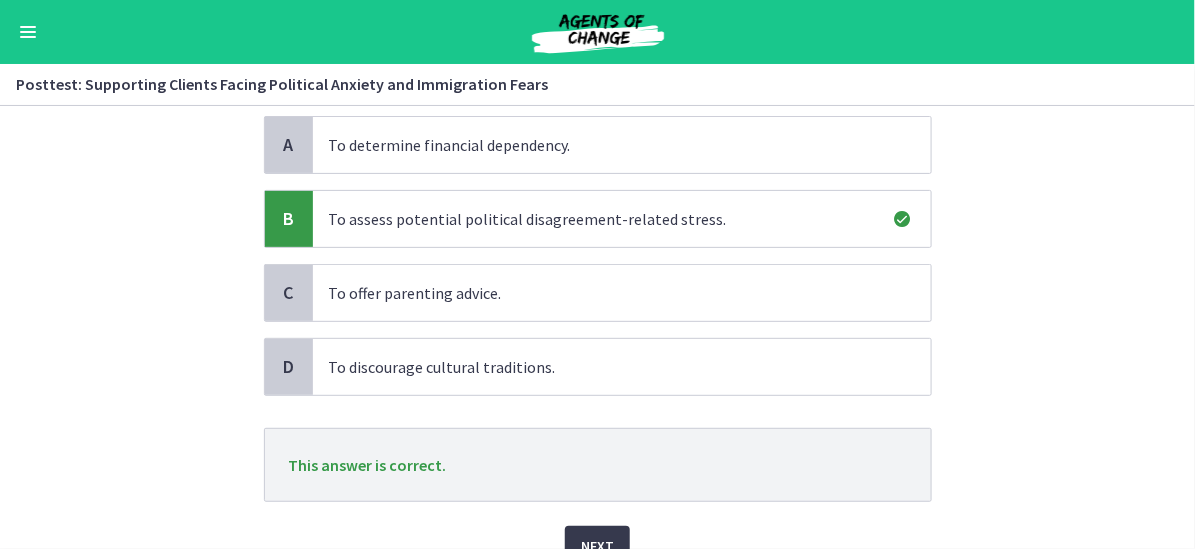 scroll, scrollTop: 200, scrollLeft: 0, axis: vertical 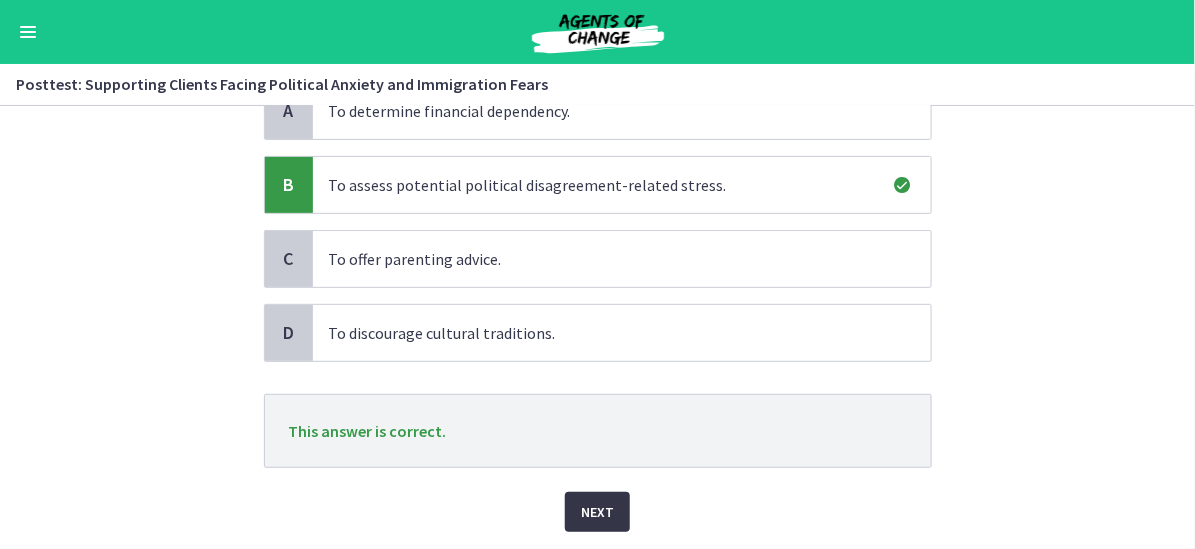 click on "Next" at bounding box center [597, 512] 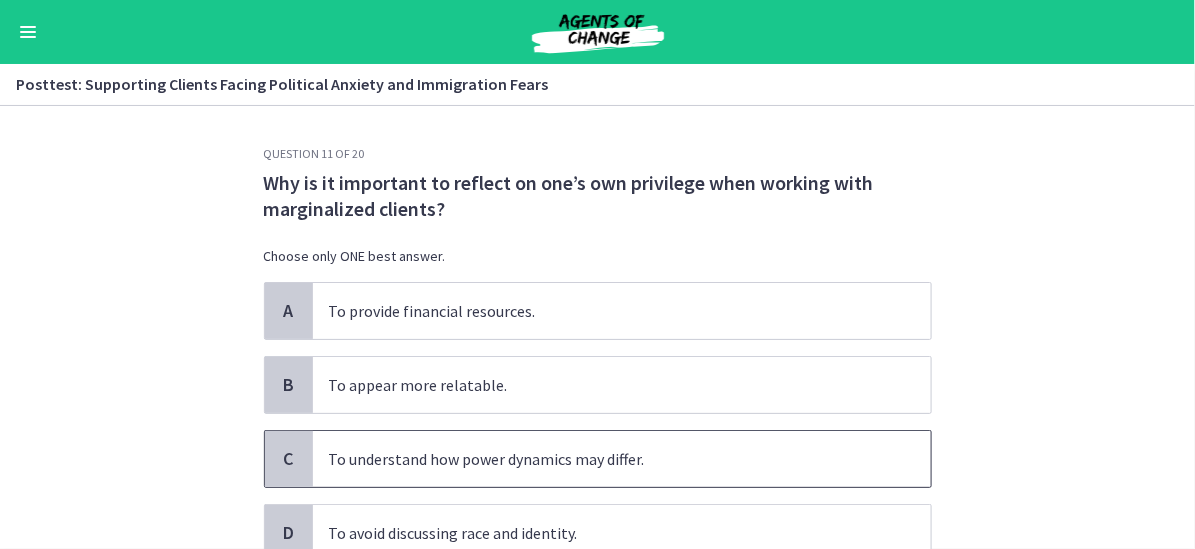 scroll, scrollTop: 100, scrollLeft: 0, axis: vertical 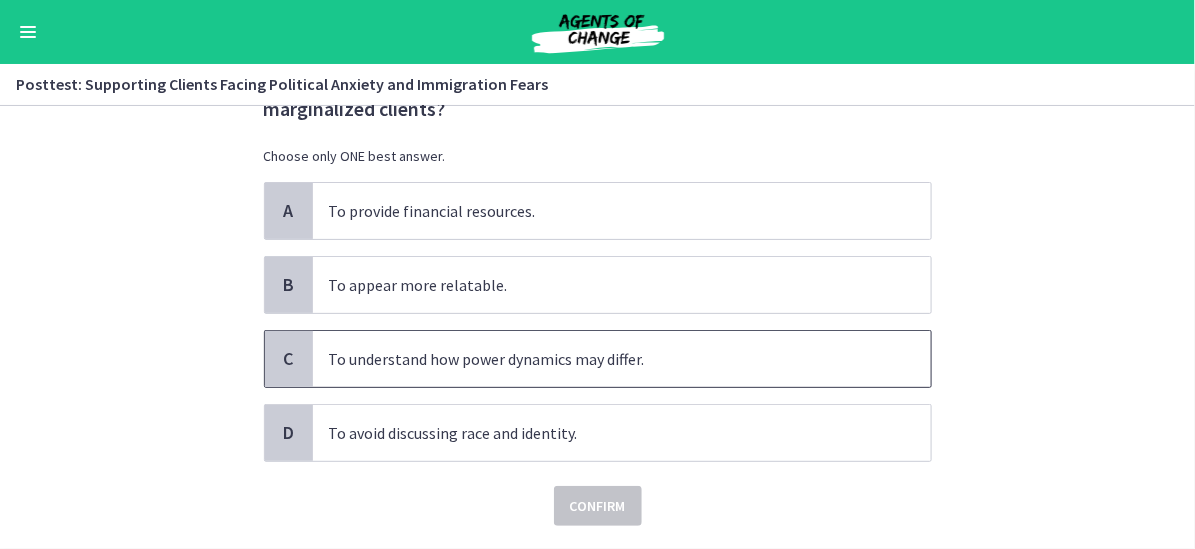 click on "To understand how power dynamics may differ." at bounding box center [622, 359] 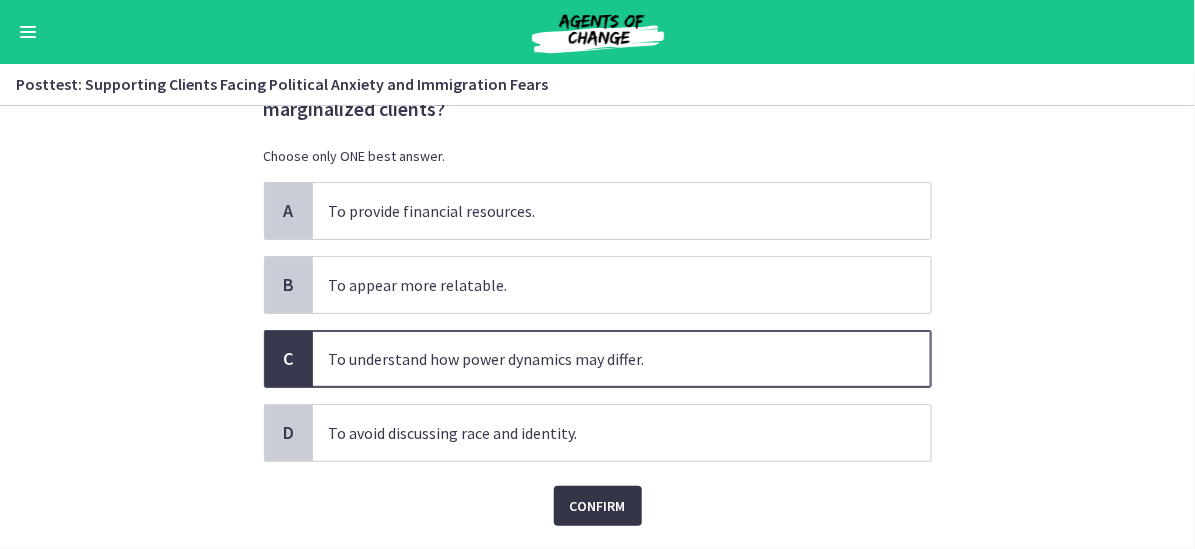 click on "Confirm" at bounding box center [598, 506] 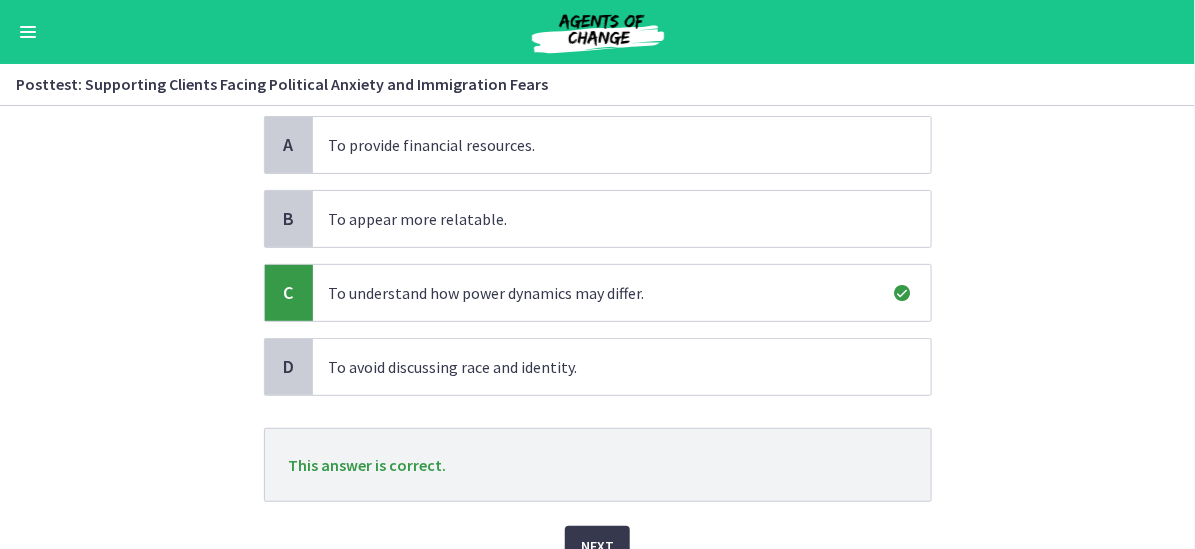 scroll, scrollTop: 200, scrollLeft: 0, axis: vertical 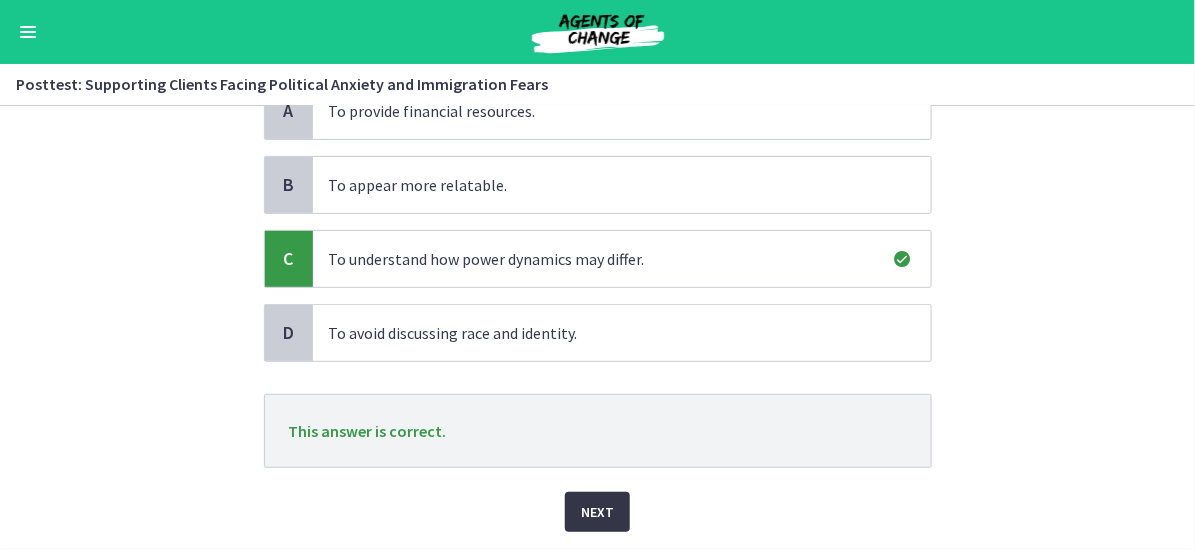 click on "Next" at bounding box center (597, 512) 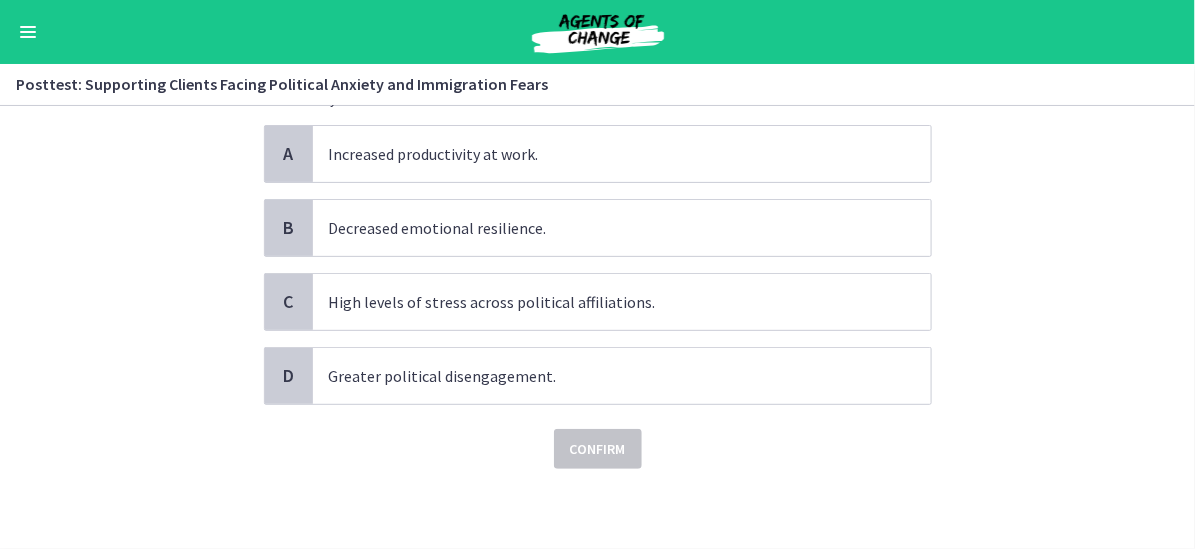 scroll, scrollTop: 0, scrollLeft: 0, axis: both 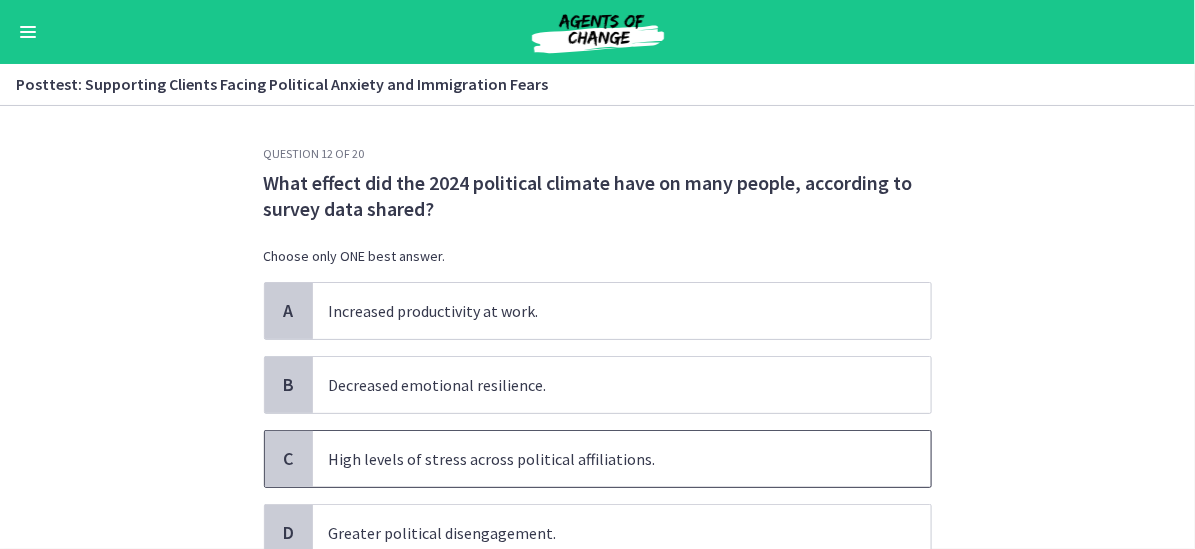 click on "High levels of stress across political affiliations." at bounding box center (622, 459) 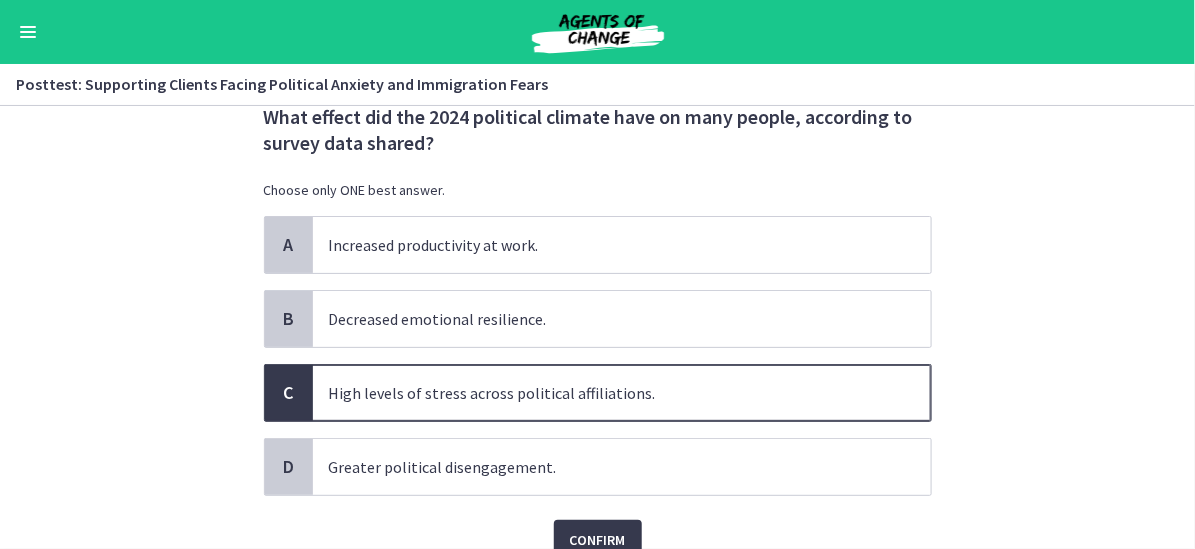 scroll, scrollTop: 100, scrollLeft: 0, axis: vertical 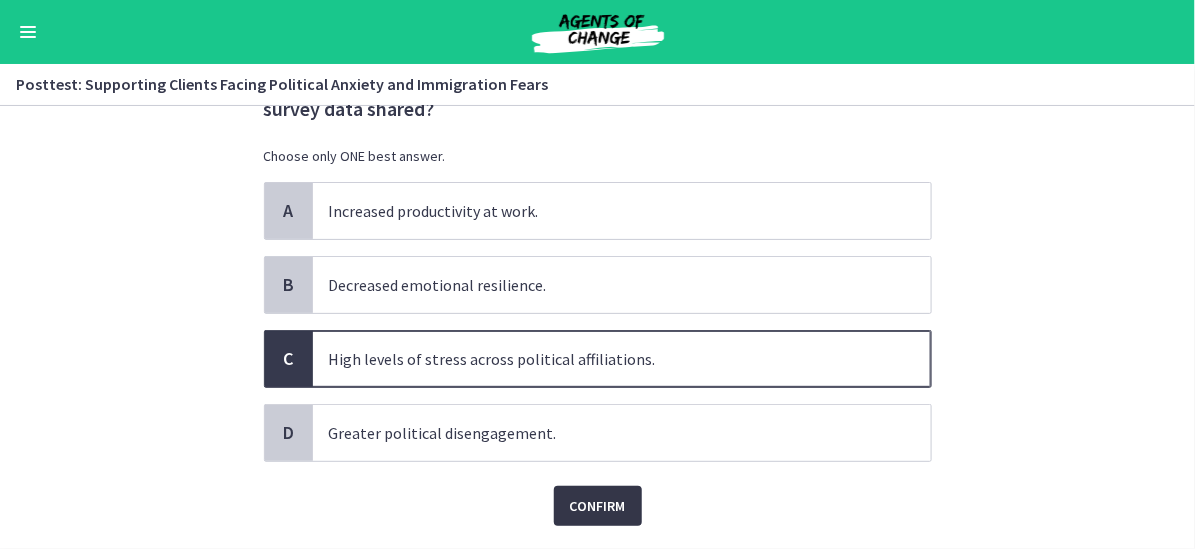 click on "Confirm" at bounding box center [598, 506] 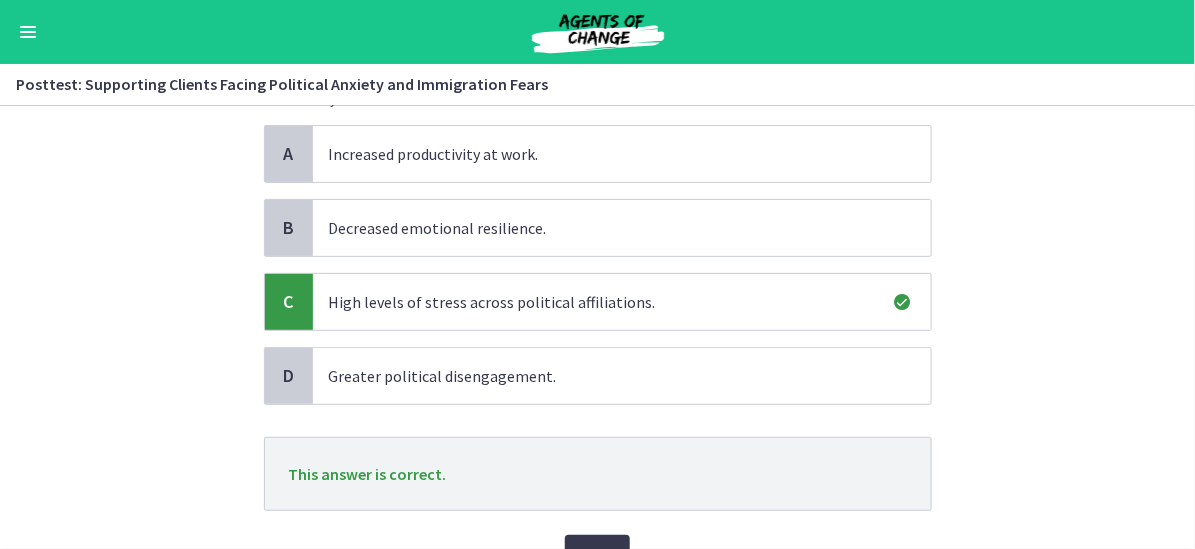 scroll, scrollTop: 200, scrollLeft: 0, axis: vertical 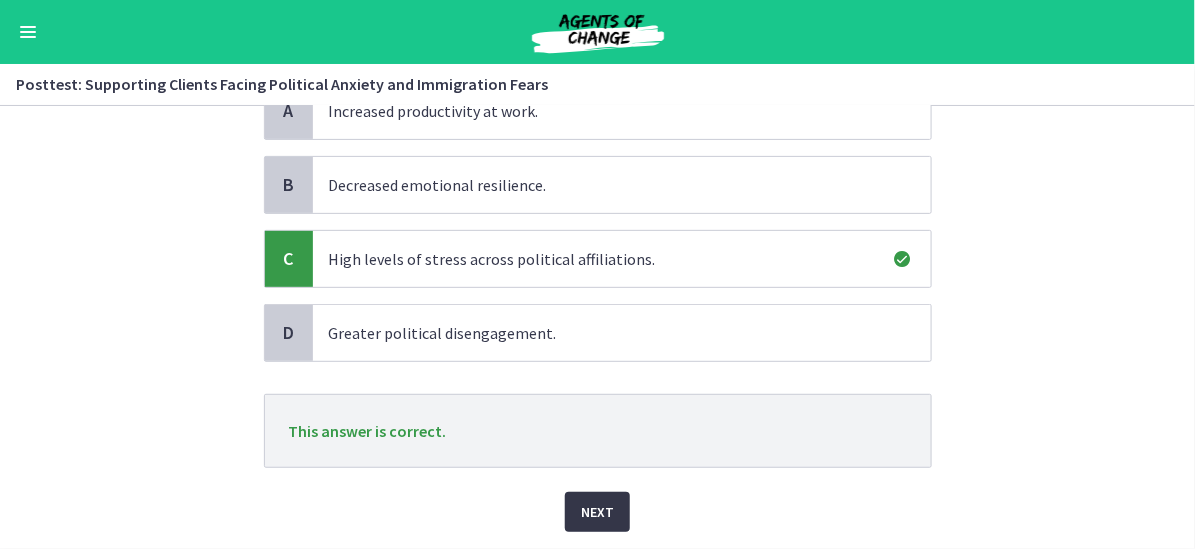 click on "Next" at bounding box center [597, 512] 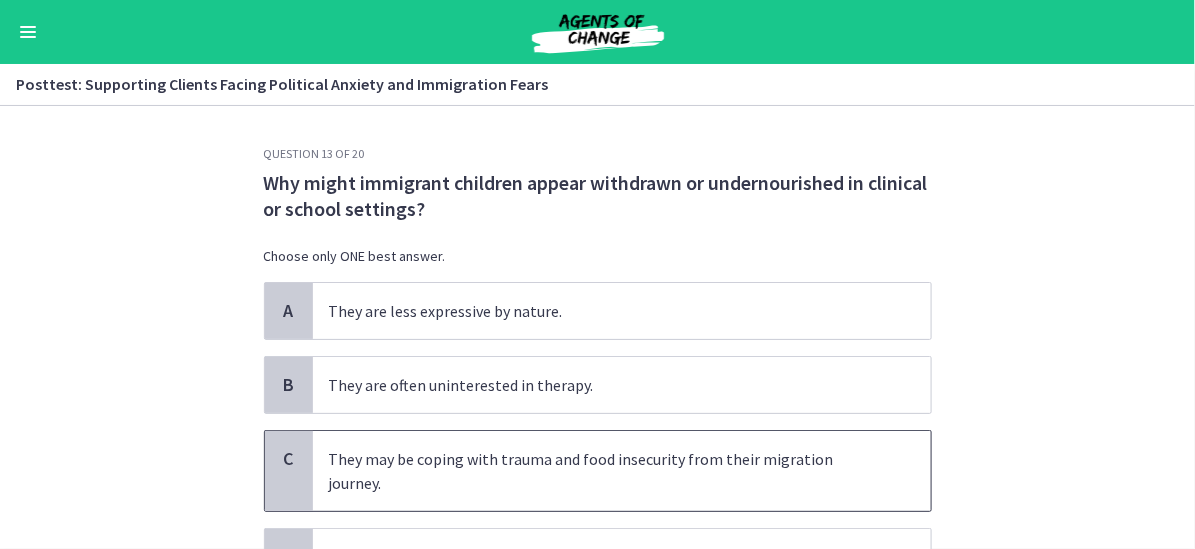 click on "They may be coping with trauma and food insecurity from their migration journey." at bounding box center [622, 471] 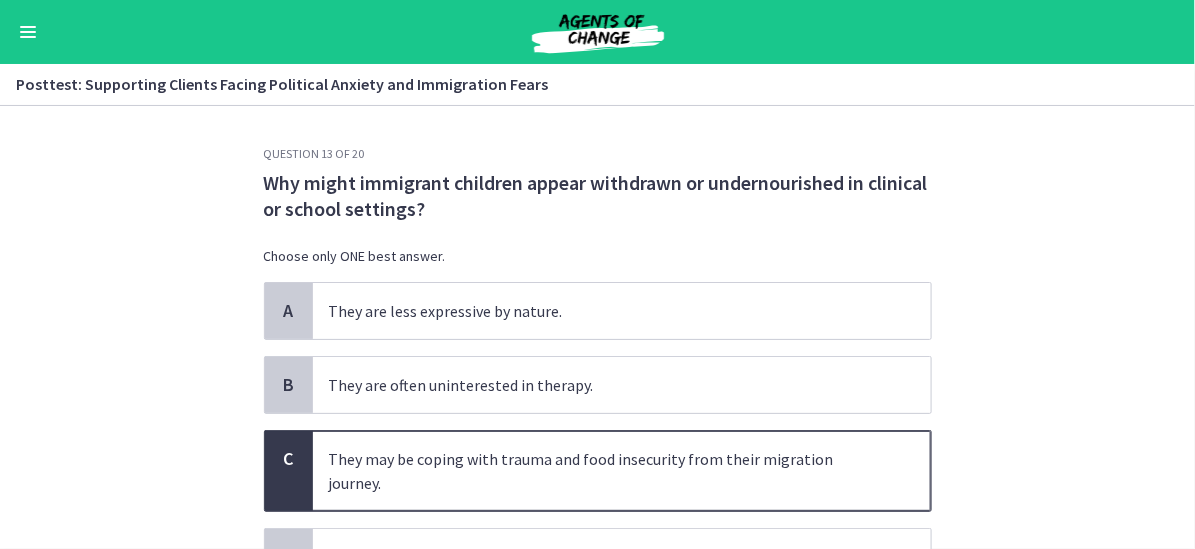 scroll, scrollTop: 100, scrollLeft: 0, axis: vertical 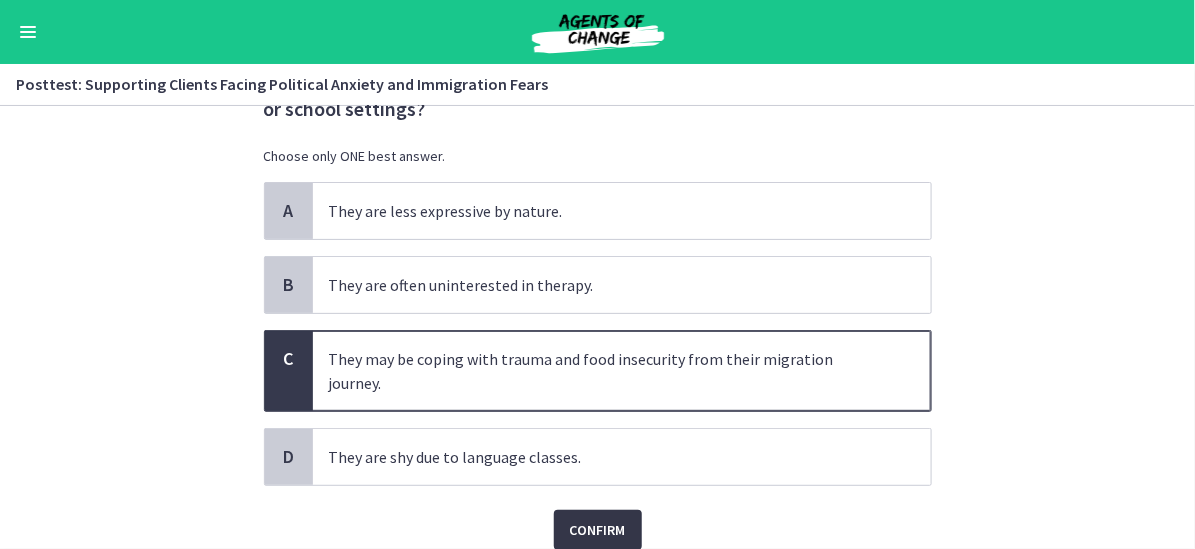 click on "Confirm" at bounding box center [598, 530] 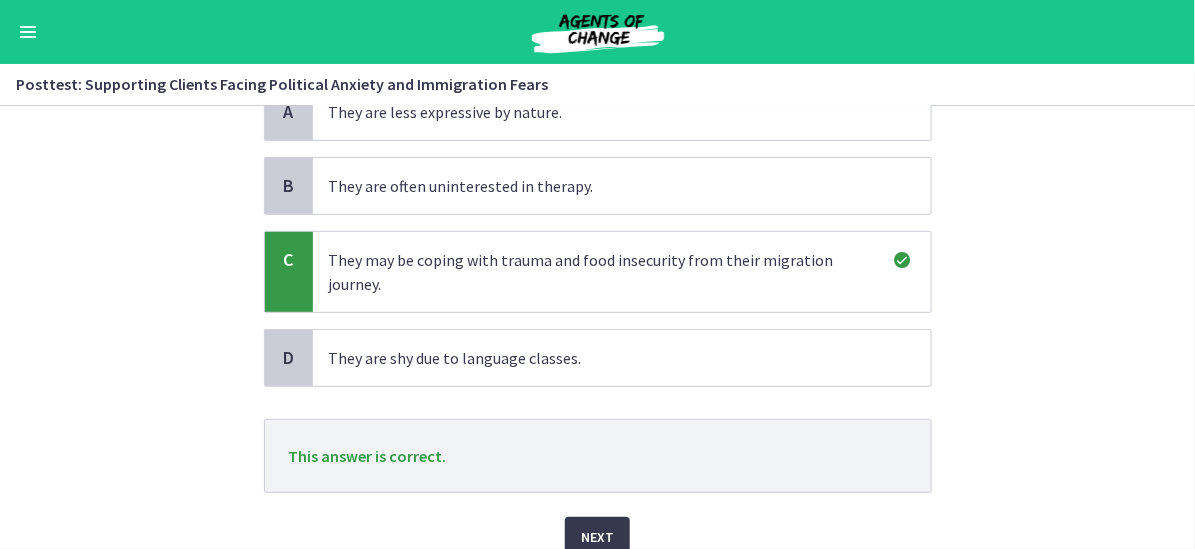 scroll, scrollTop: 200, scrollLeft: 0, axis: vertical 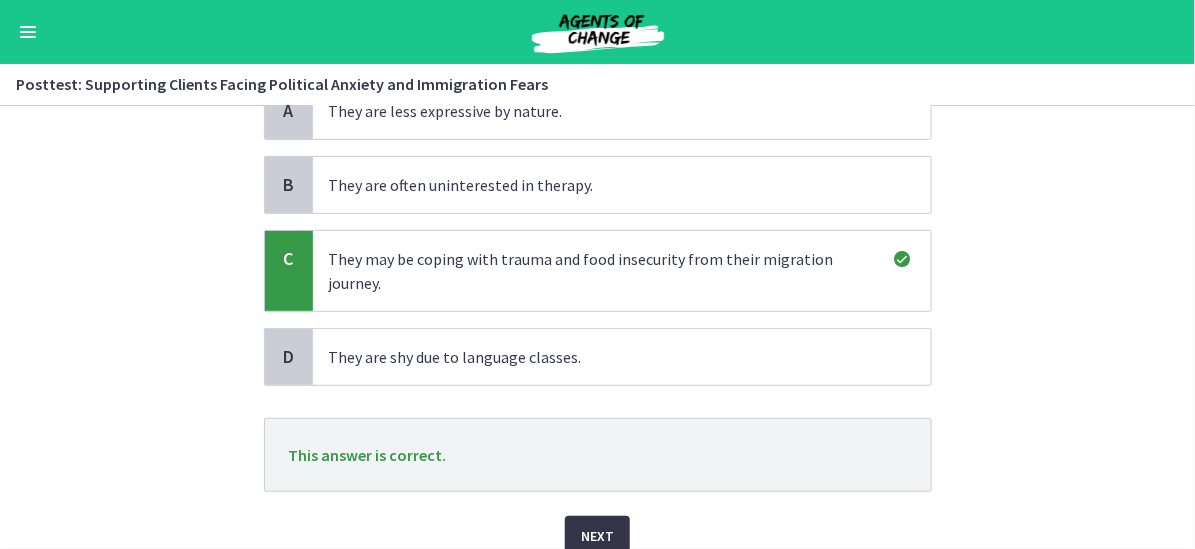 click on "Next" at bounding box center [597, 536] 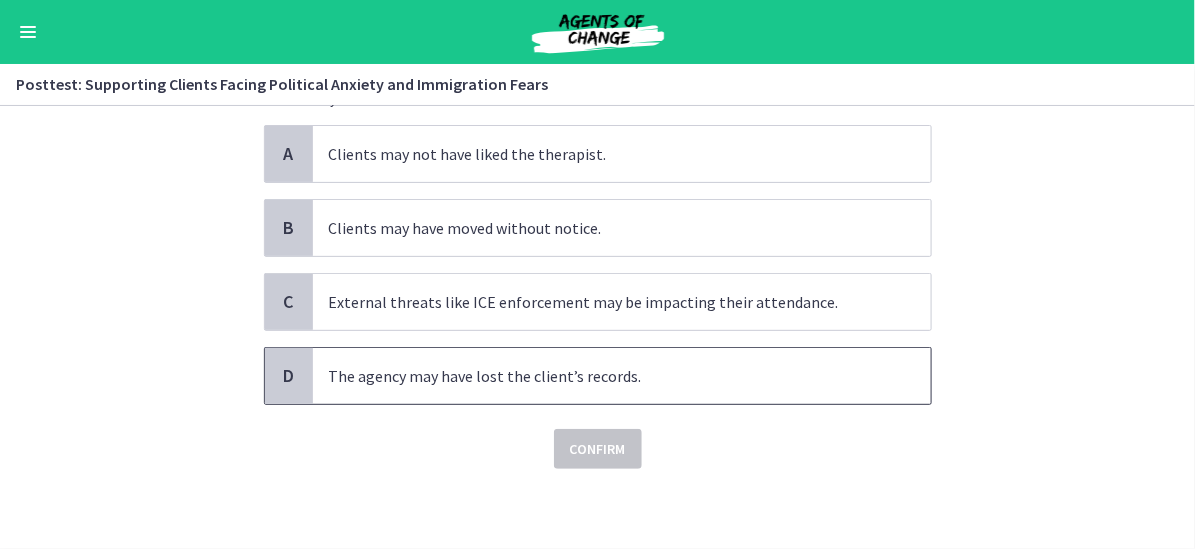 scroll, scrollTop: 0, scrollLeft: 0, axis: both 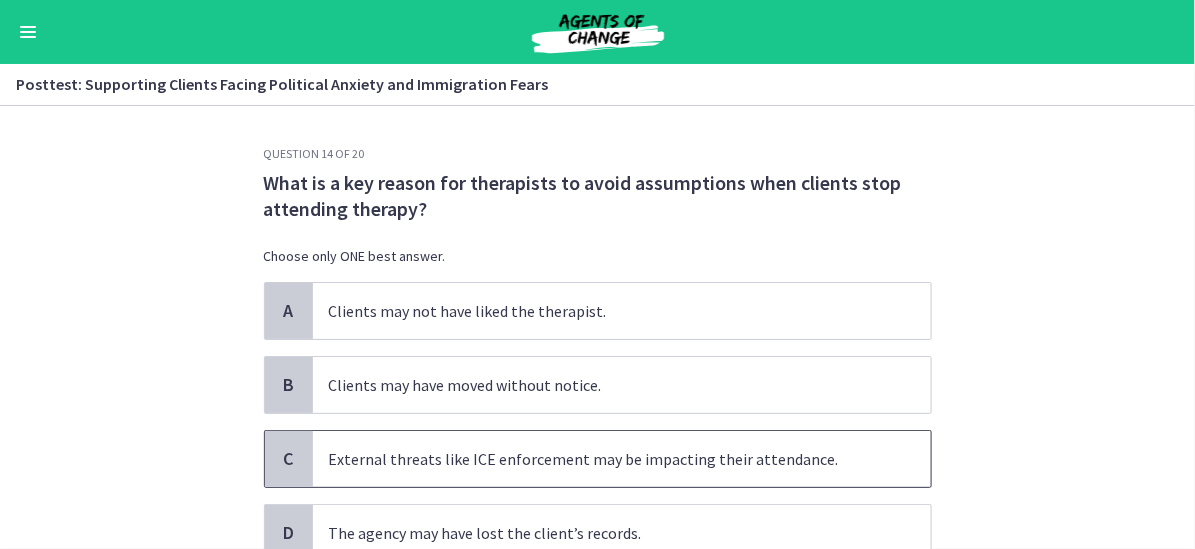 click on "External threats like ICE enforcement may be impacting their attendance." at bounding box center [622, 459] 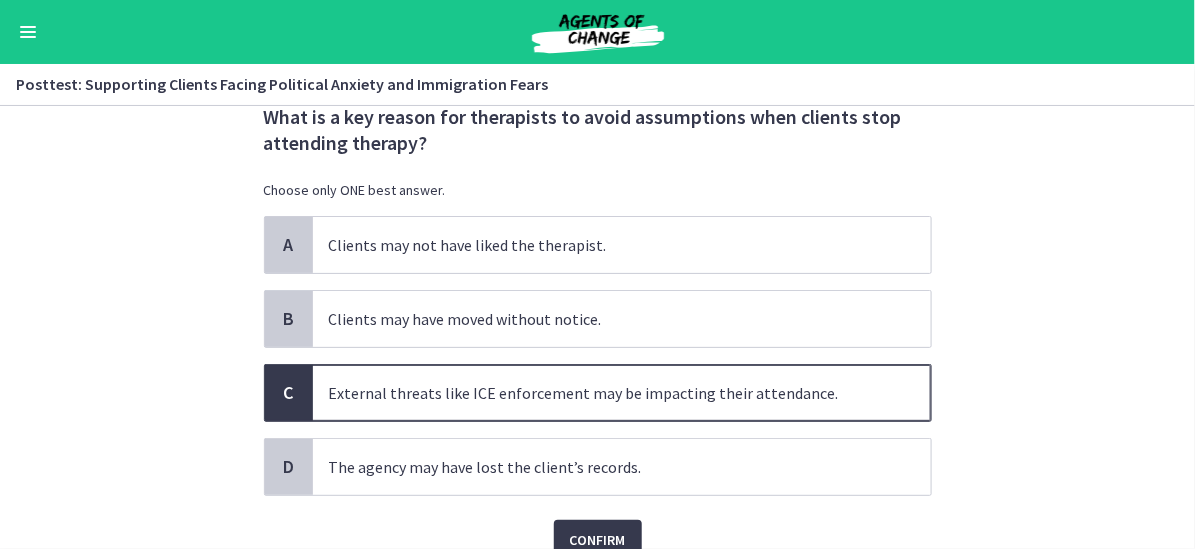 scroll, scrollTop: 100, scrollLeft: 0, axis: vertical 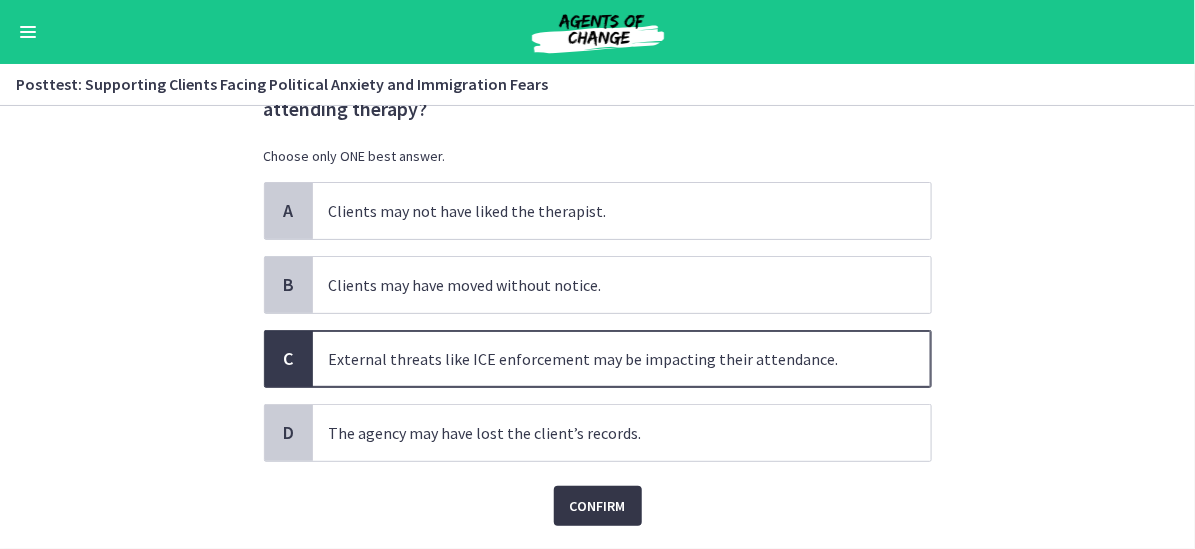click on "Confirm" at bounding box center [598, 506] 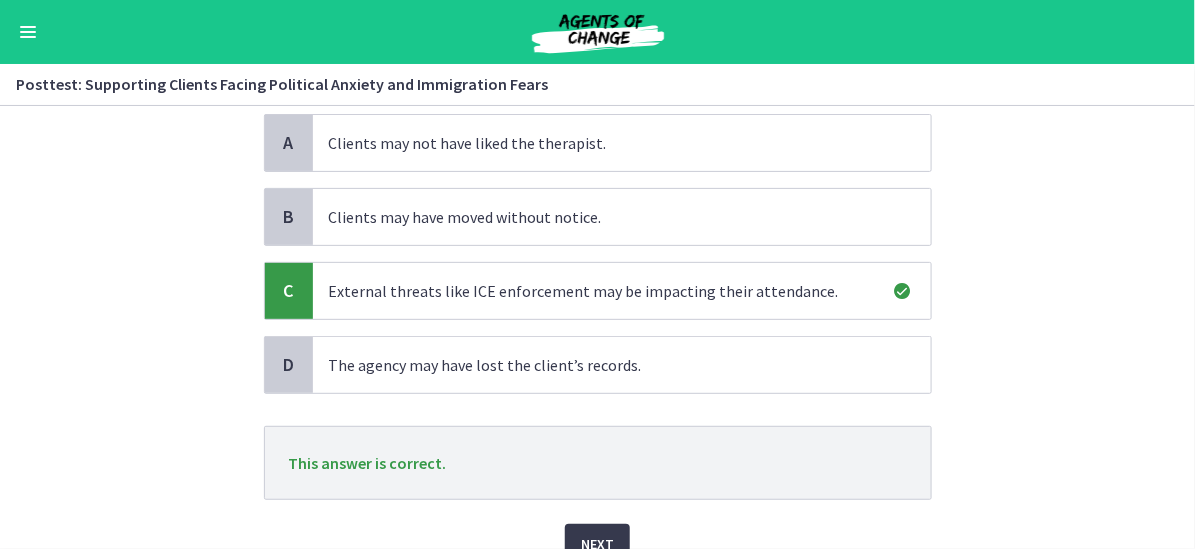 scroll, scrollTop: 200, scrollLeft: 0, axis: vertical 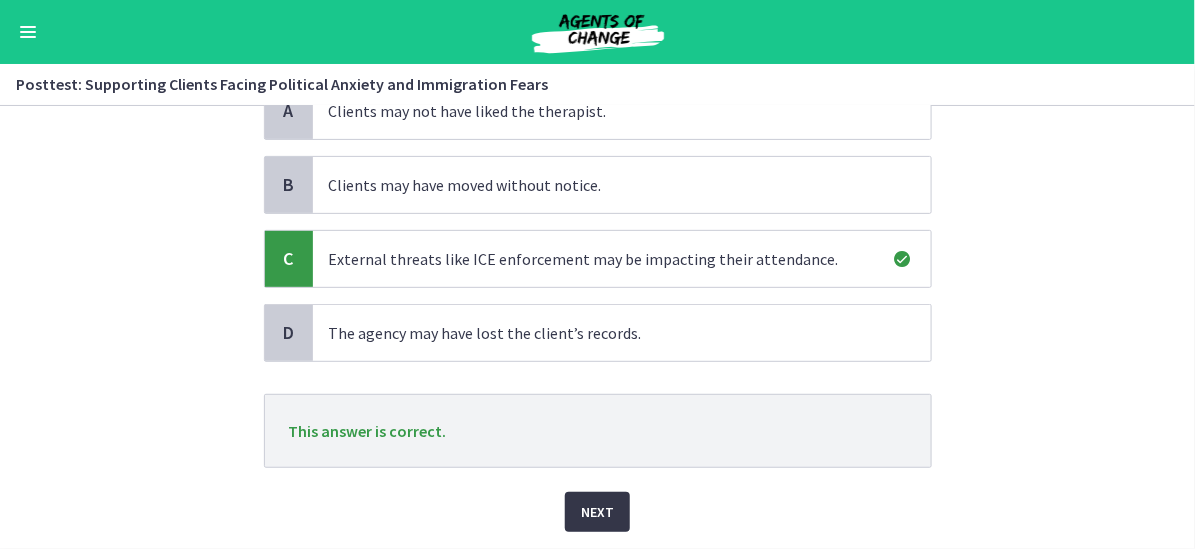 click on "Next" at bounding box center (597, 512) 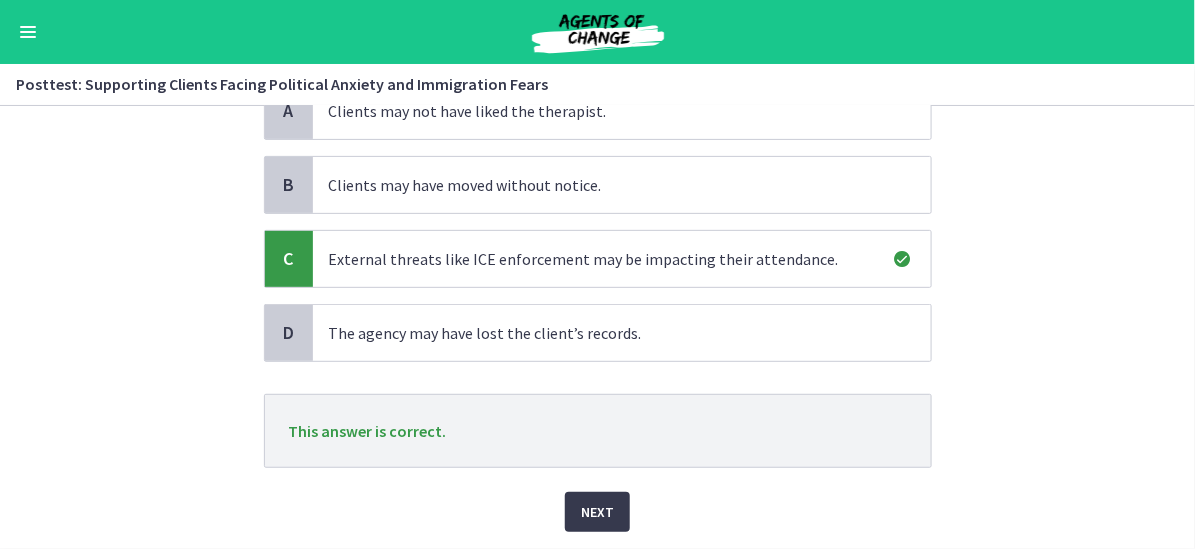 scroll, scrollTop: 0, scrollLeft: 0, axis: both 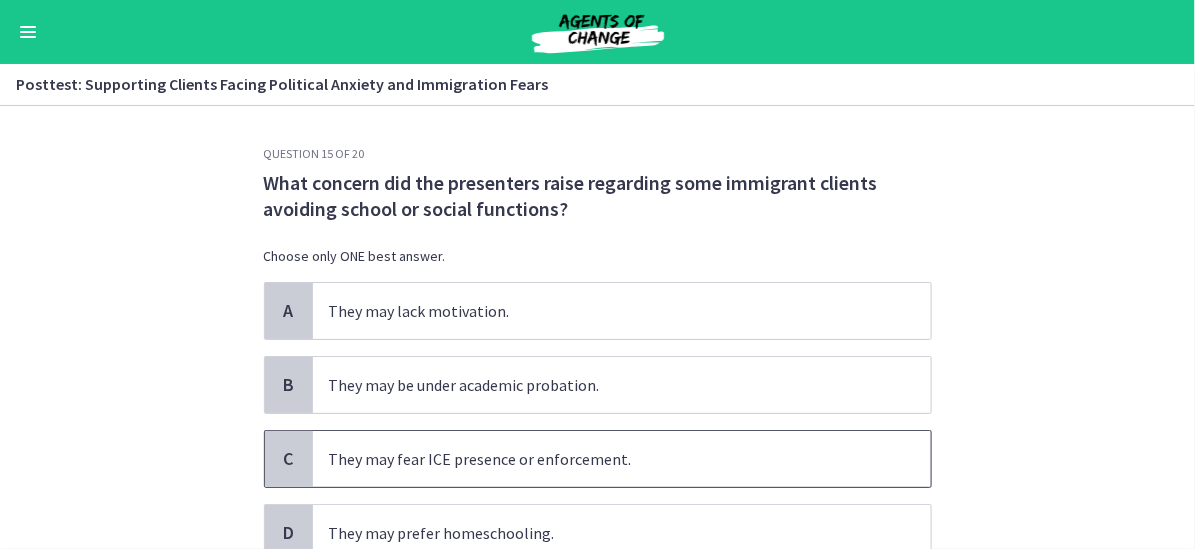 click on "They may fear ICE presence or enforcement." at bounding box center (622, 459) 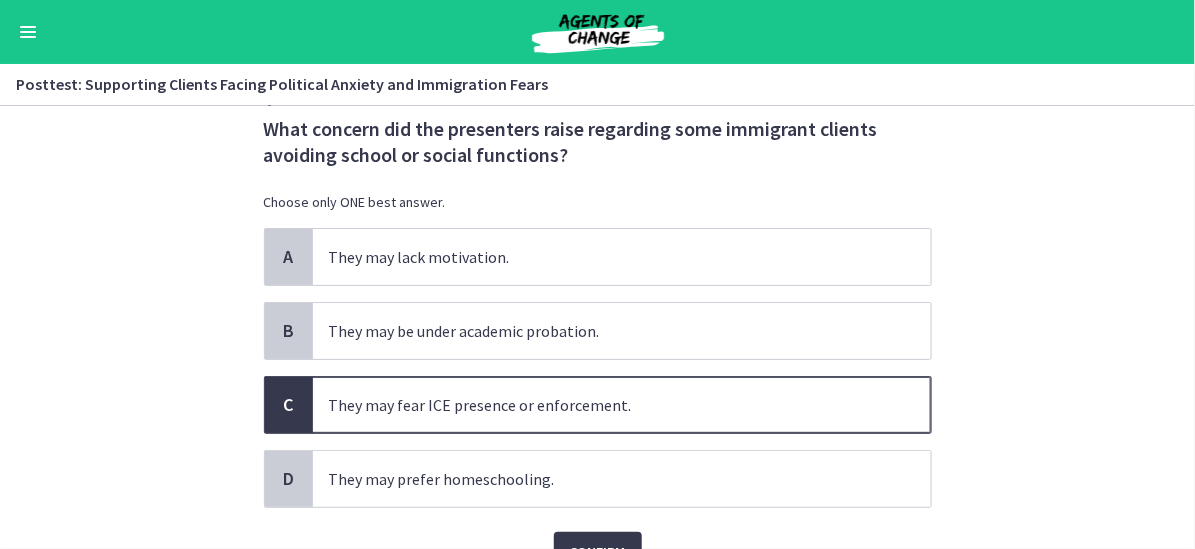 scroll, scrollTop: 100, scrollLeft: 0, axis: vertical 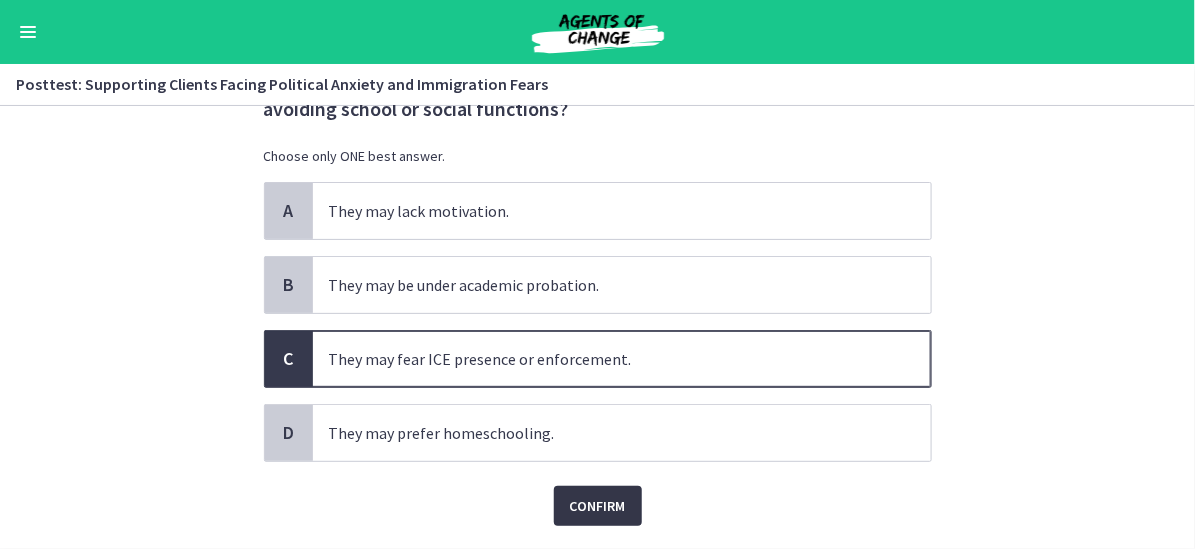click on "Confirm" at bounding box center (598, 506) 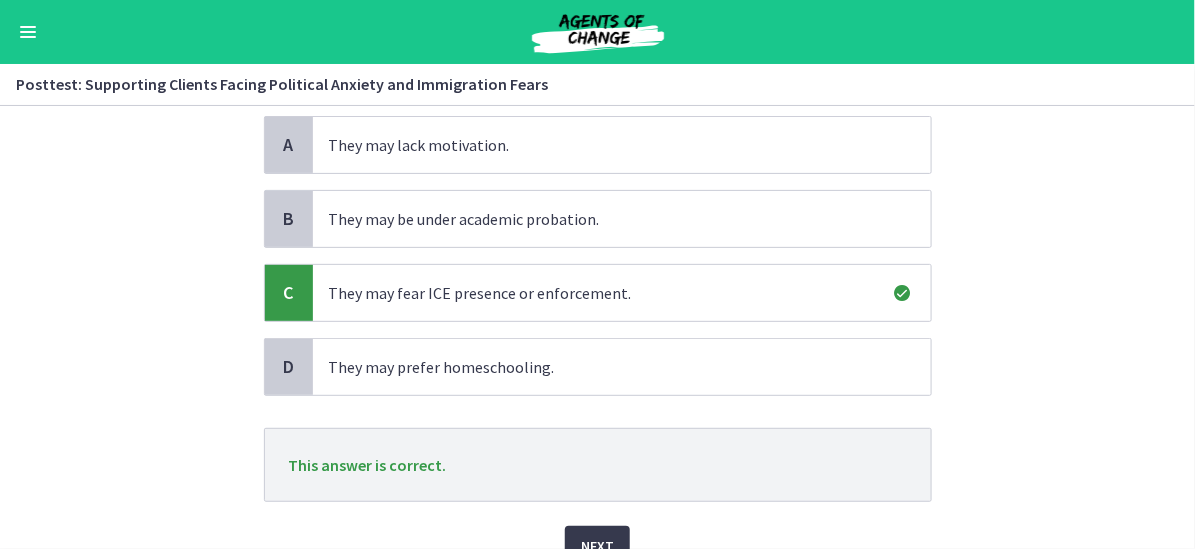 scroll, scrollTop: 200, scrollLeft: 0, axis: vertical 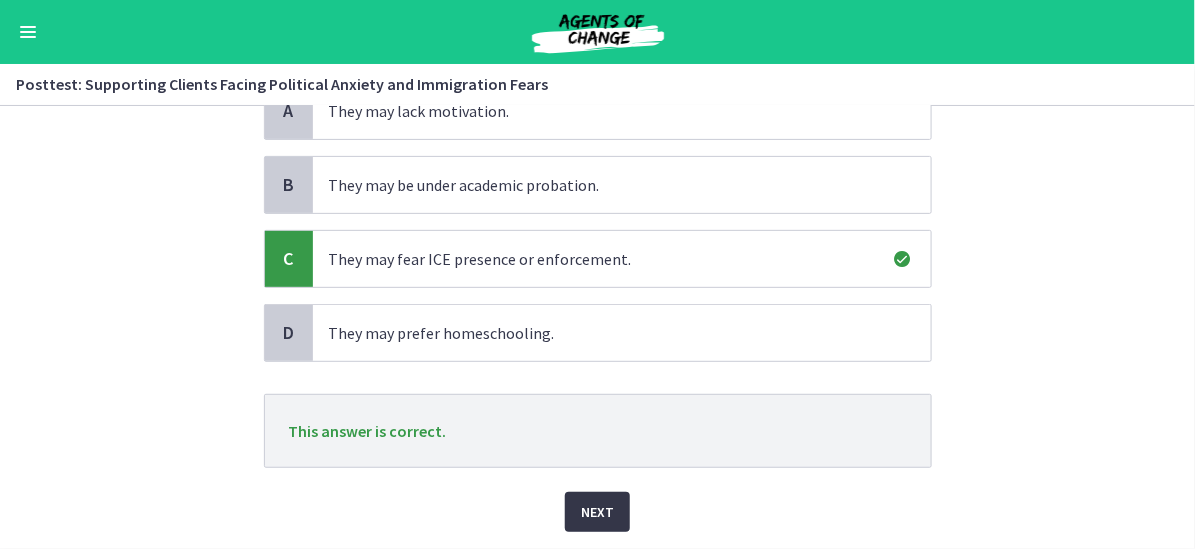click on "Next" at bounding box center (597, 512) 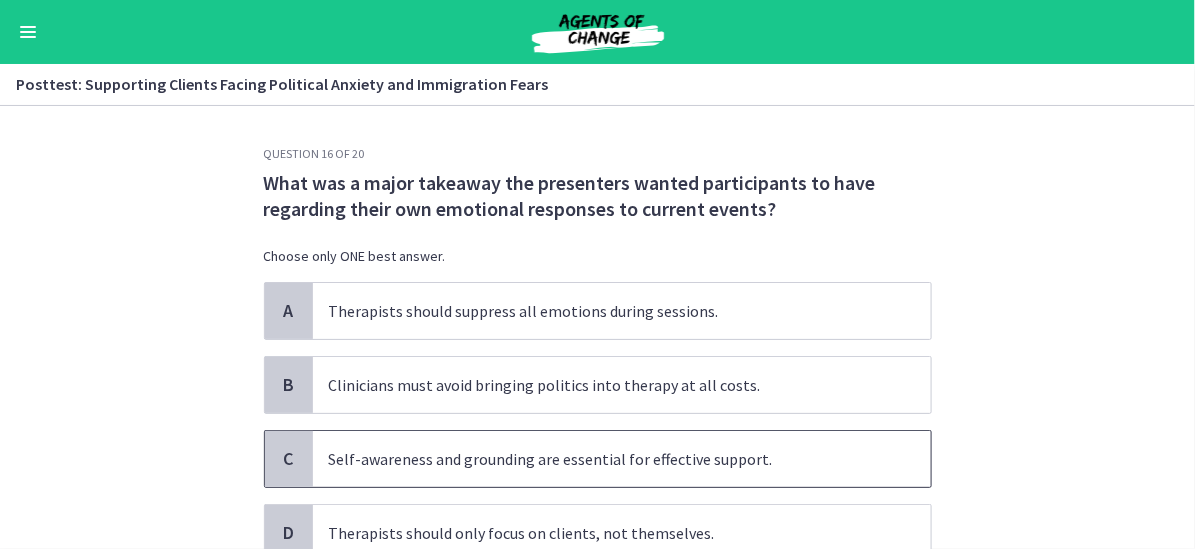 click on "Self-awareness and grounding are essential for effective support." at bounding box center [622, 459] 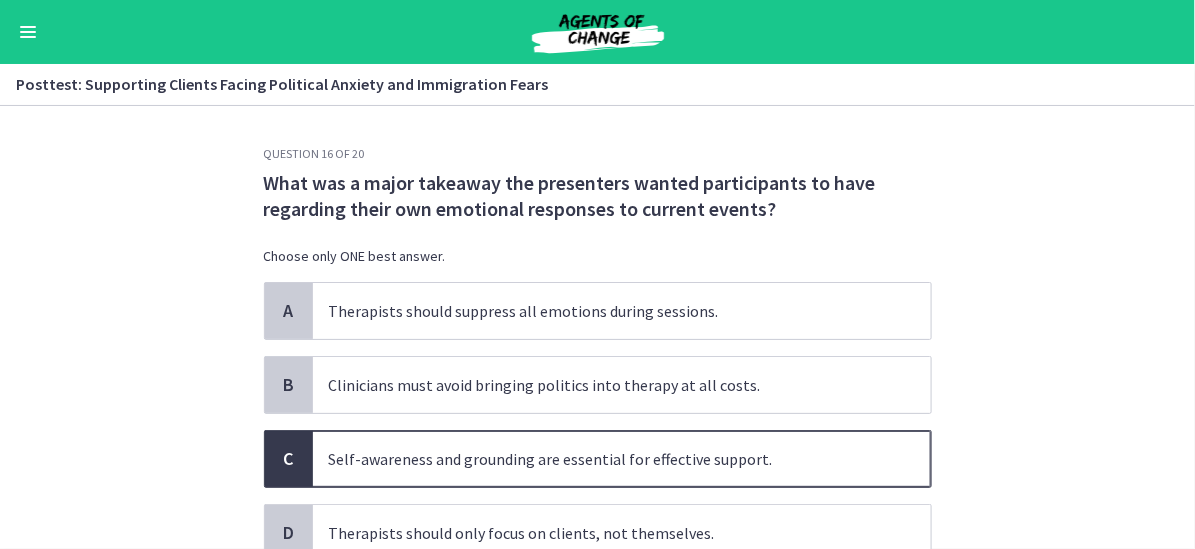 scroll, scrollTop: 100, scrollLeft: 0, axis: vertical 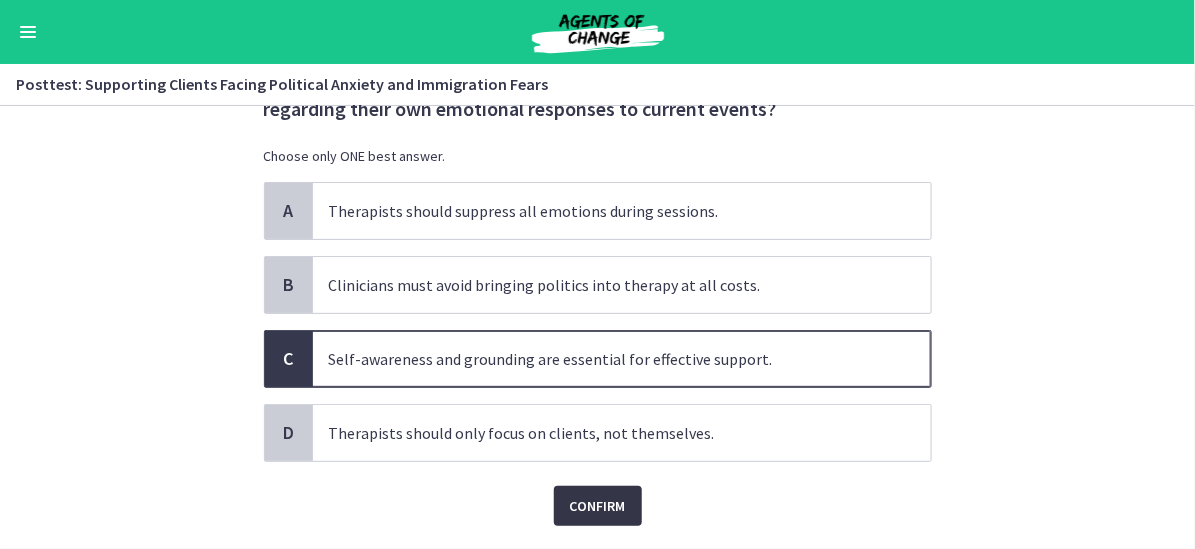 click on "Confirm" at bounding box center (598, 506) 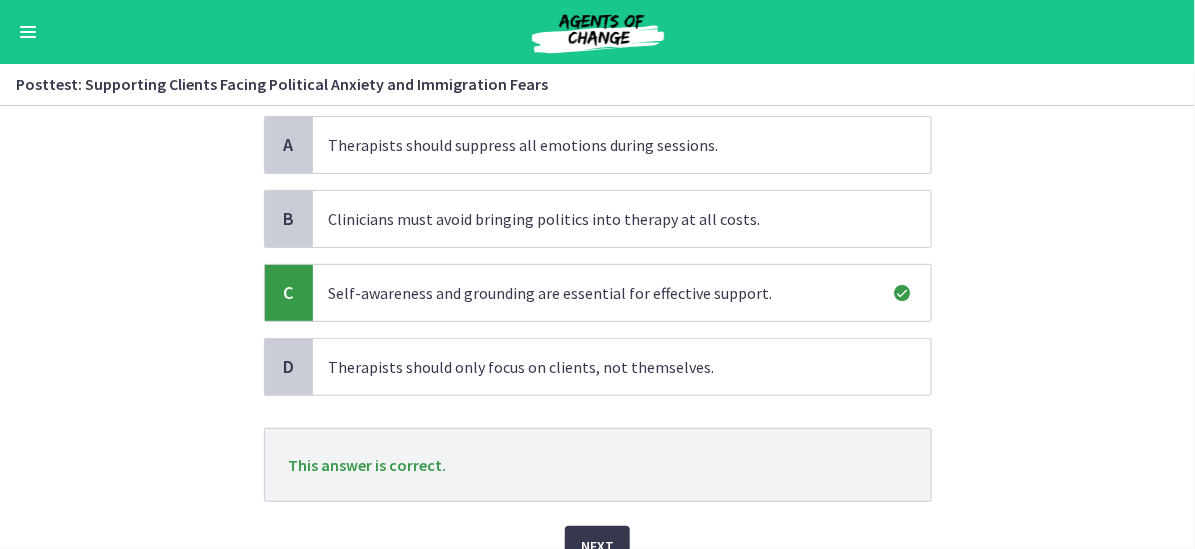 scroll, scrollTop: 200, scrollLeft: 0, axis: vertical 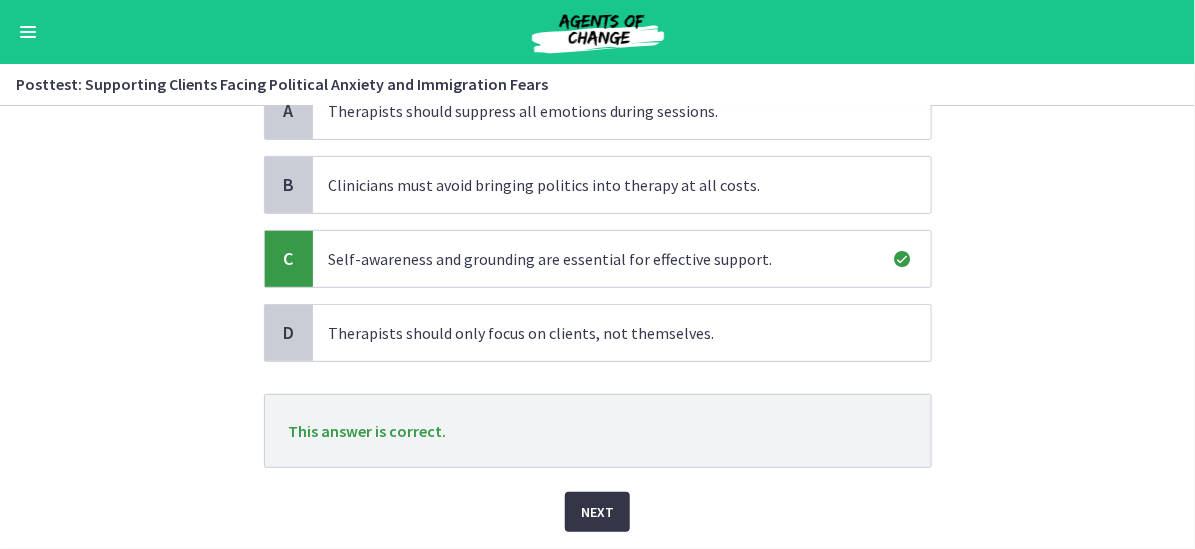 click on "Next" at bounding box center (597, 512) 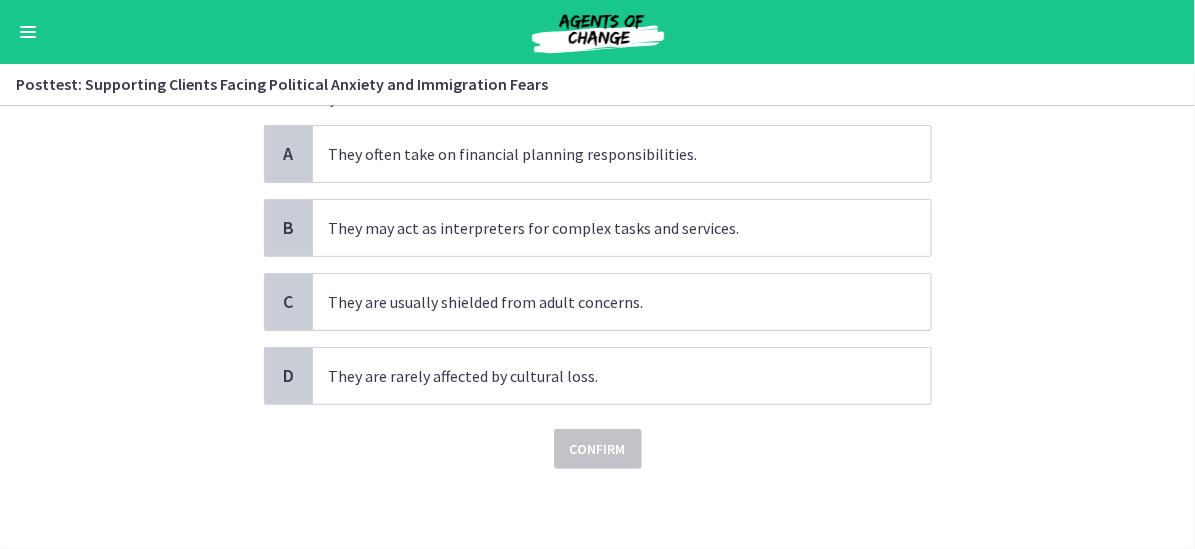 scroll, scrollTop: 0, scrollLeft: 0, axis: both 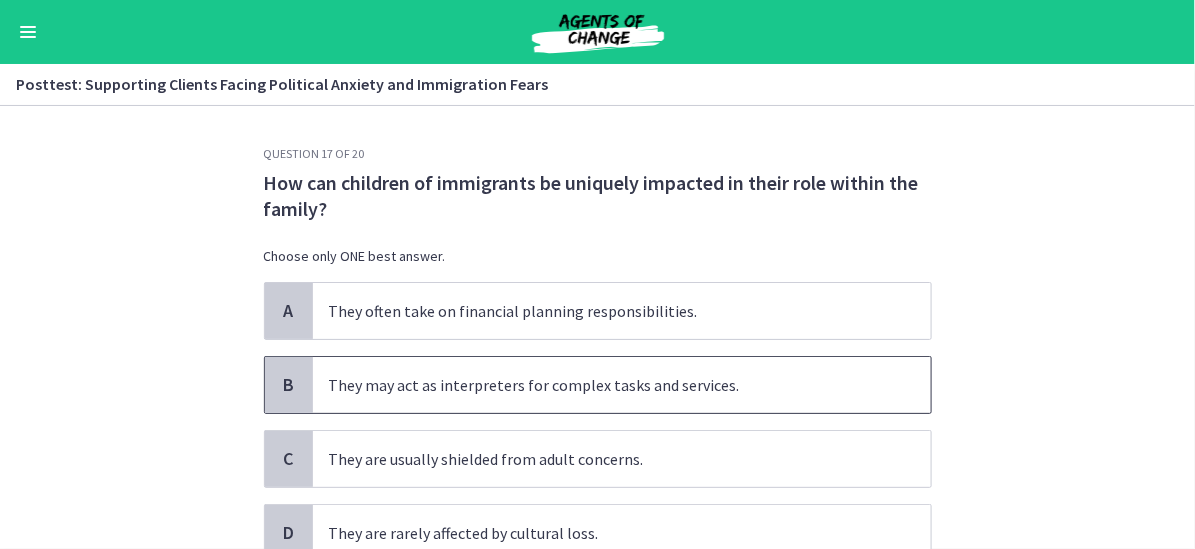 click on "They may act as interpreters for complex tasks and services." at bounding box center [622, 385] 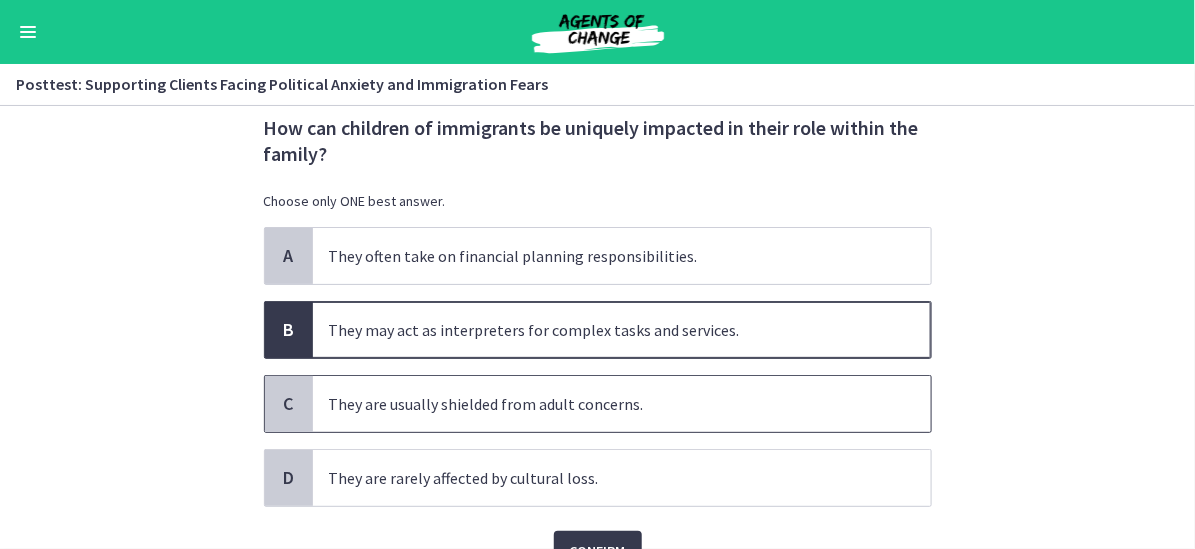 scroll, scrollTop: 100, scrollLeft: 0, axis: vertical 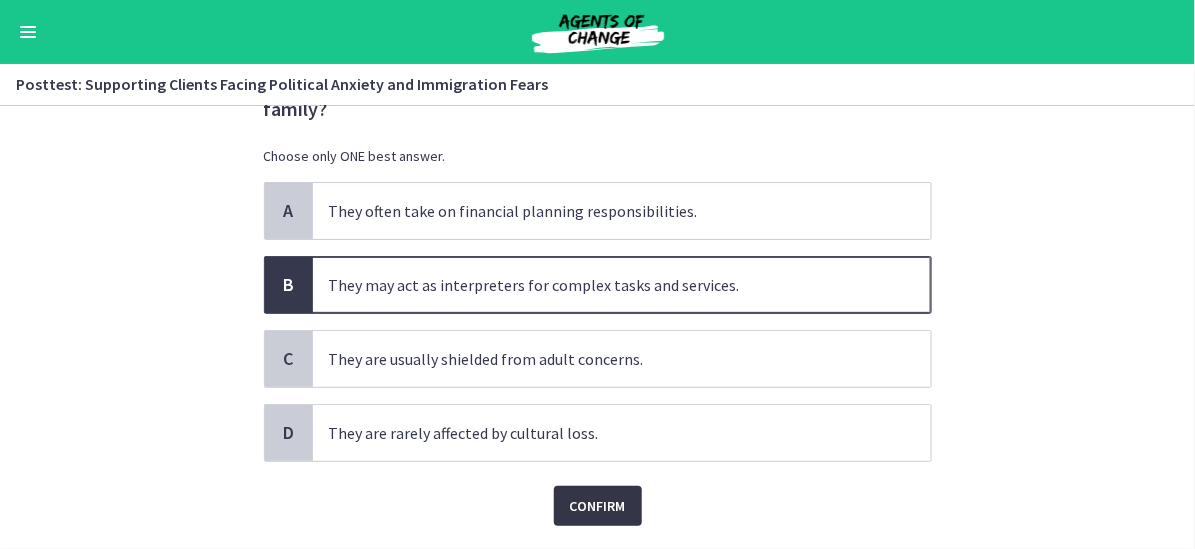 click on "Confirm" at bounding box center (598, 506) 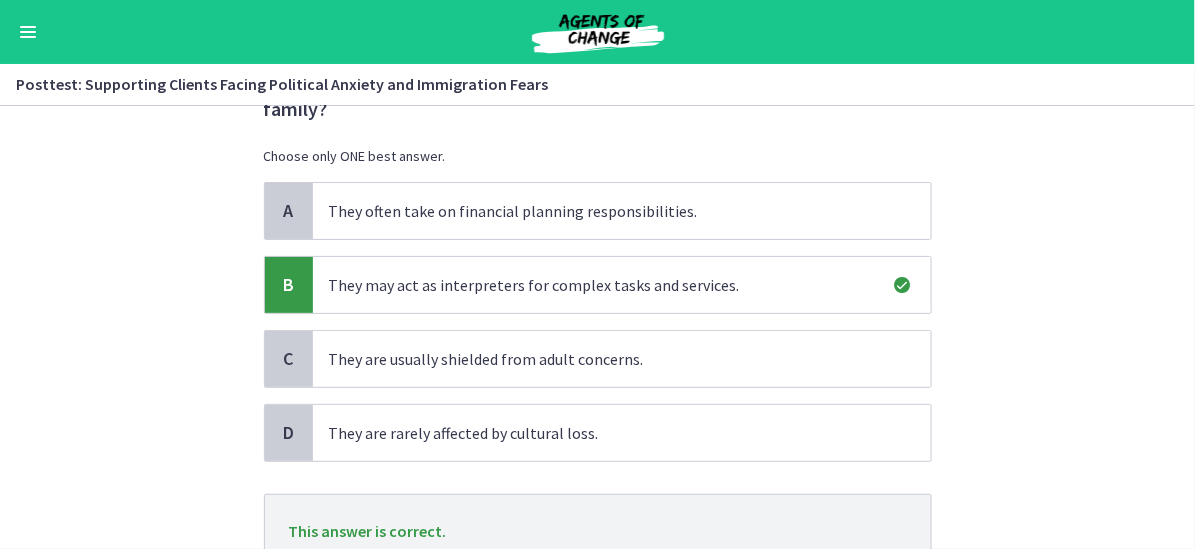scroll, scrollTop: 200, scrollLeft: 0, axis: vertical 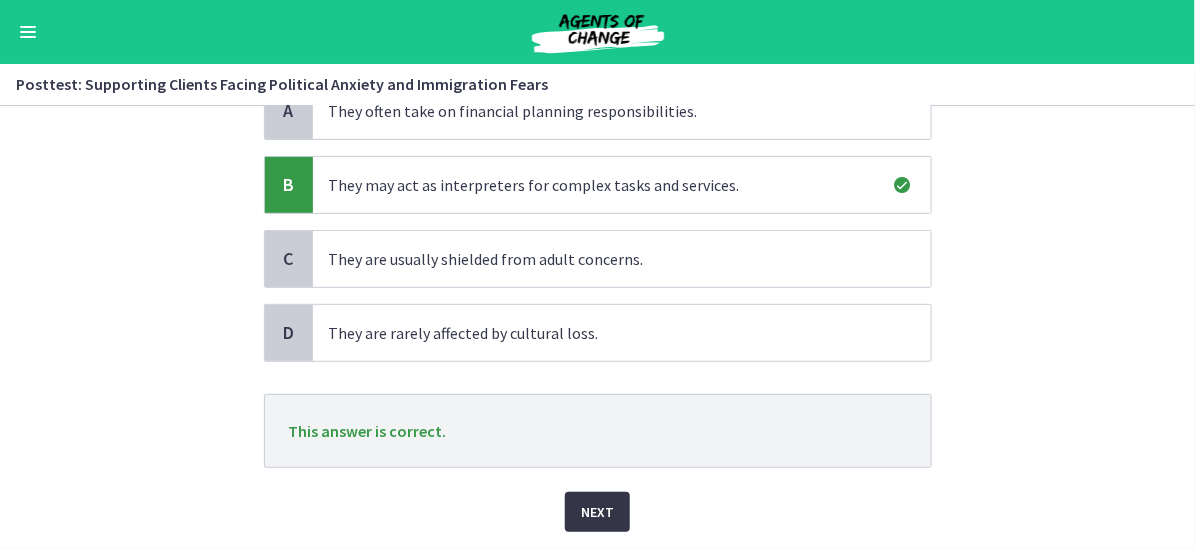 click on "Next" at bounding box center (597, 512) 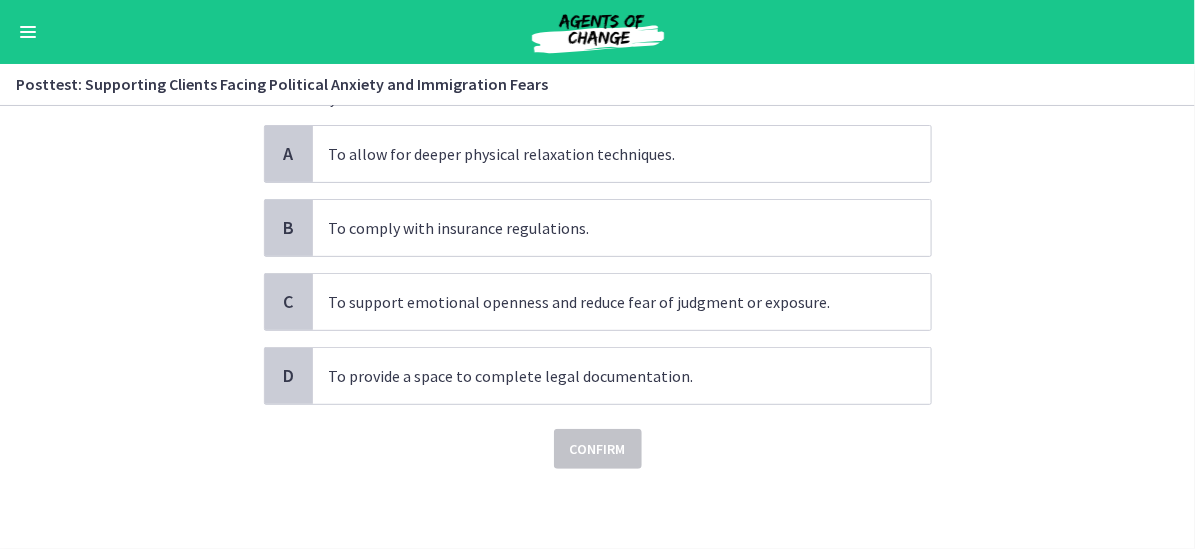 scroll, scrollTop: 0, scrollLeft: 0, axis: both 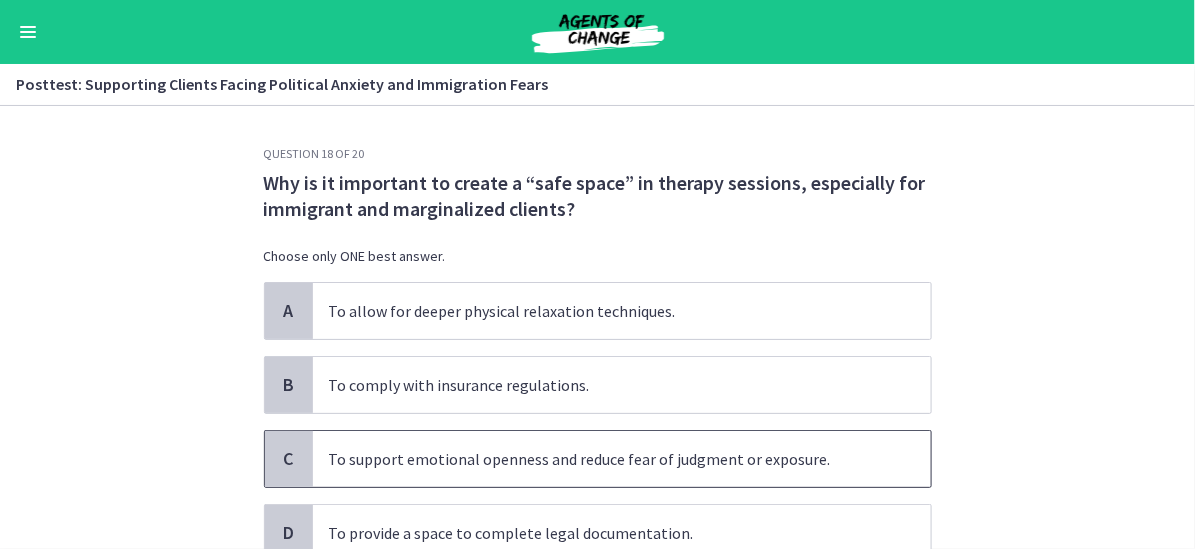 click on "To support emotional openness and reduce fear of judgment or exposure." at bounding box center (622, 459) 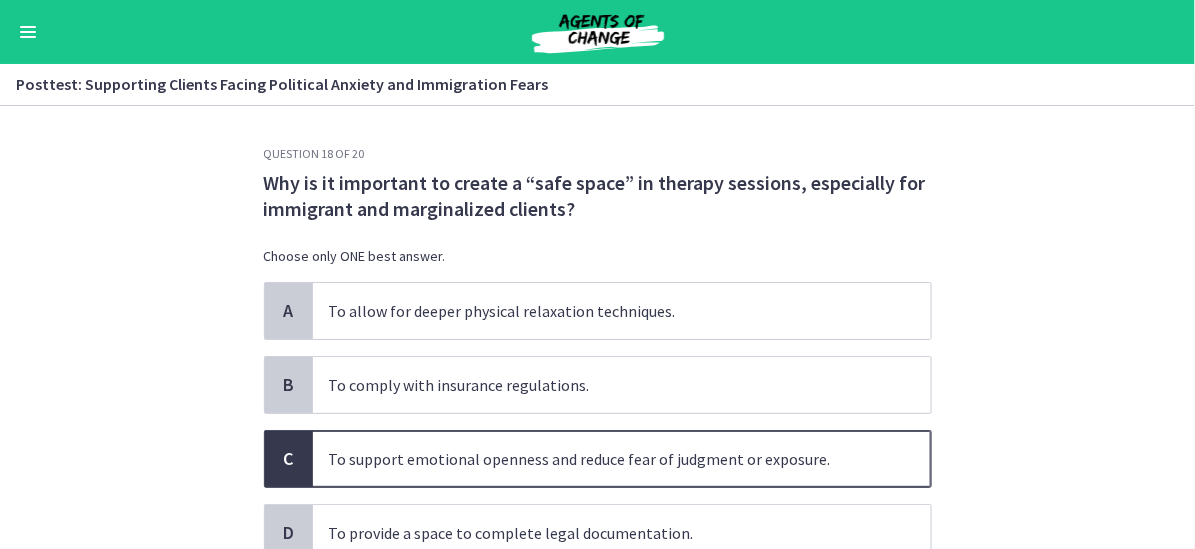 scroll, scrollTop: 100, scrollLeft: 0, axis: vertical 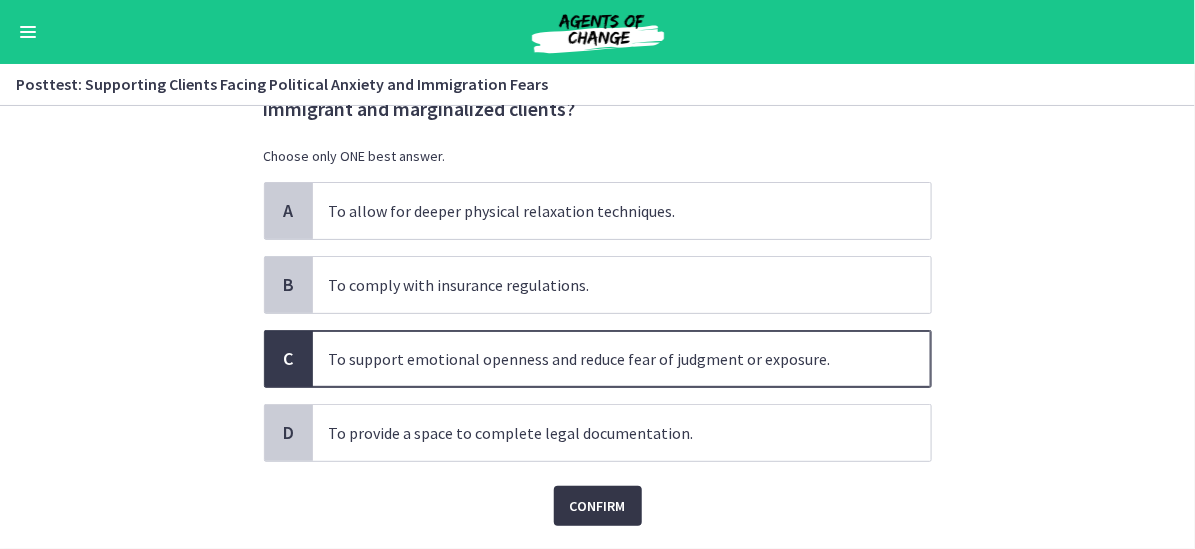 click on "Confirm" at bounding box center (598, 506) 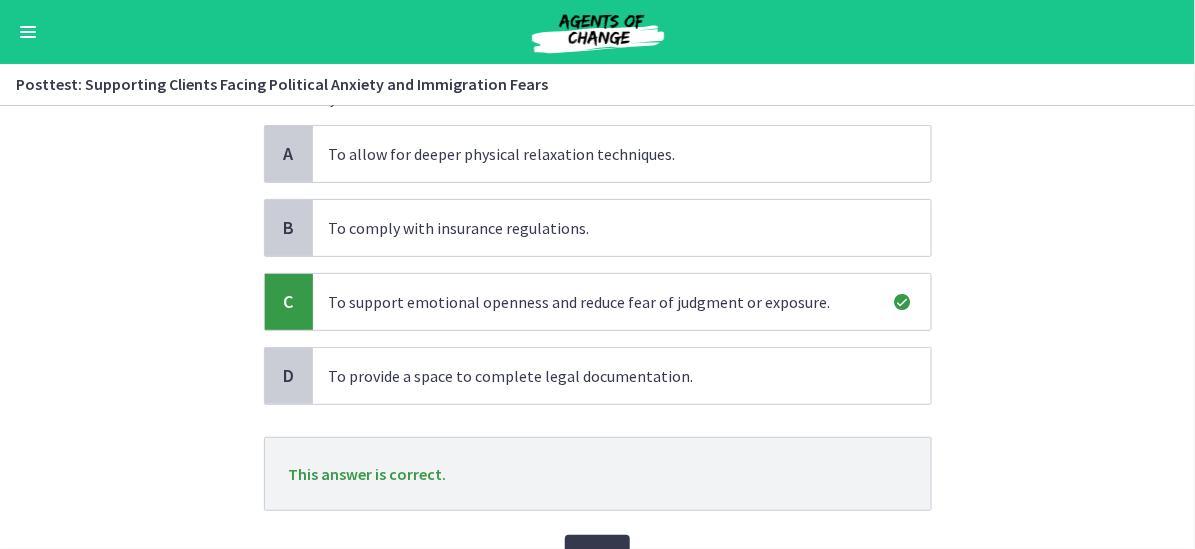 scroll, scrollTop: 200, scrollLeft: 0, axis: vertical 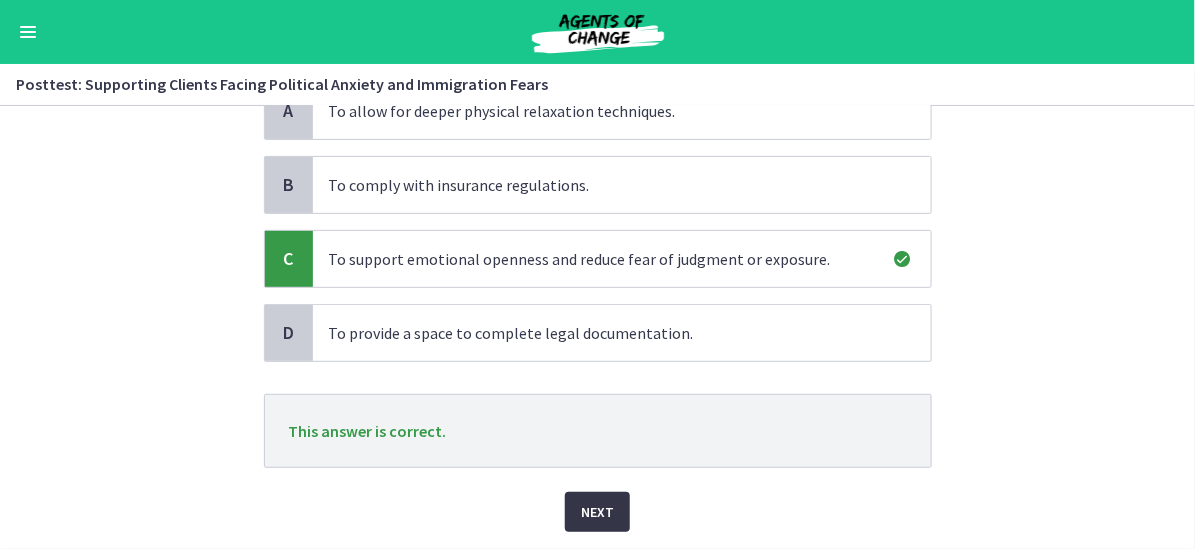 click on "Next" at bounding box center (597, 512) 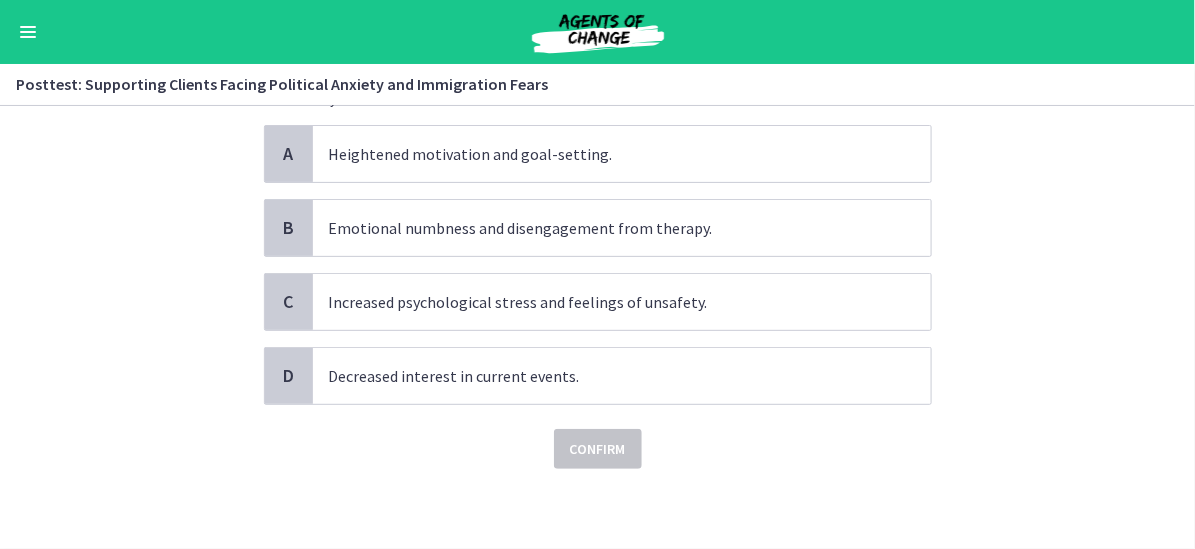 scroll, scrollTop: 0, scrollLeft: 0, axis: both 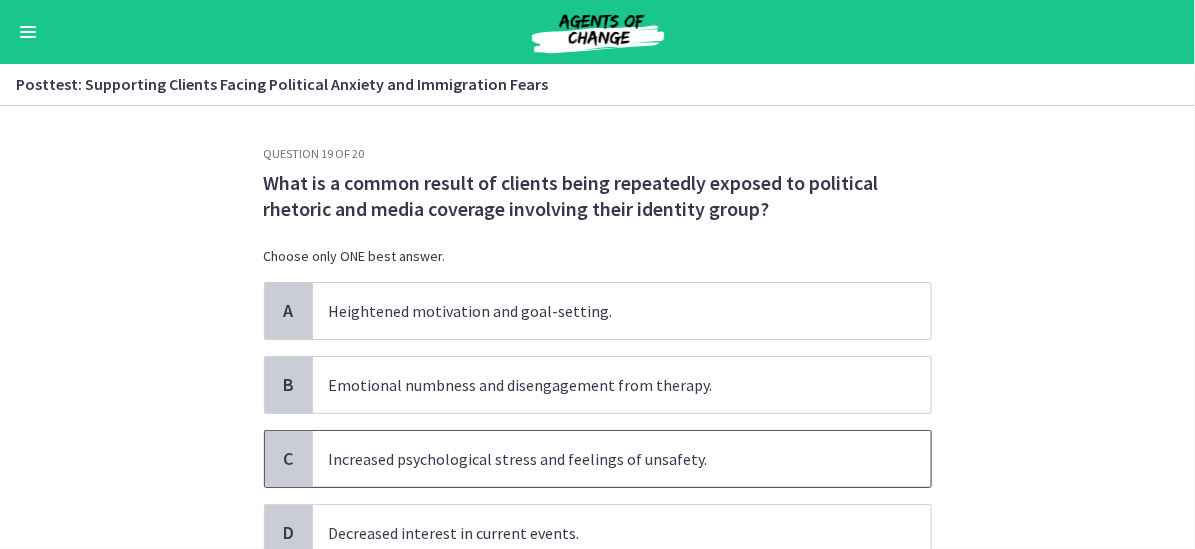 click on "Increased psychological stress and feelings of unsafety." at bounding box center [622, 459] 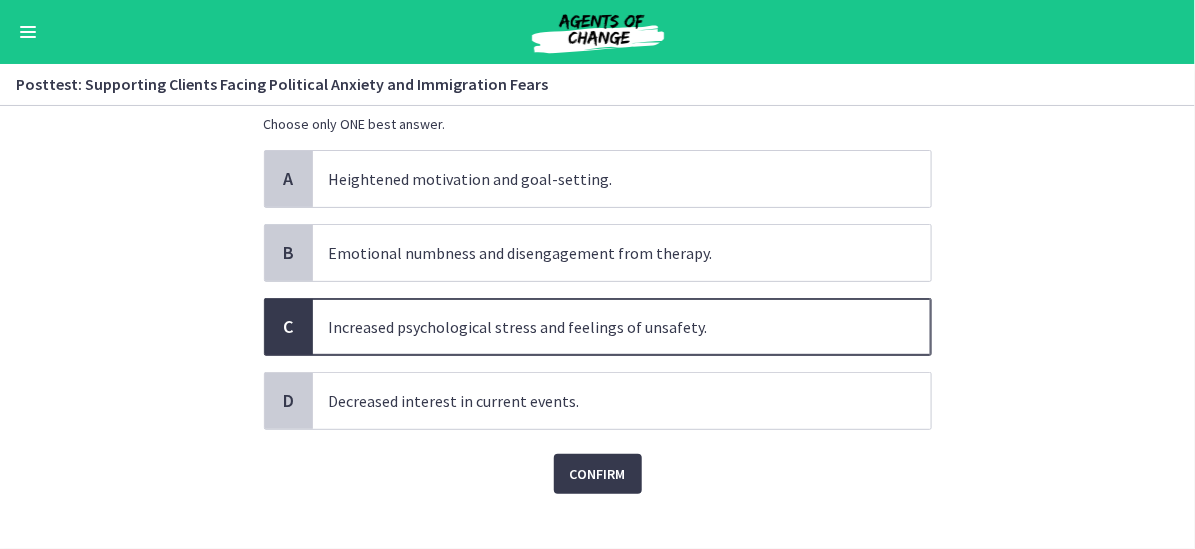 scroll, scrollTop: 154, scrollLeft: 0, axis: vertical 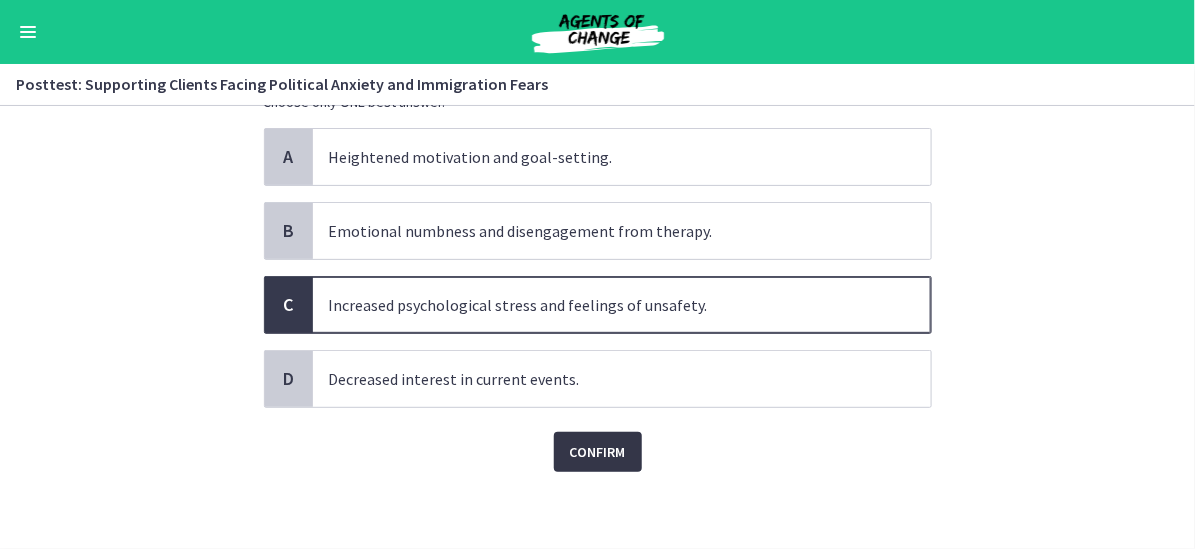 click on "Confirm" at bounding box center (598, 452) 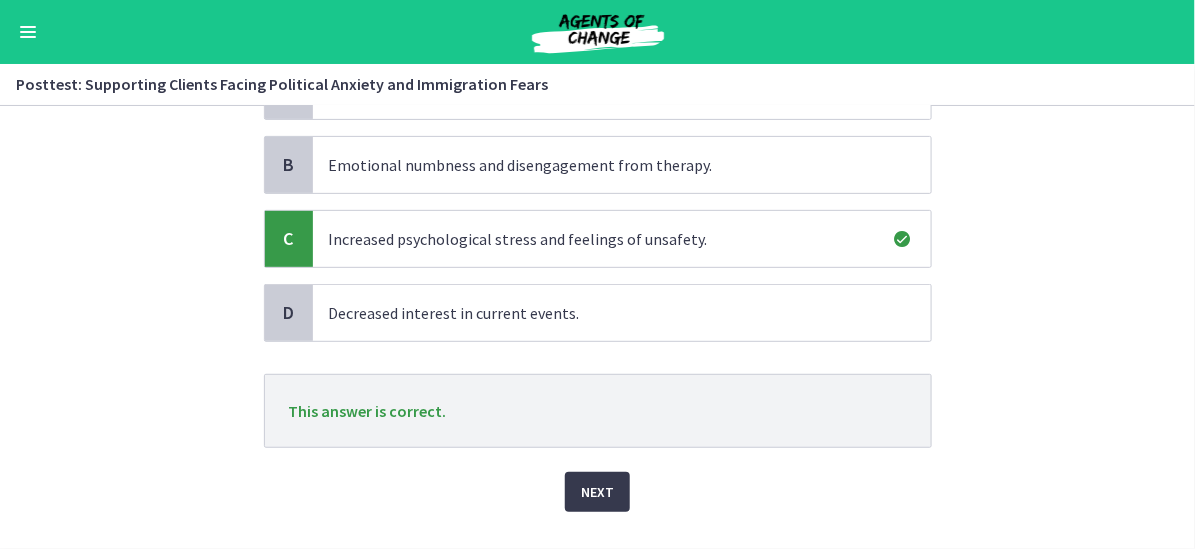 scroll, scrollTop: 254, scrollLeft: 0, axis: vertical 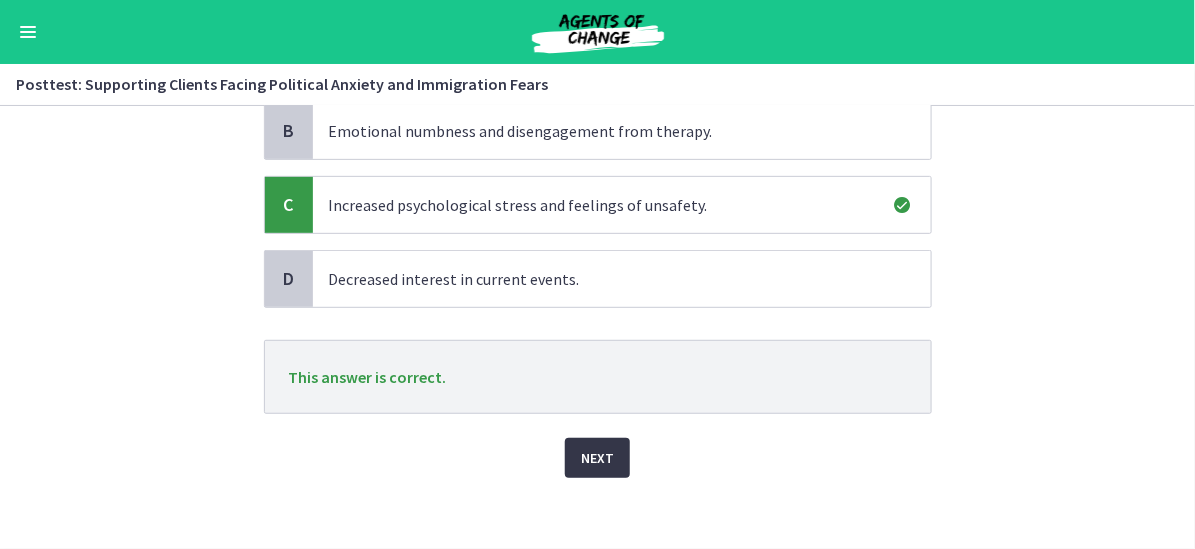 click on "Next" at bounding box center (597, 458) 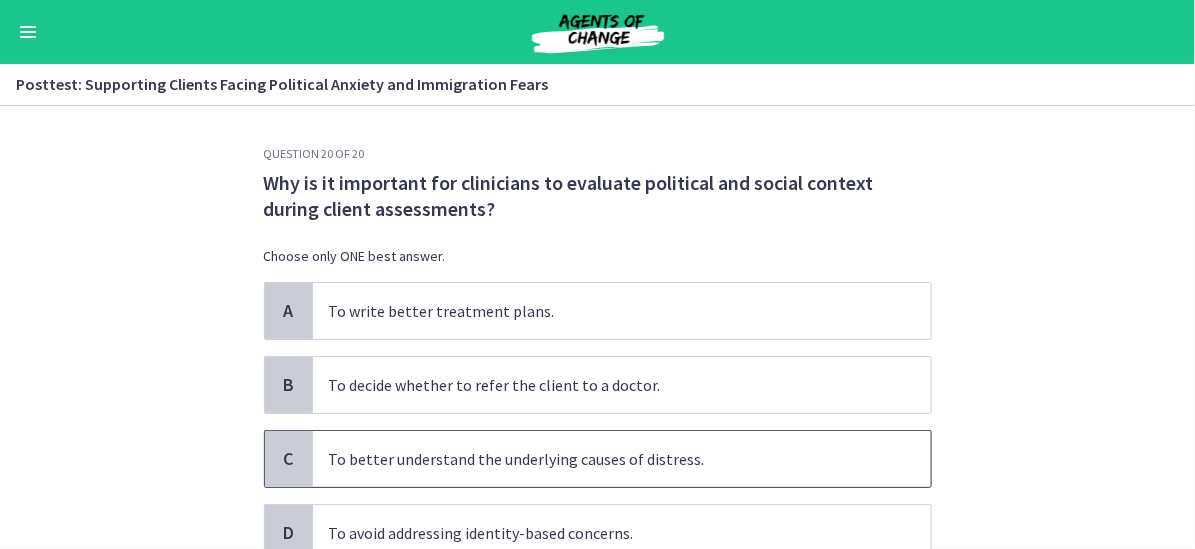 click on "To better understand the underlying causes of distress." at bounding box center (622, 459) 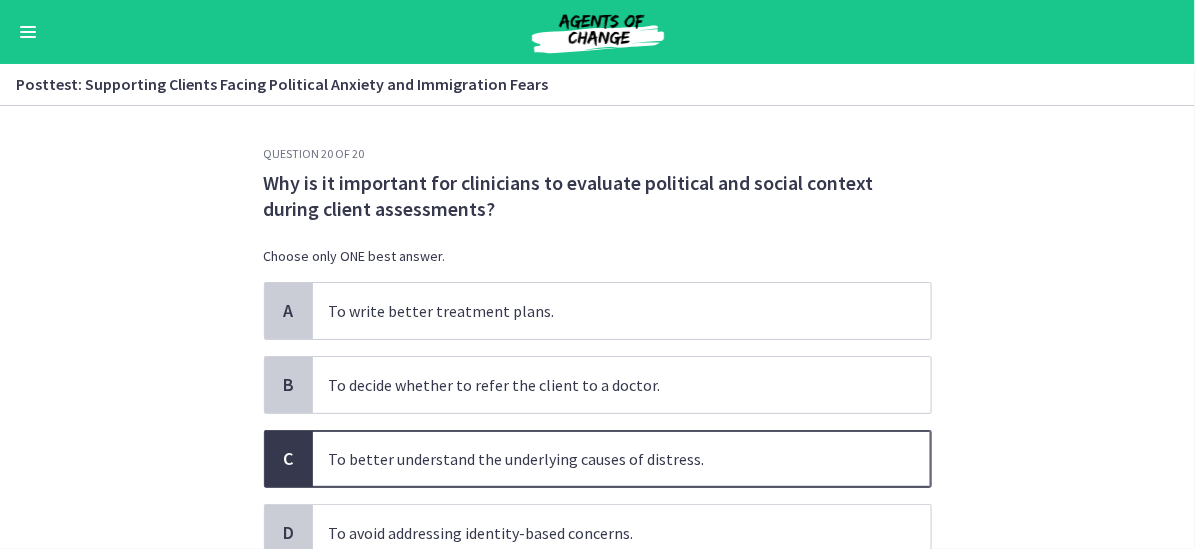 scroll, scrollTop: 100, scrollLeft: 0, axis: vertical 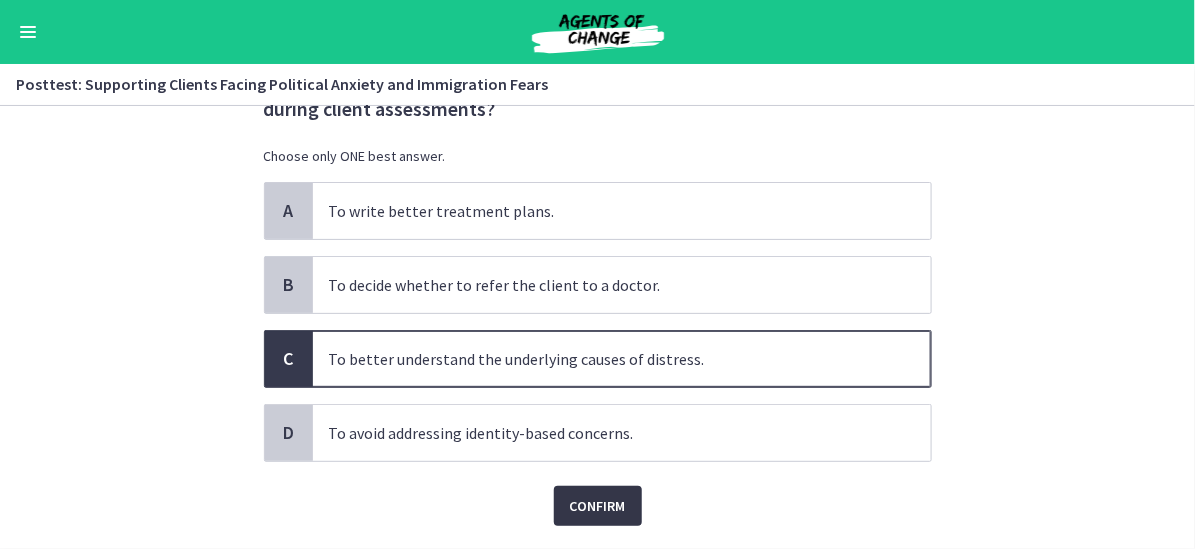click on "Confirm" at bounding box center (598, 506) 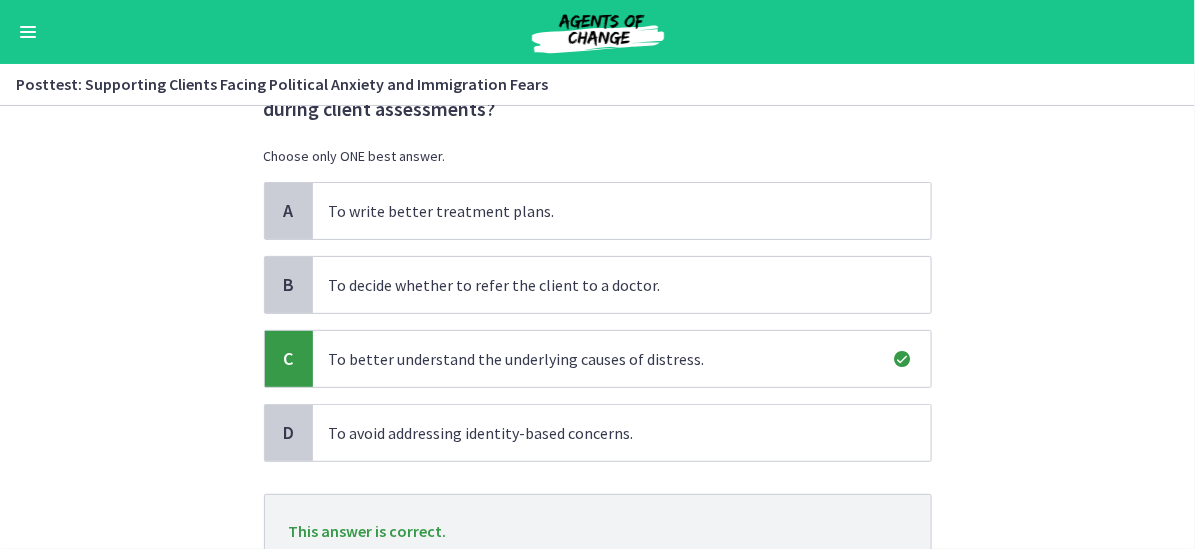 scroll, scrollTop: 200, scrollLeft: 0, axis: vertical 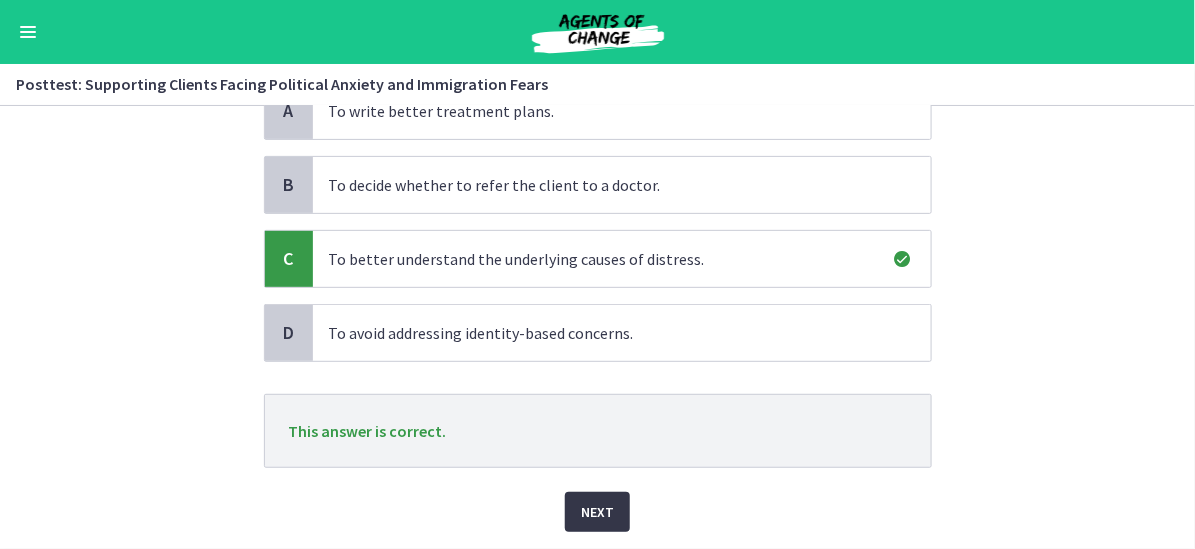 click on "Next" at bounding box center [597, 512] 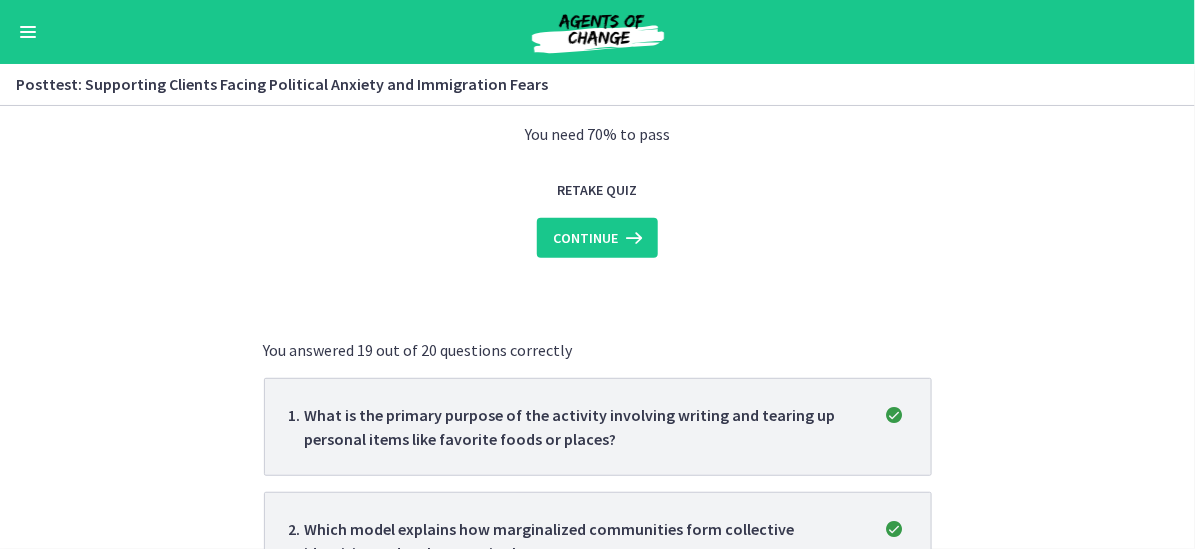 scroll, scrollTop: 0, scrollLeft: 0, axis: both 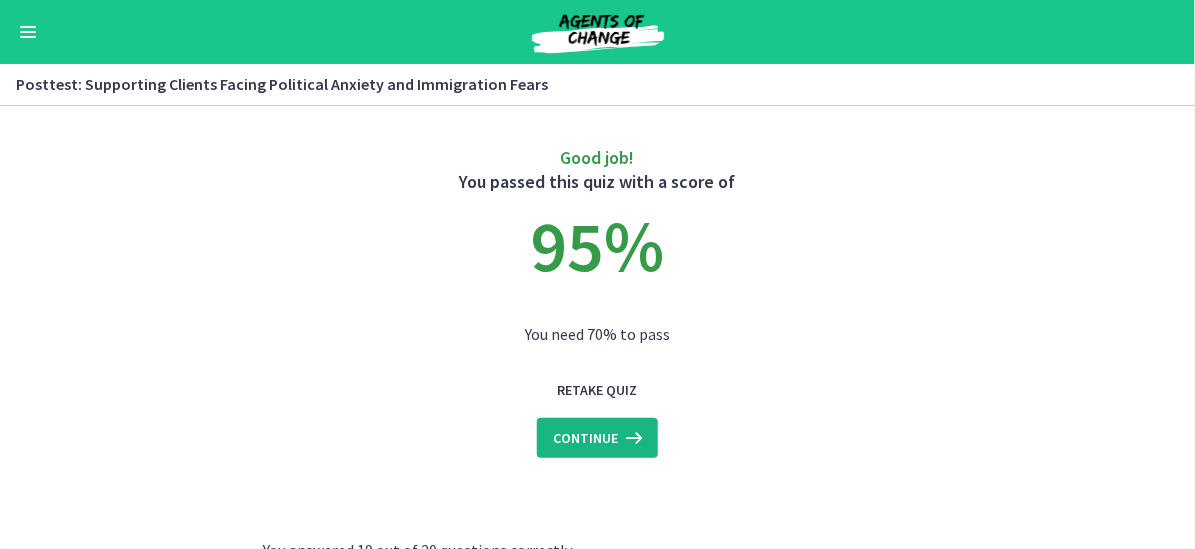 click on "Continue" at bounding box center (585, 438) 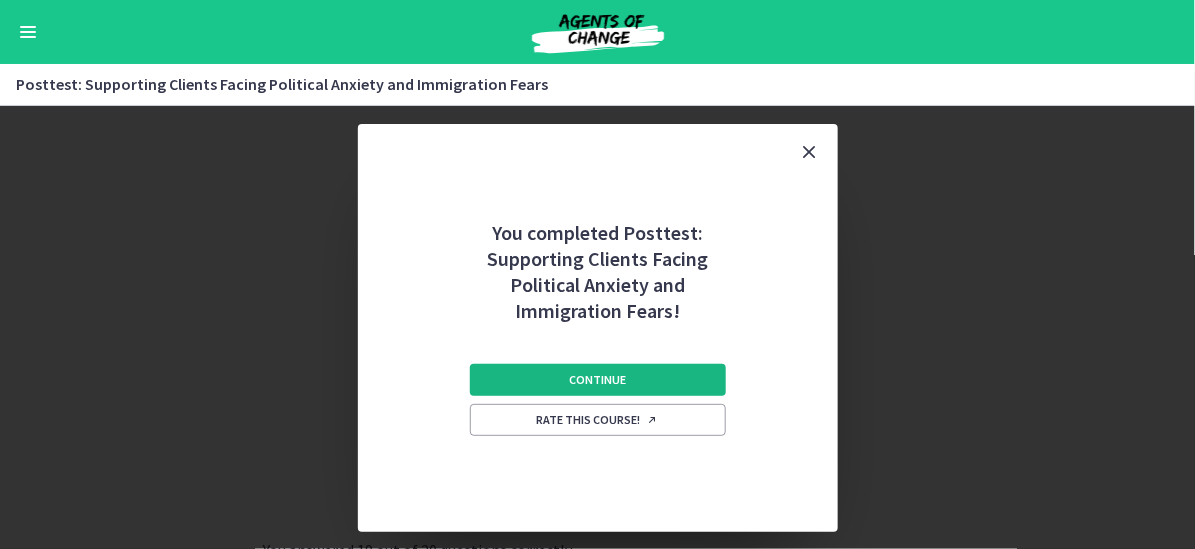 click on "Continue" at bounding box center (597, 380) 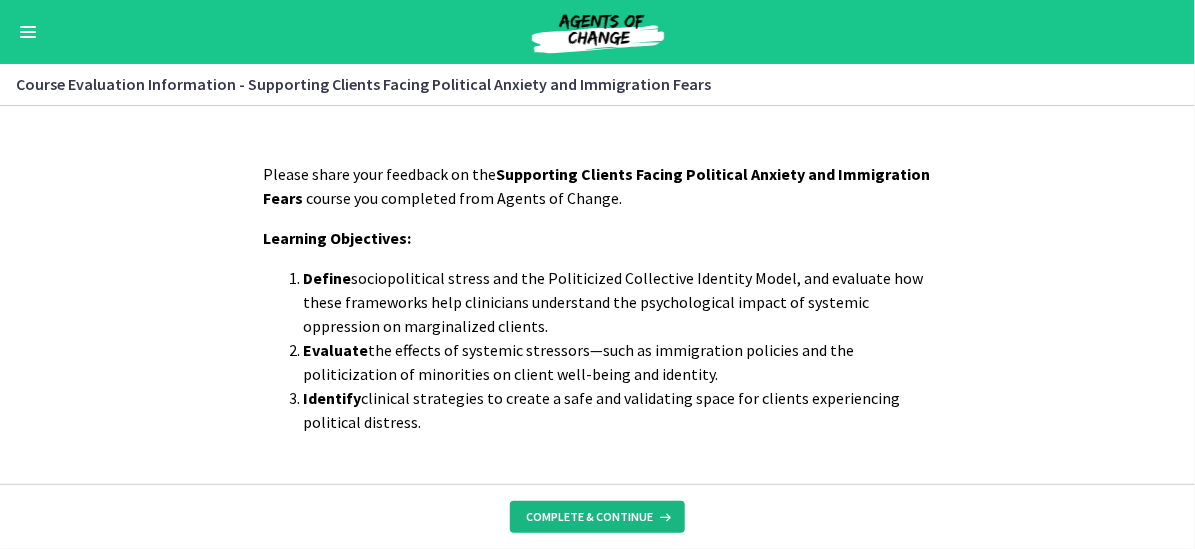 click on "Complete & continue" at bounding box center (589, 517) 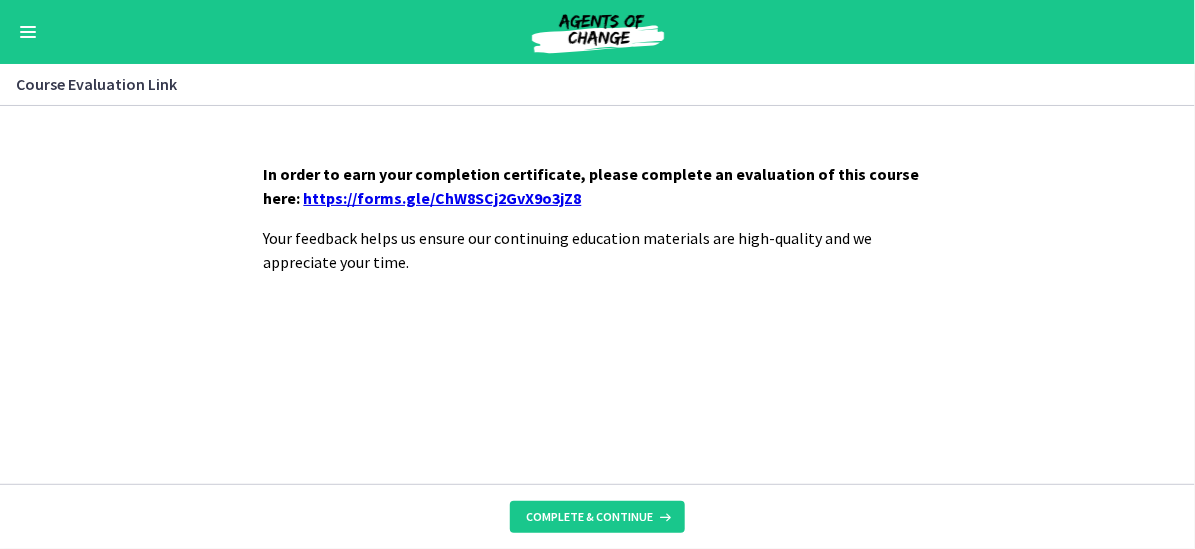 click on "https://forms.gle/ChW8SCj2GvX9o3jZ8" at bounding box center (443, 198) 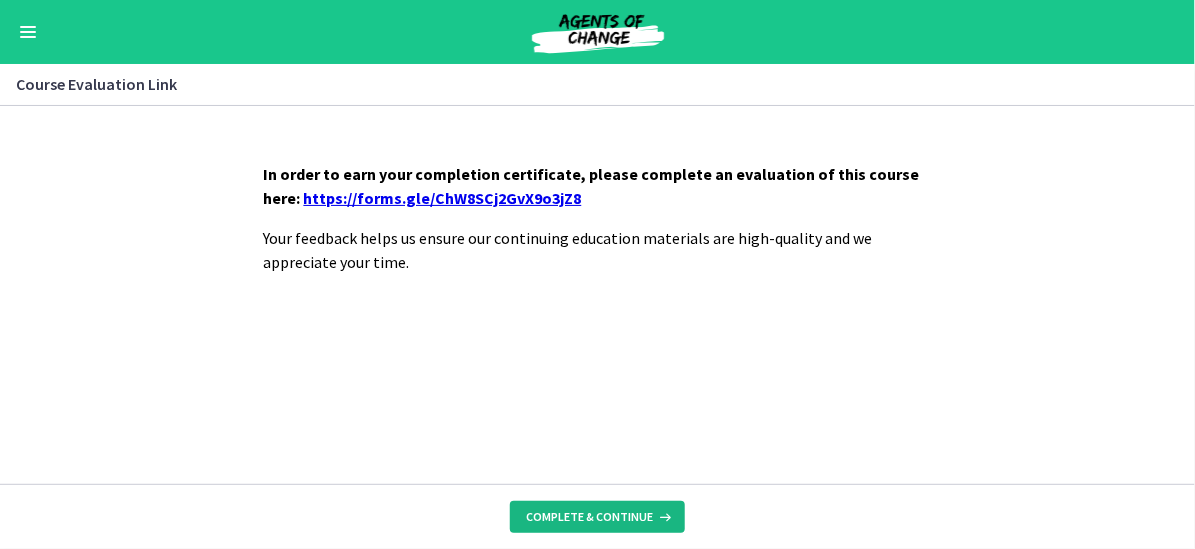 click on "Complete & continue" at bounding box center [597, 517] 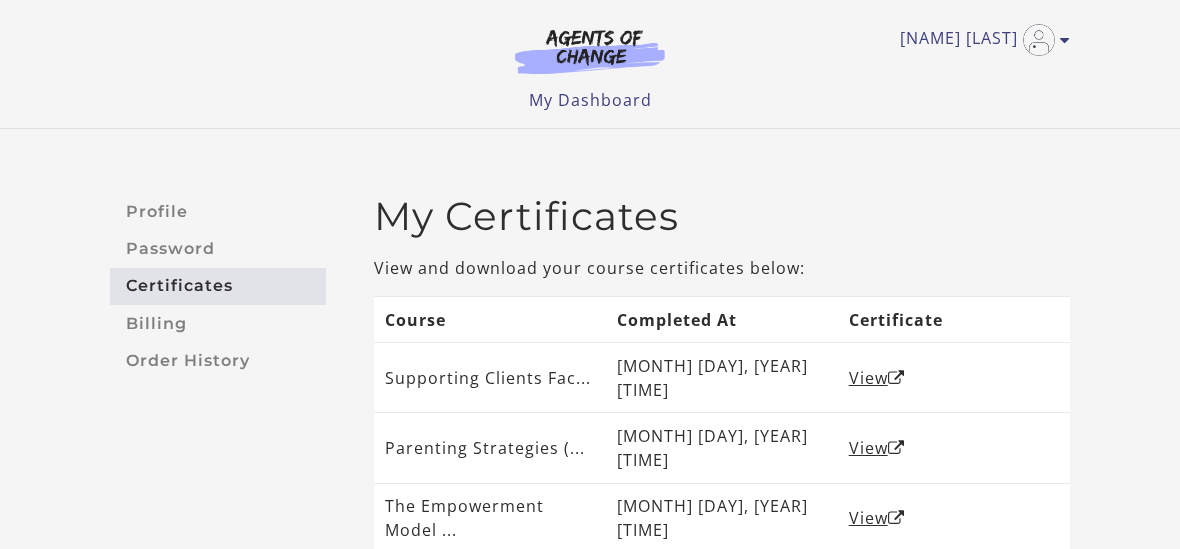 scroll, scrollTop: 0, scrollLeft: 0, axis: both 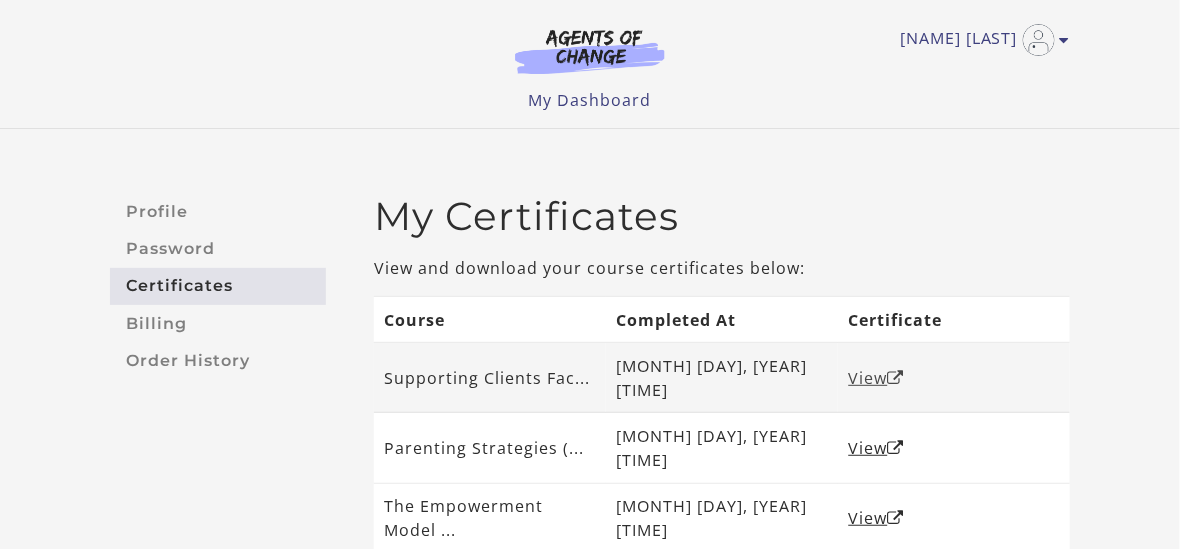 click on "View" at bounding box center [877, 378] 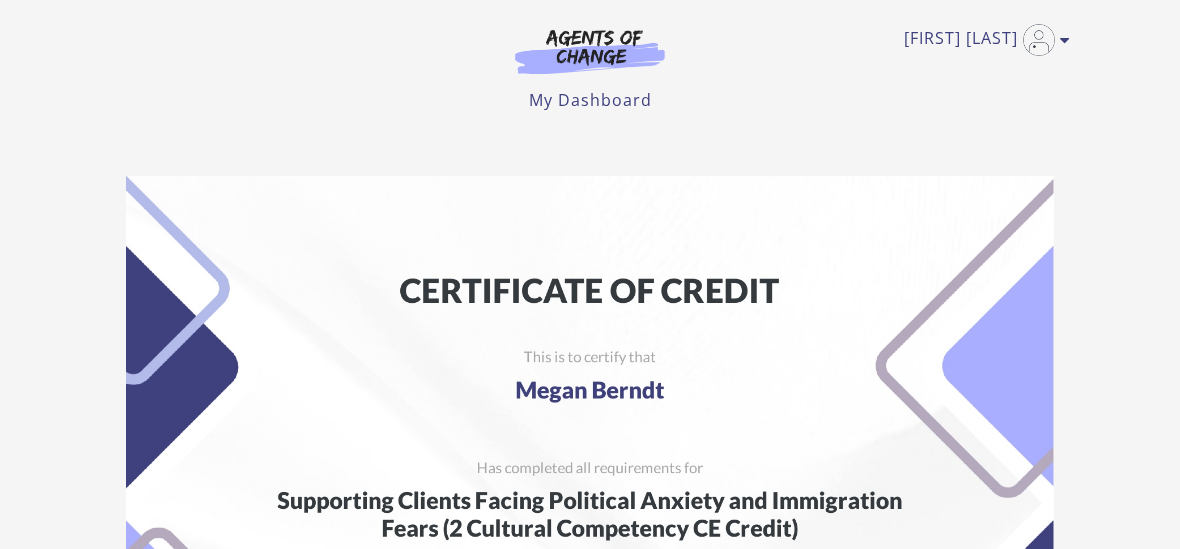 scroll, scrollTop: 0, scrollLeft: 0, axis: both 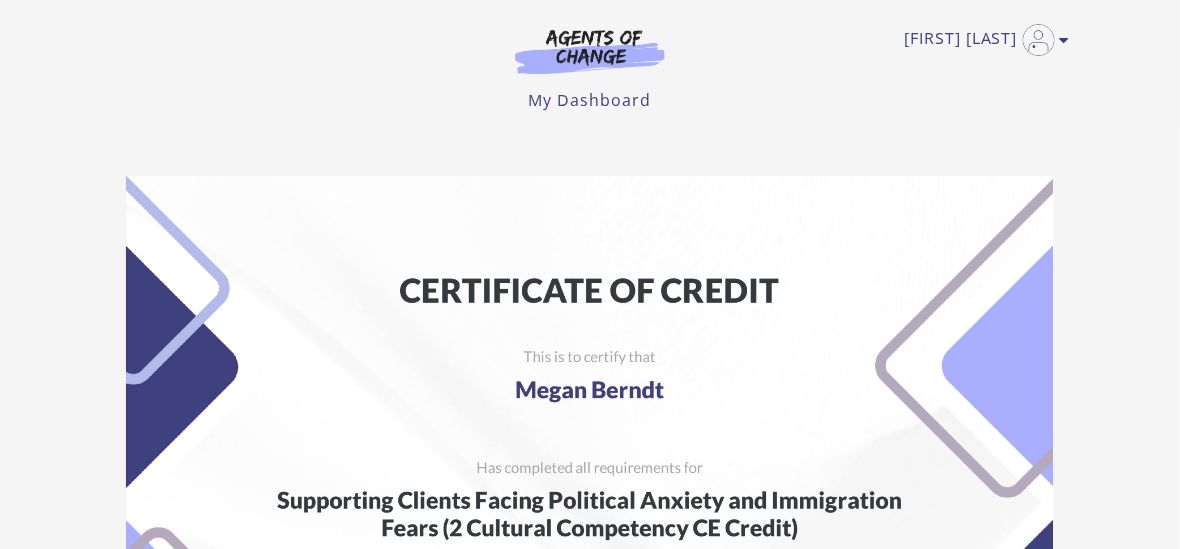 drag, startPoint x: 838, startPoint y: 327, endPoint x: 831, endPoint y: 160, distance: 167.14664 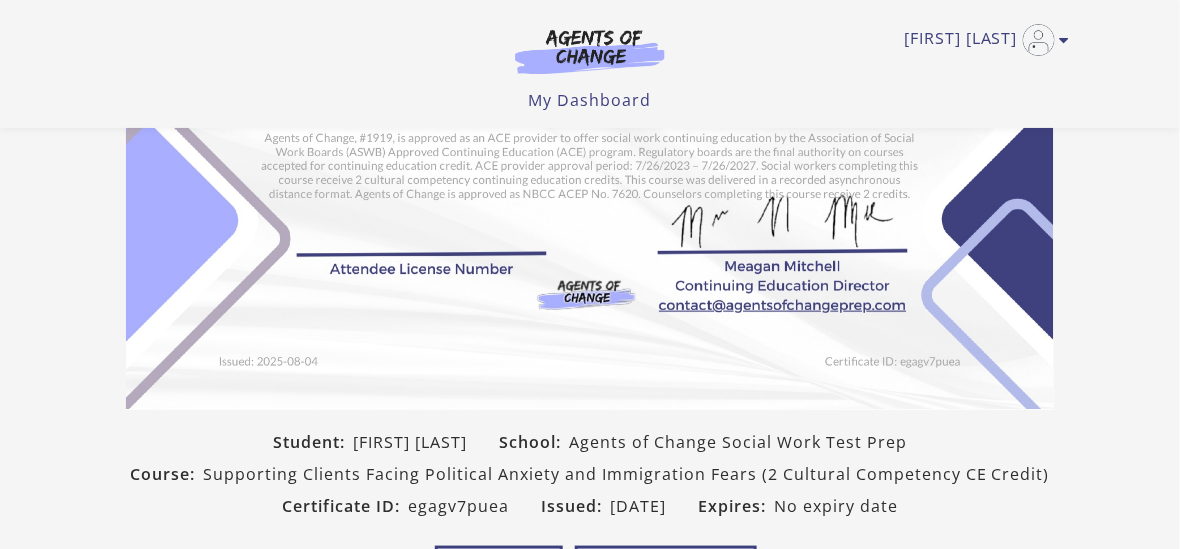 scroll, scrollTop: 500, scrollLeft: 0, axis: vertical 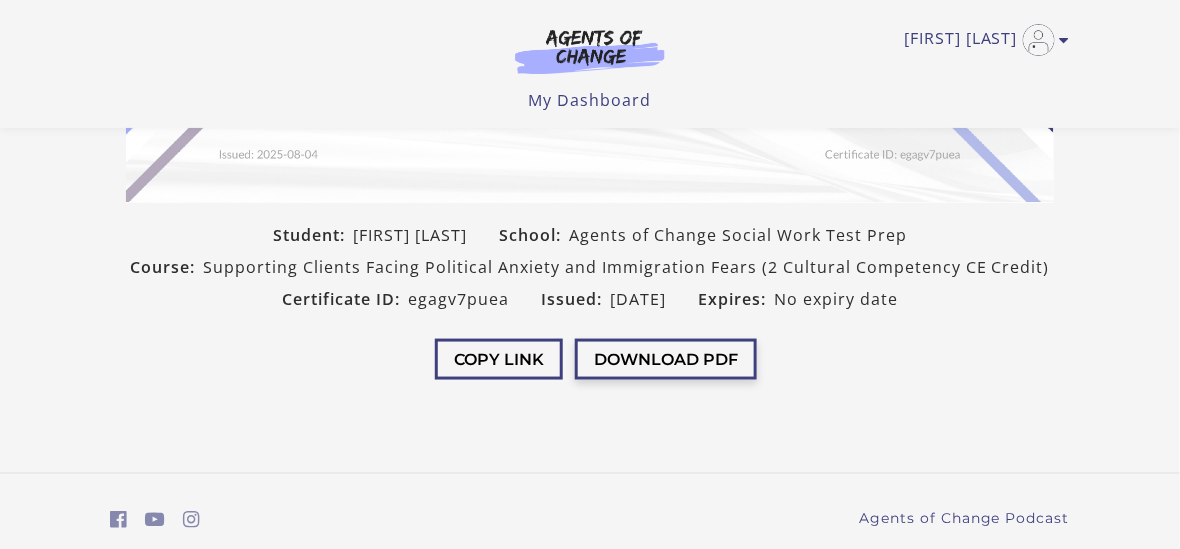 click on "Download PDF" at bounding box center (666, 359) 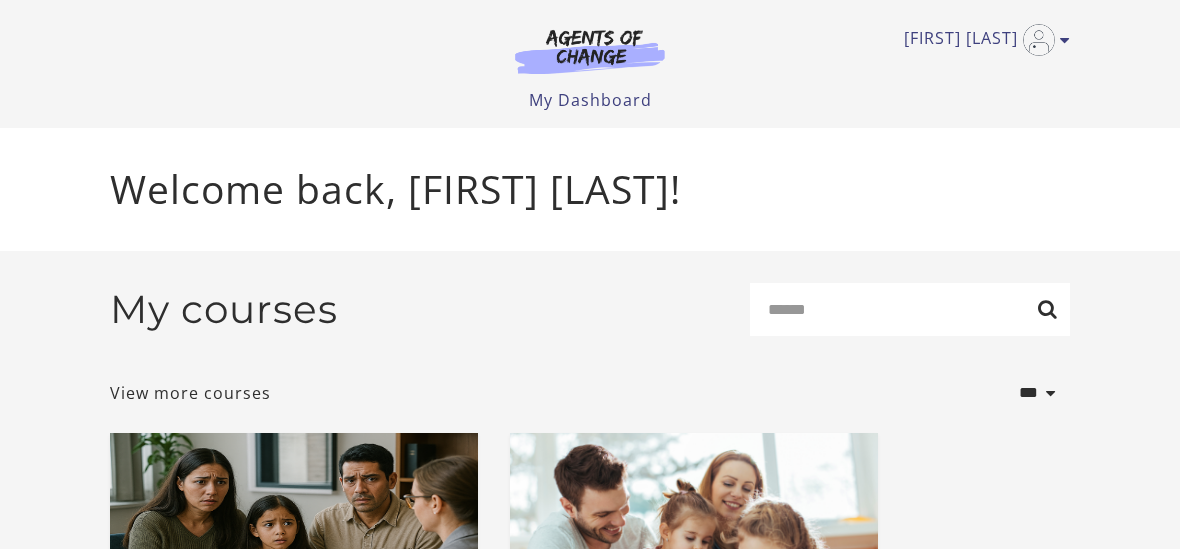 scroll, scrollTop: 0, scrollLeft: 0, axis: both 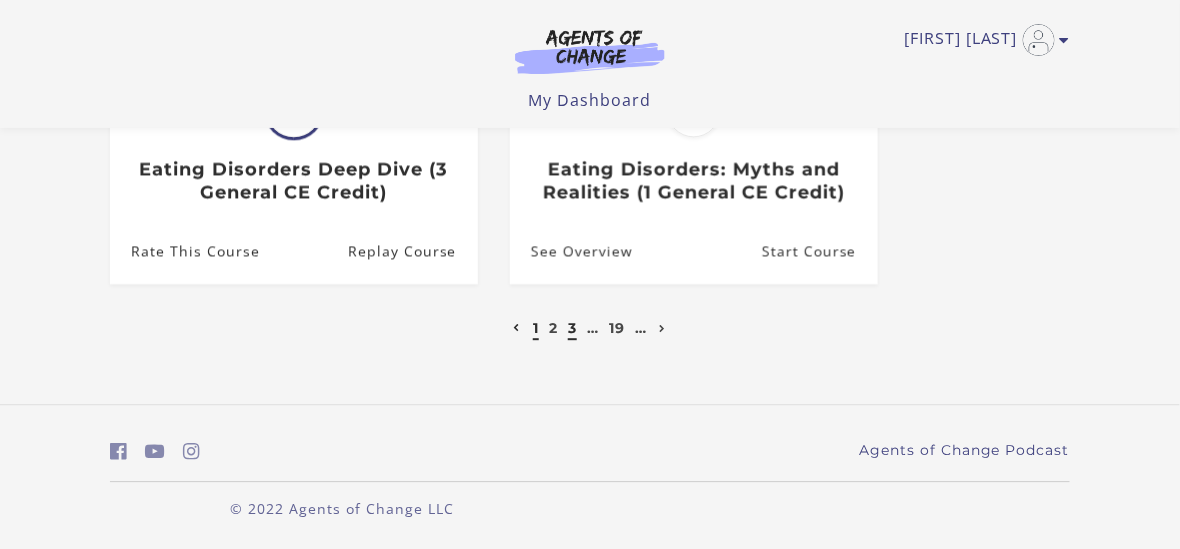 click on "3" at bounding box center (572, 328) 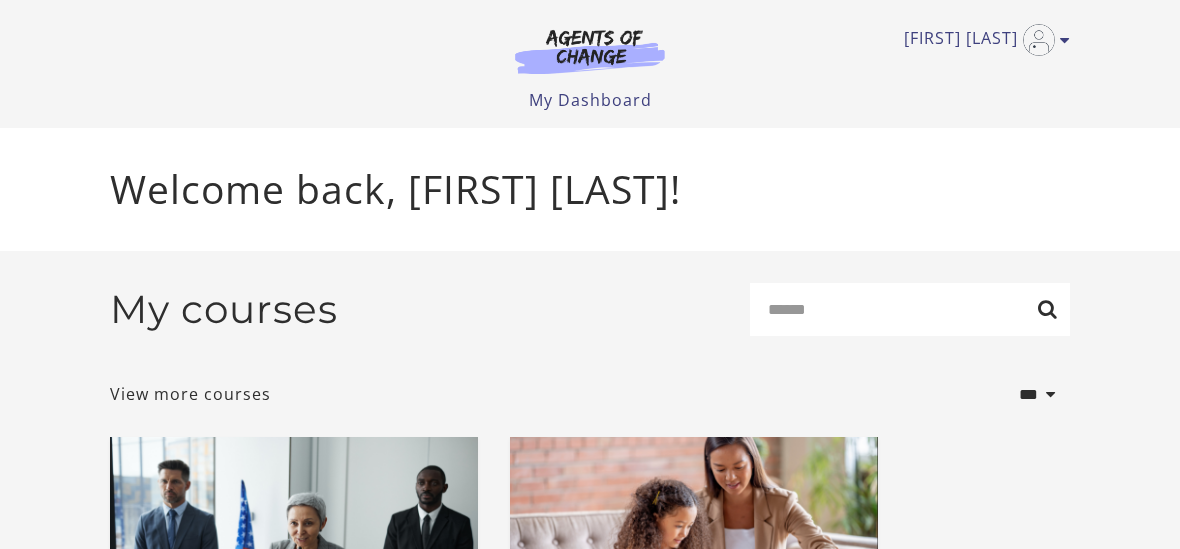 scroll, scrollTop: 0, scrollLeft: 0, axis: both 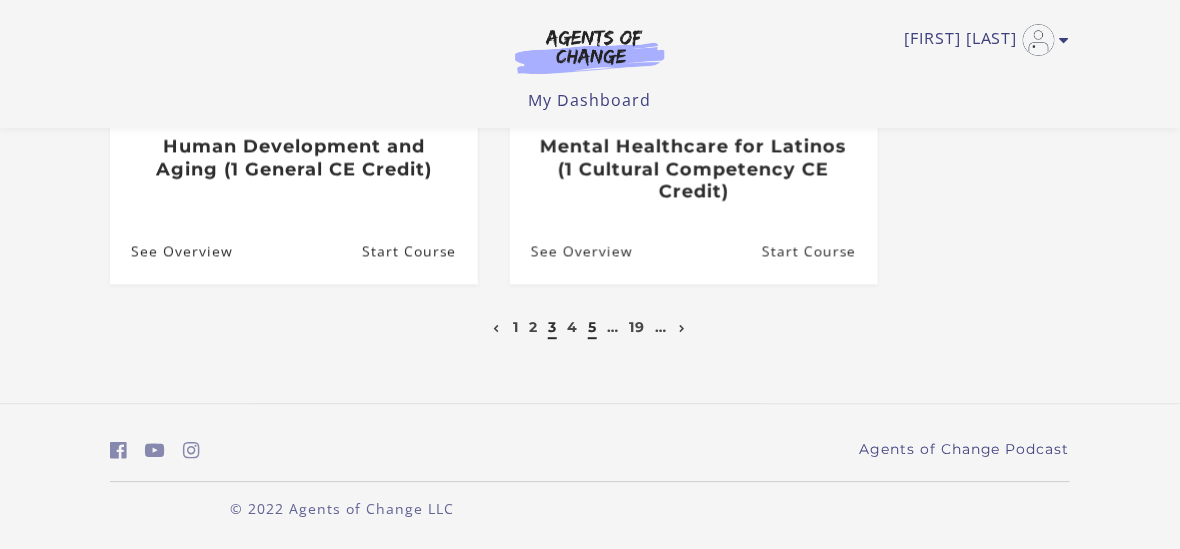 click on "5" at bounding box center [592, 327] 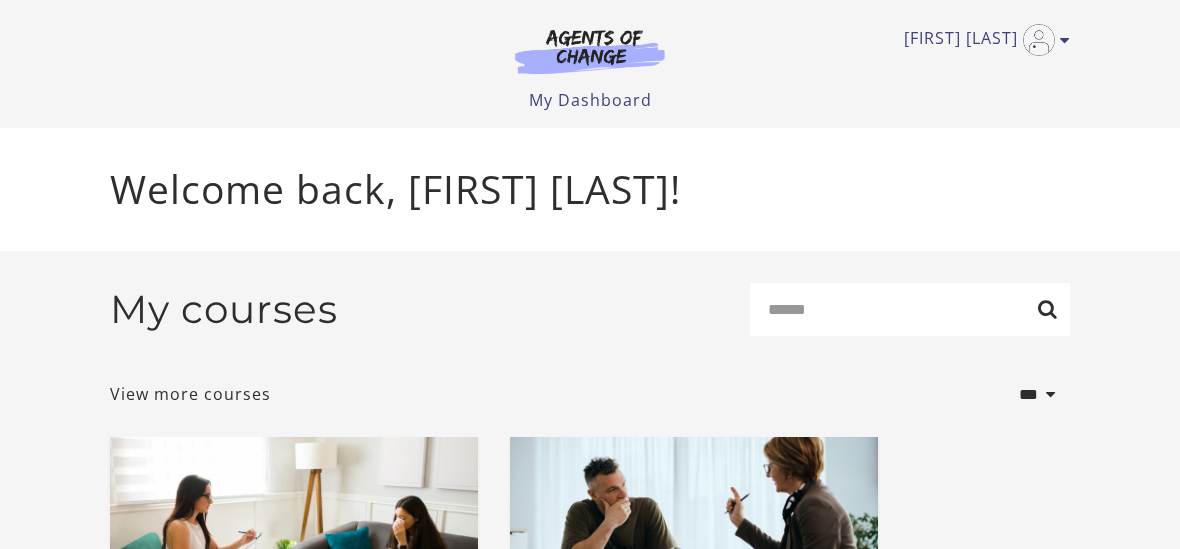 scroll, scrollTop: 444, scrollLeft: 0, axis: vertical 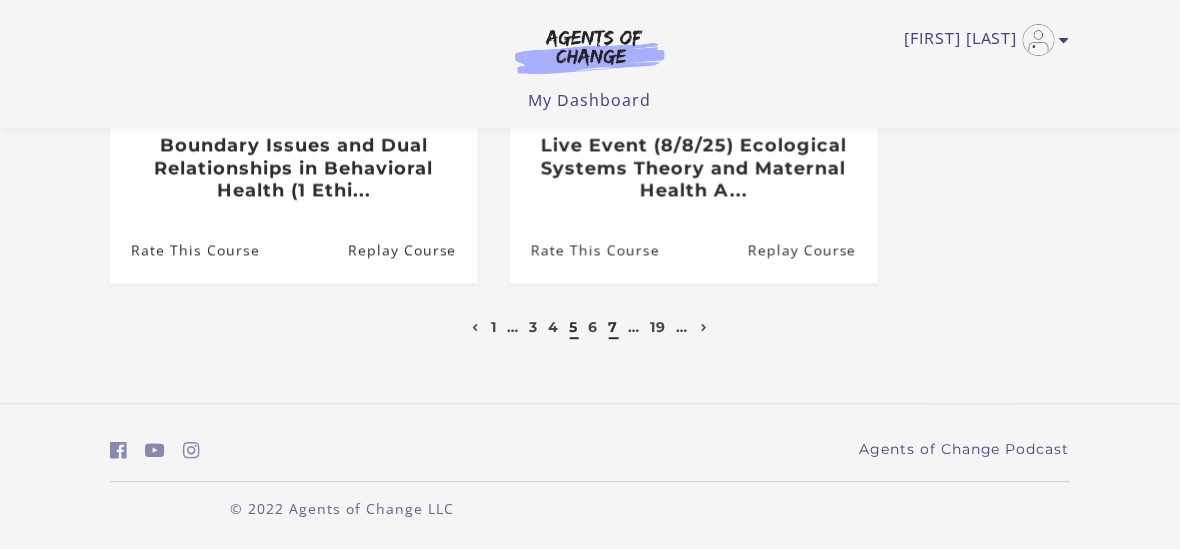 click on "7" at bounding box center (614, 327) 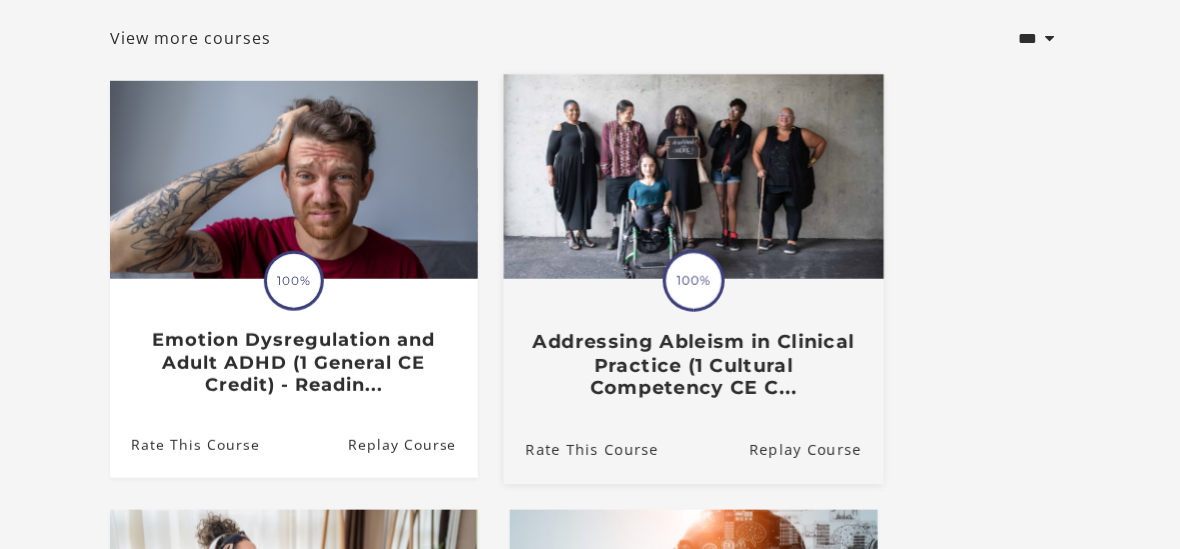 scroll, scrollTop: 0, scrollLeft: 0, axis: both 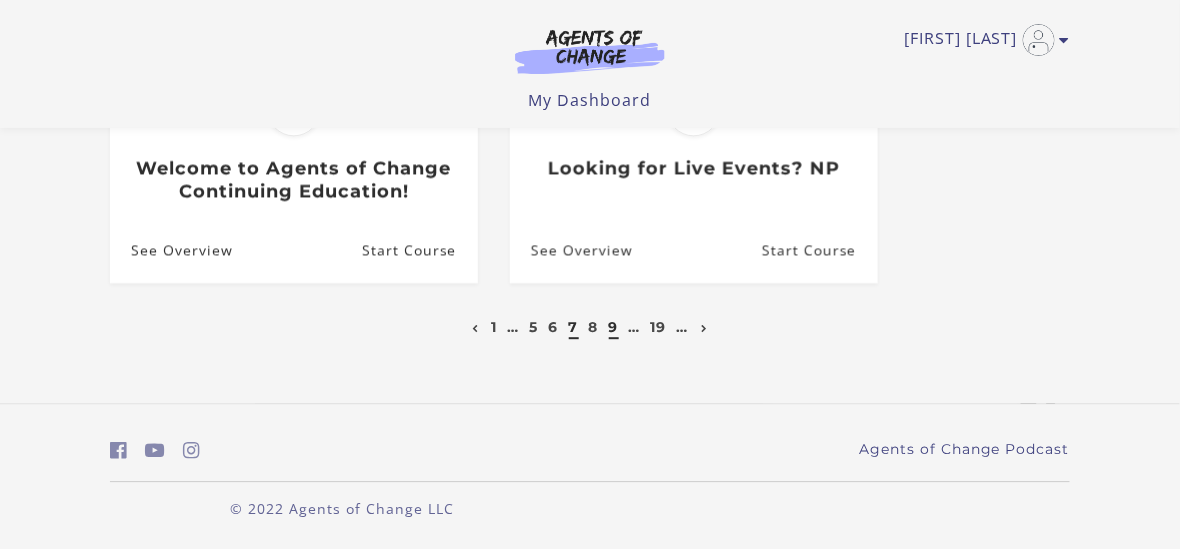 click on "9" at bounding box center [614, 327] 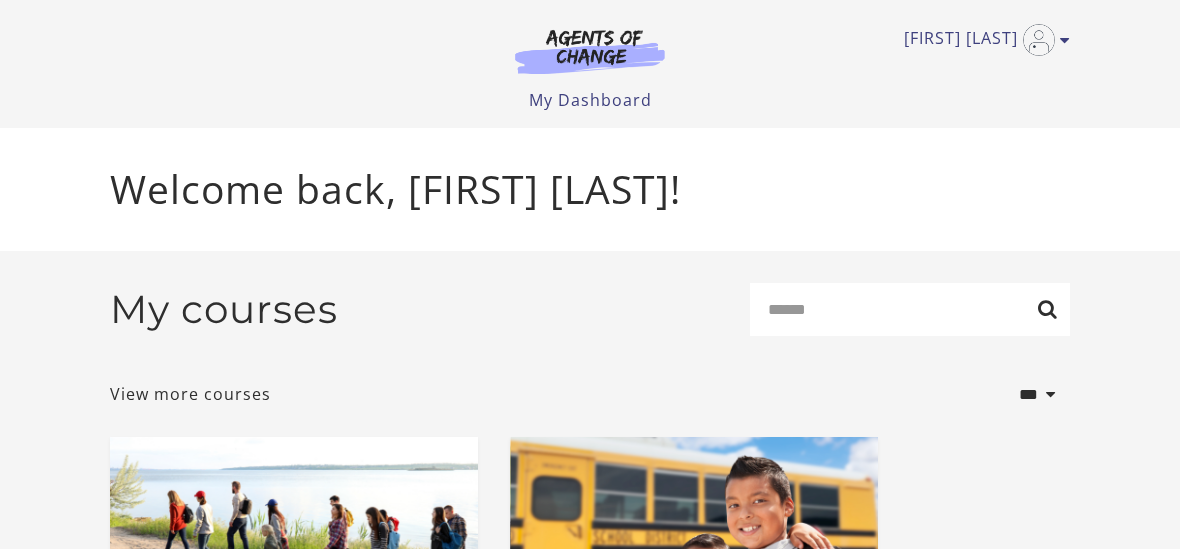 scroll, scrollTop: 0, scrollLeft: 0, axis: both 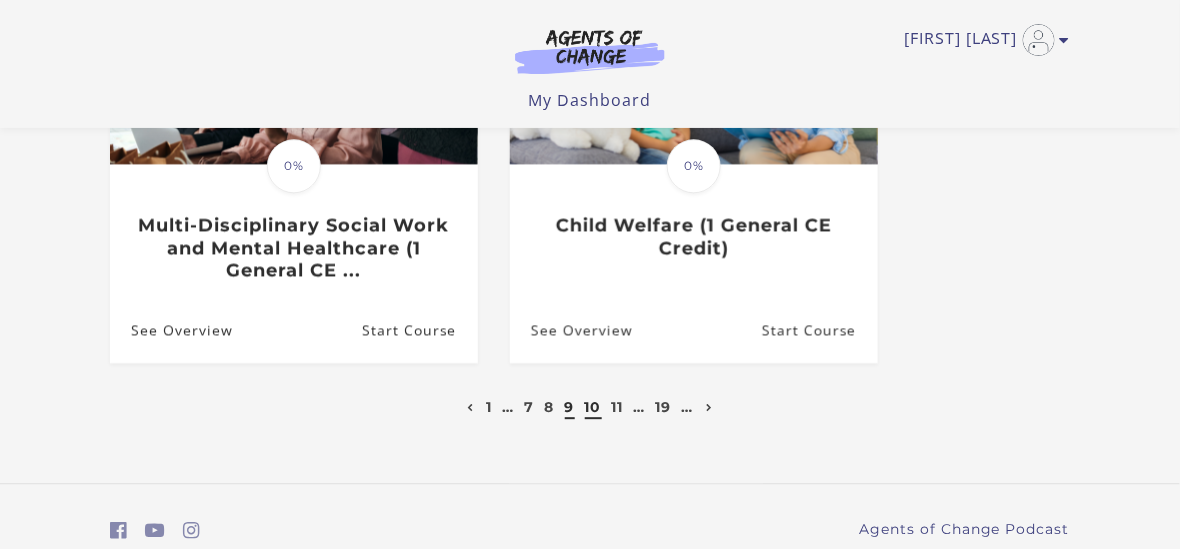 click on "10" at bounding box center [593, 407] 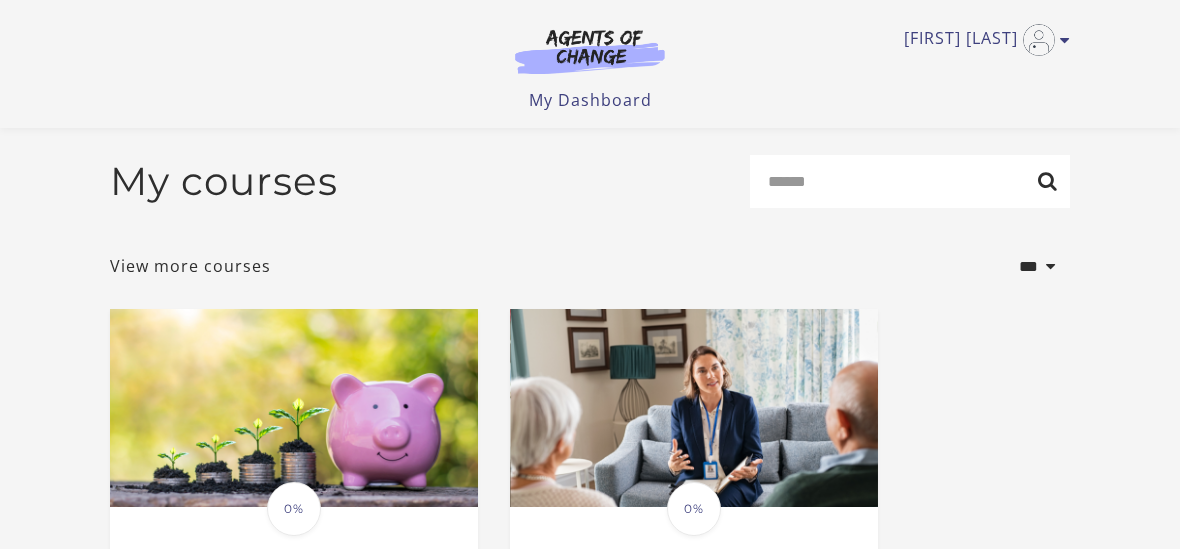 scroll, scrollTop: 277, scrollLeft: 0, axis: vertical 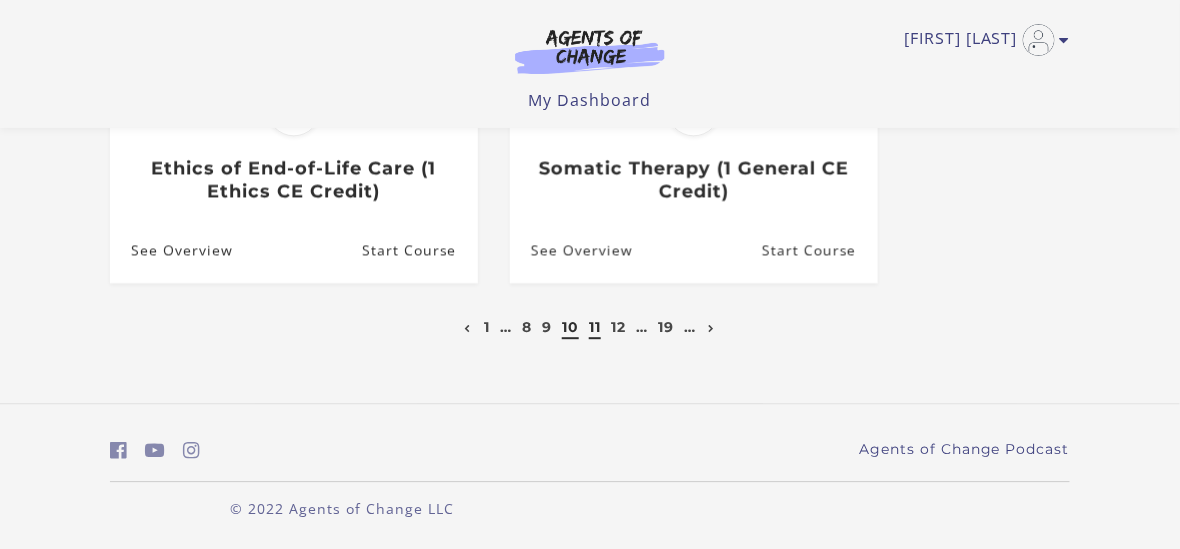 click on "11" at bounding box center (595, 327) 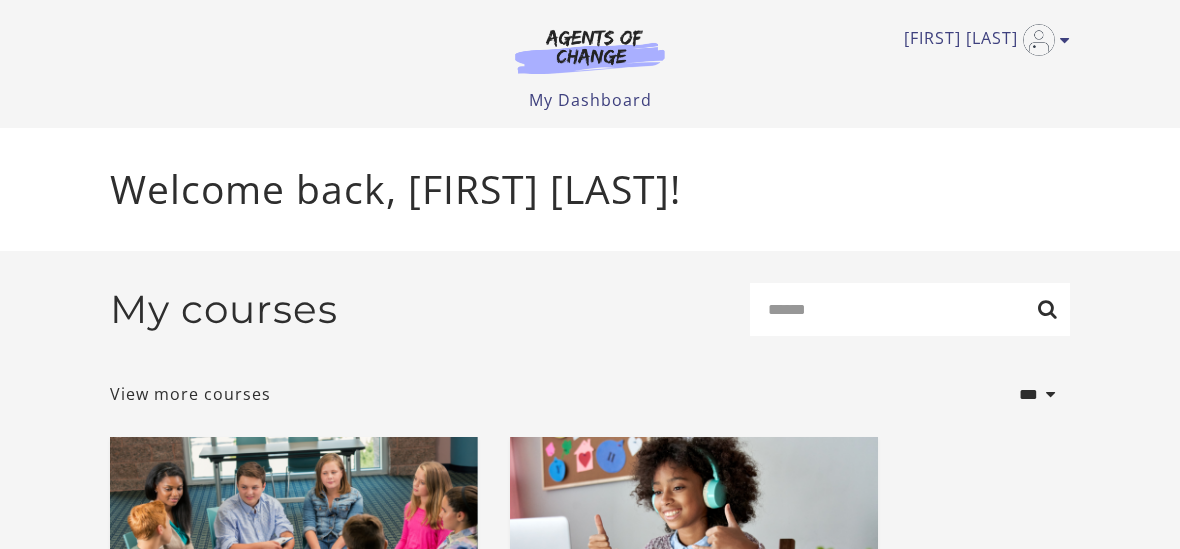 scroll, scrollTop: 0, scrollLeft: 0, axis: both 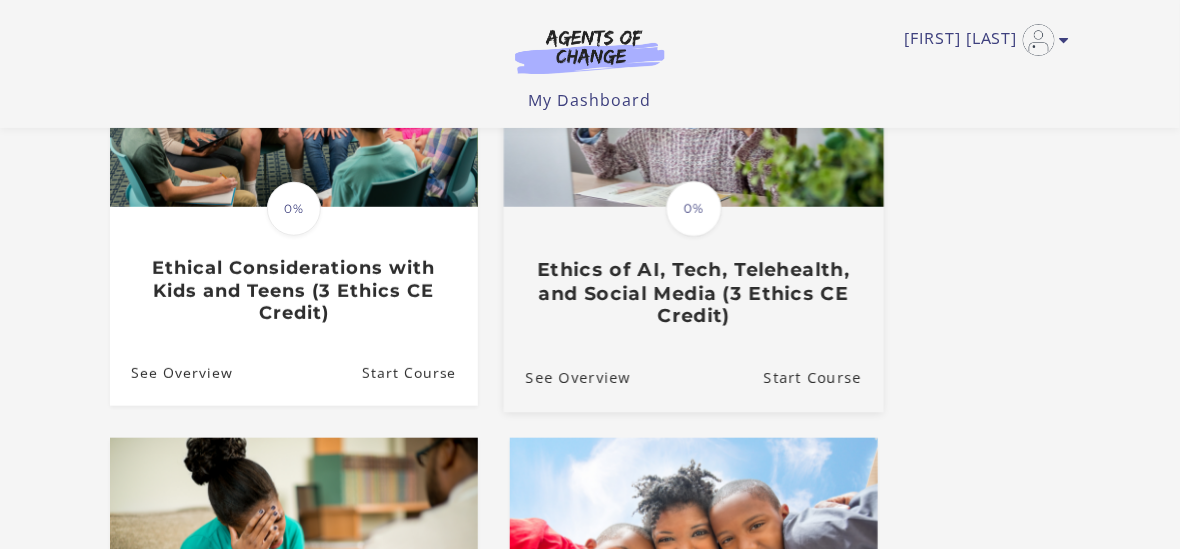 click on "Ethics of AI, Tech, Telehealth, and Social Media (3 Ethics CE Credit)" at bounding box center (694, 294) 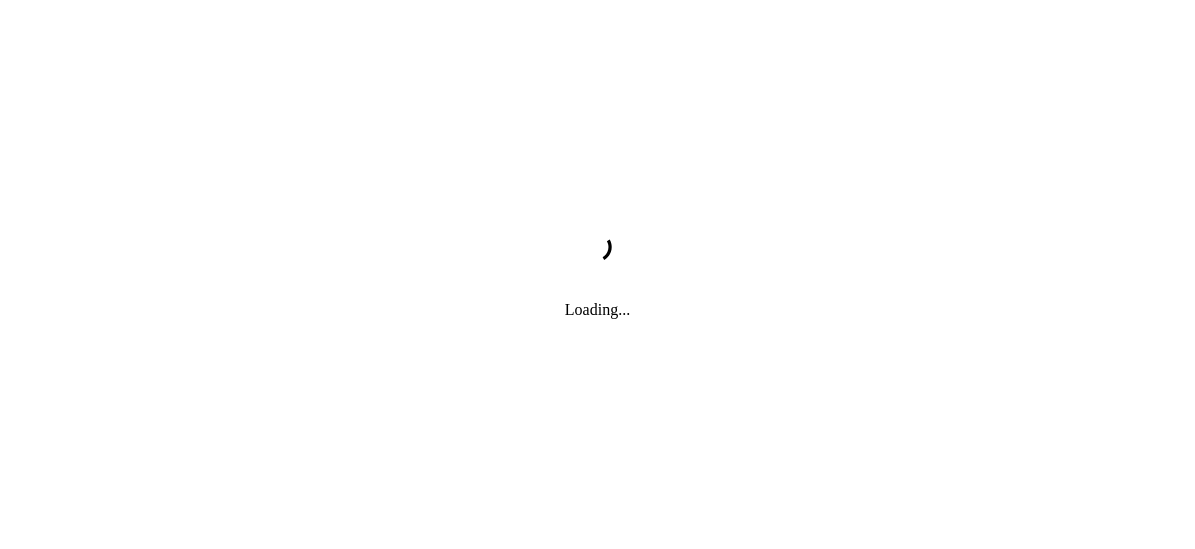 scroll, scrollTop: 0, scrollLeft: 0, axis: both 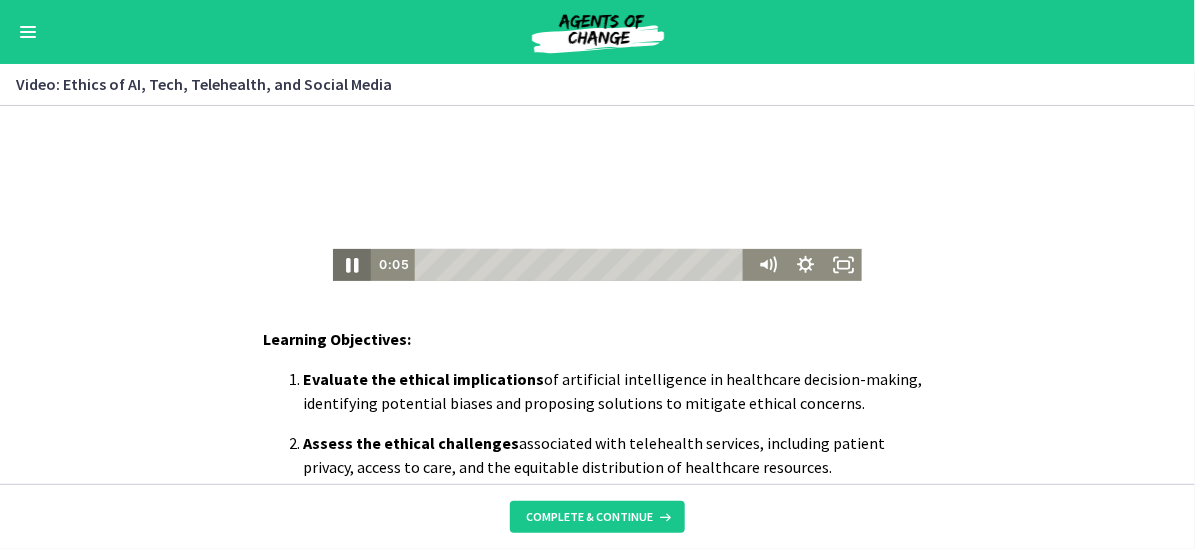 click 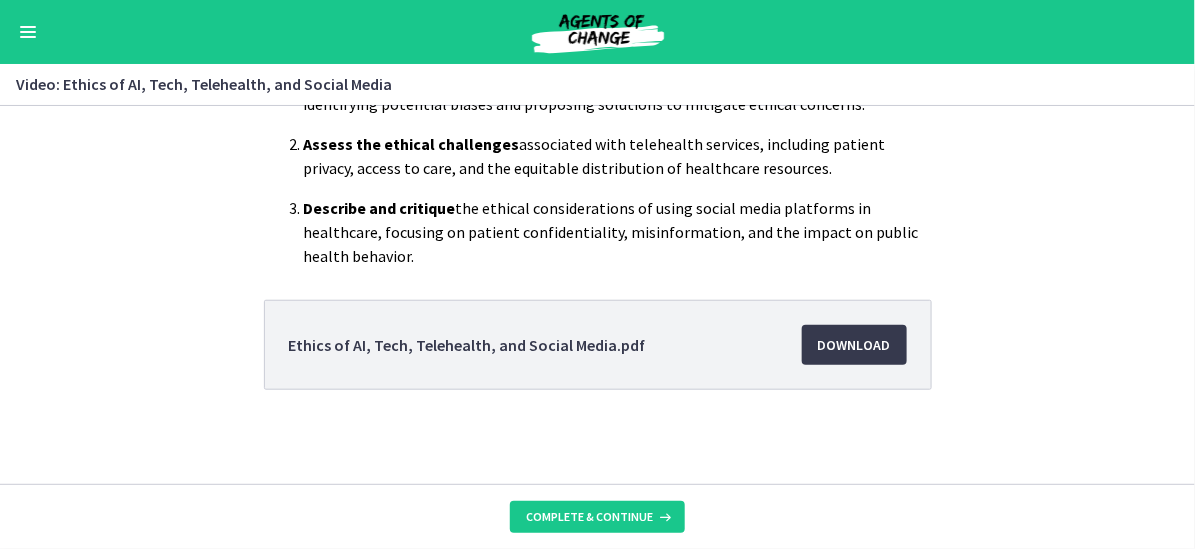 scroll, scrollTop: 423, scrollLeft: 0, axis: vertical 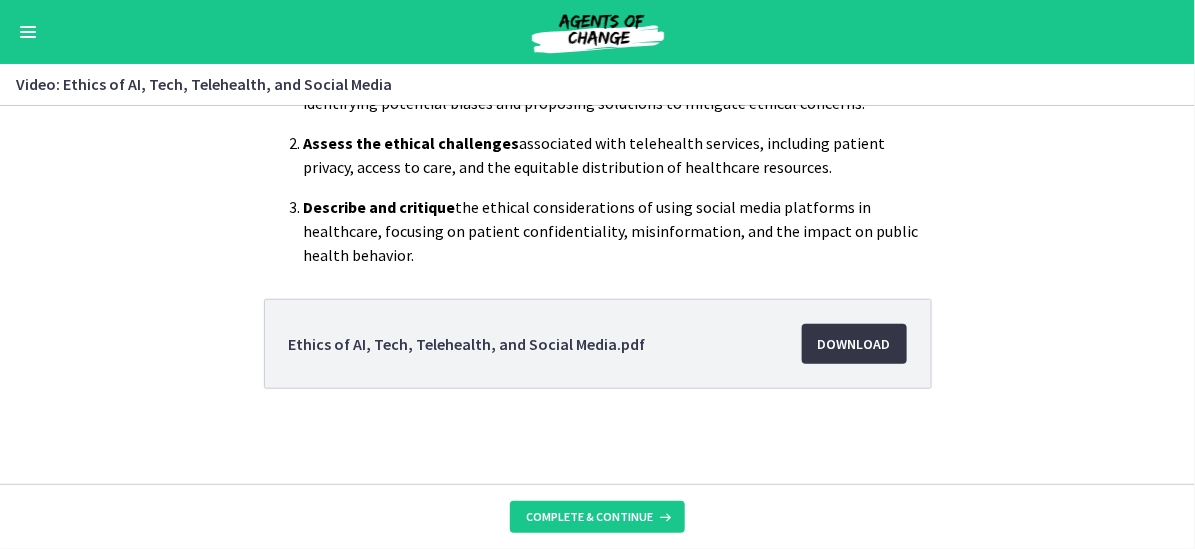 click on "Download
Opens in a new window" at bounding box center [854, 344] 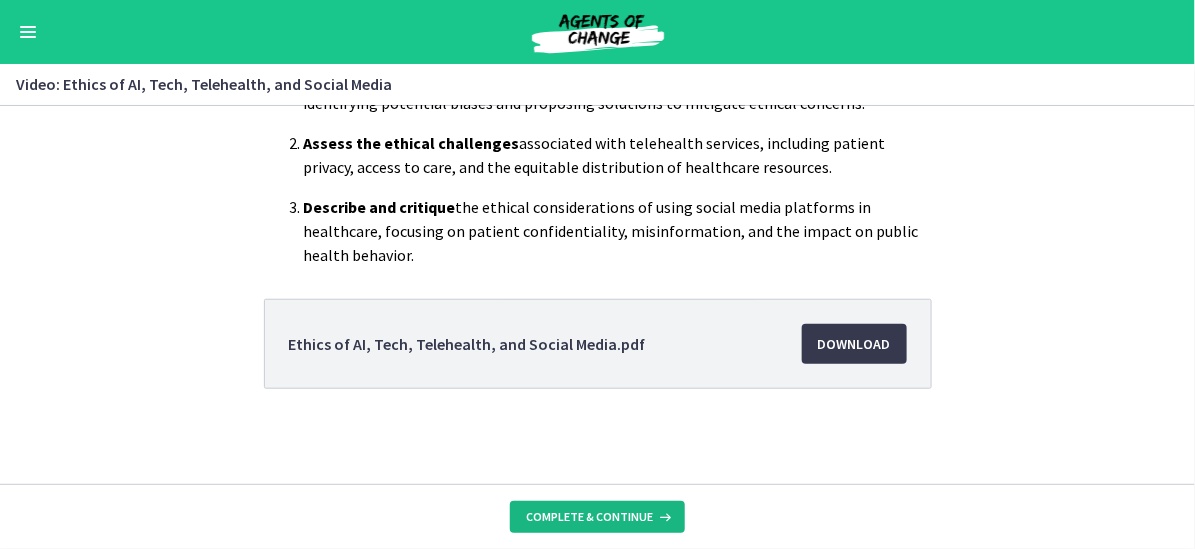 click on "Complete & continue" at bounding box center (589, 517) 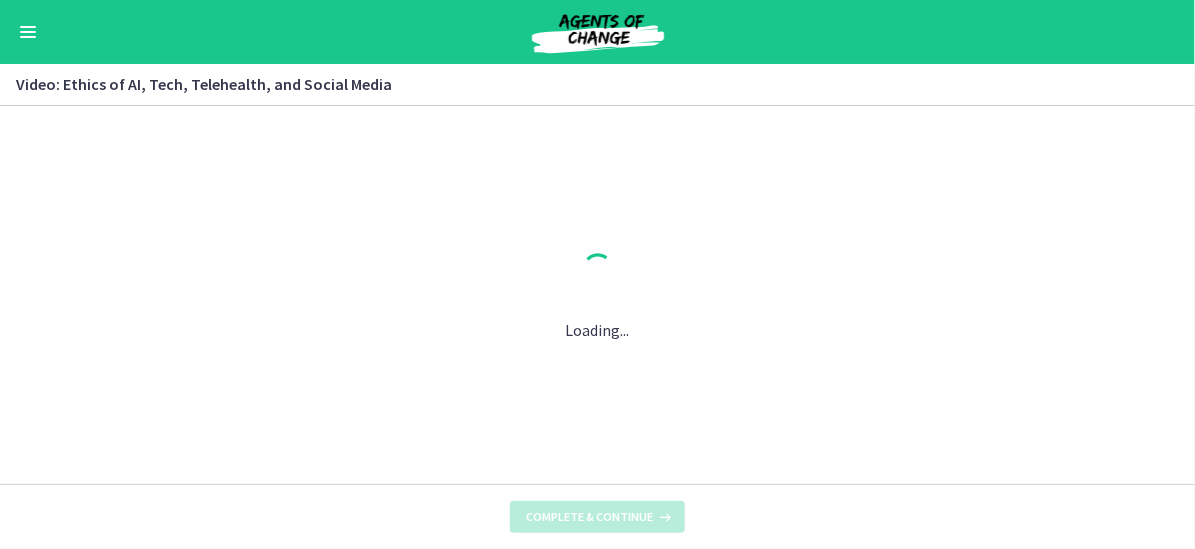 scroll, scrollTop: 0, scrollLeft: 0, axis: both 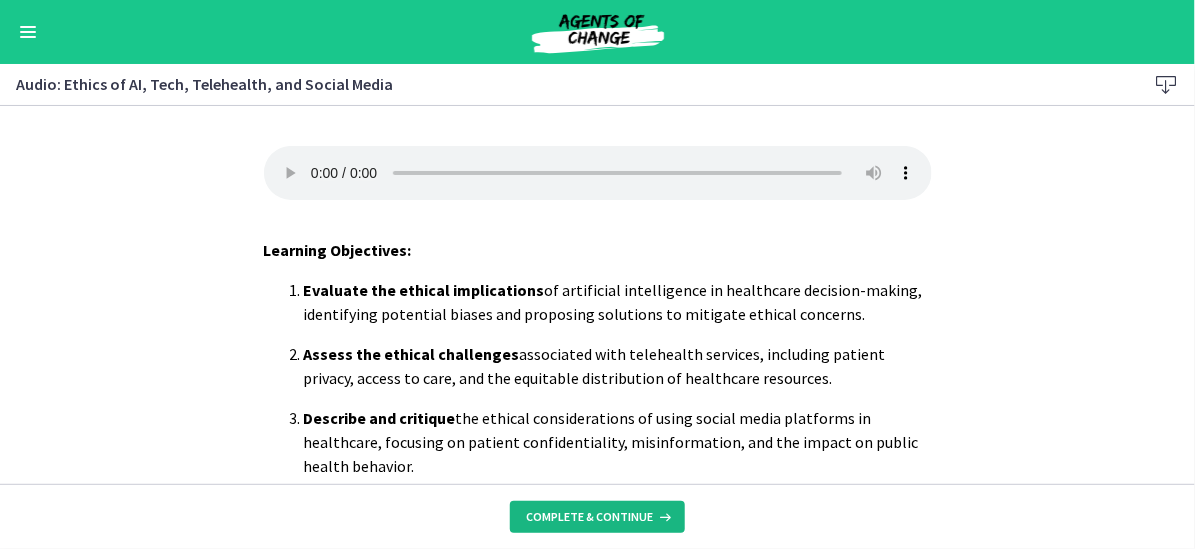 click on "Complete & continue" at bounding box center (589, 517) 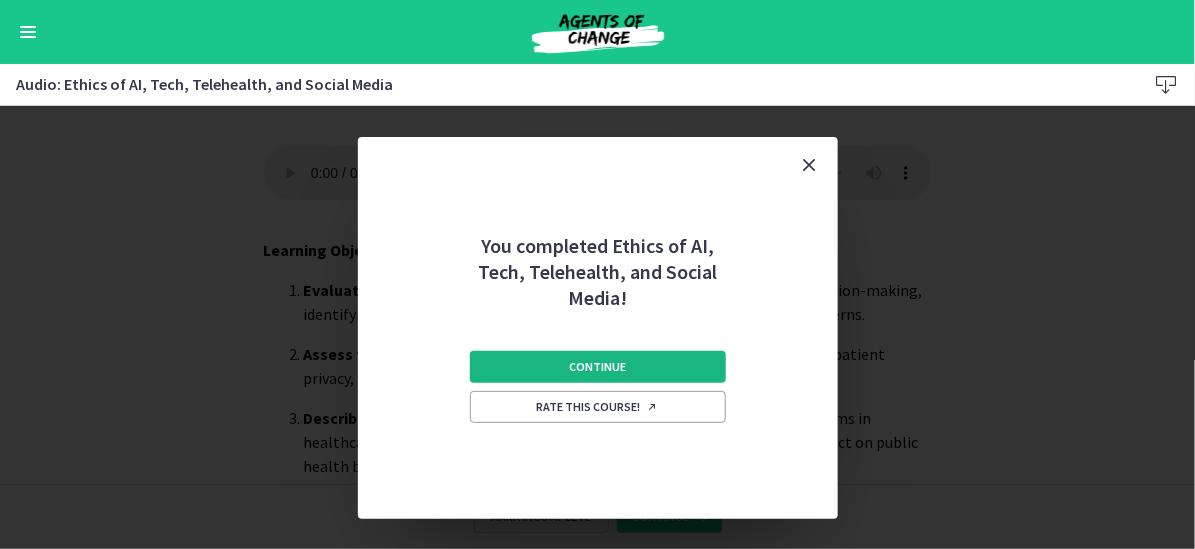 click on "Continue" at bounding box center [597, 367] 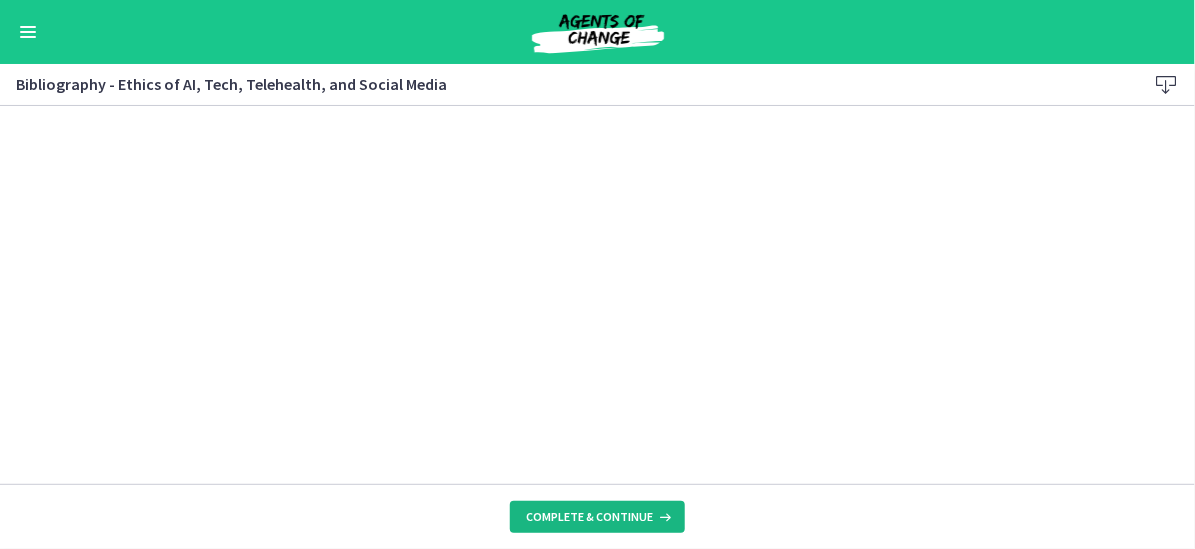 click on "Complete & continue" at bounding box center (589, 517) 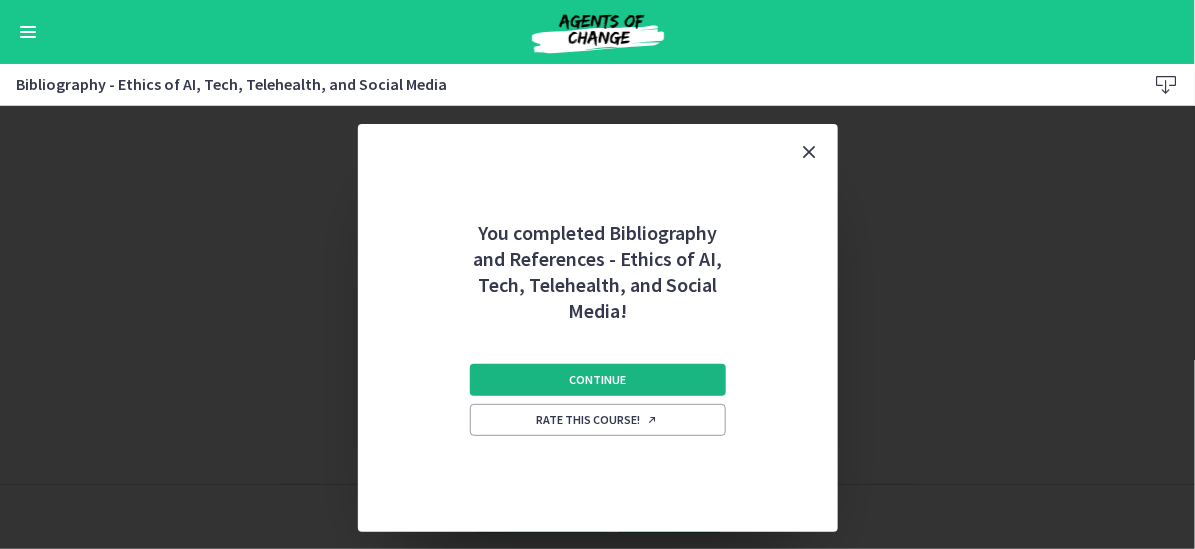 click on "Continue" at bounding box center (597, 380) 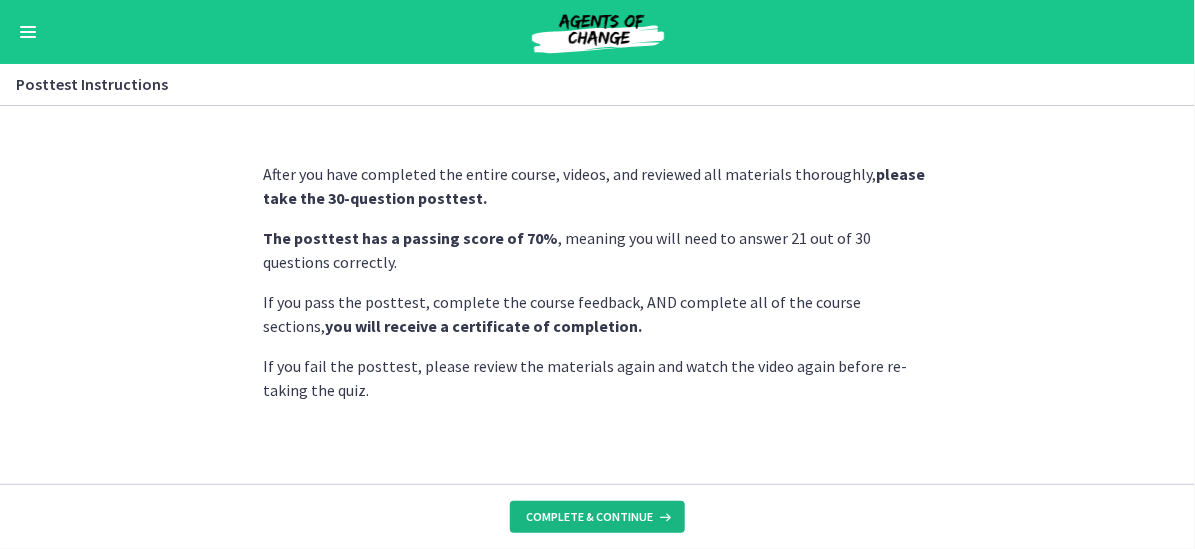 click on "Complete & continue" at bounding box center (589, 517) 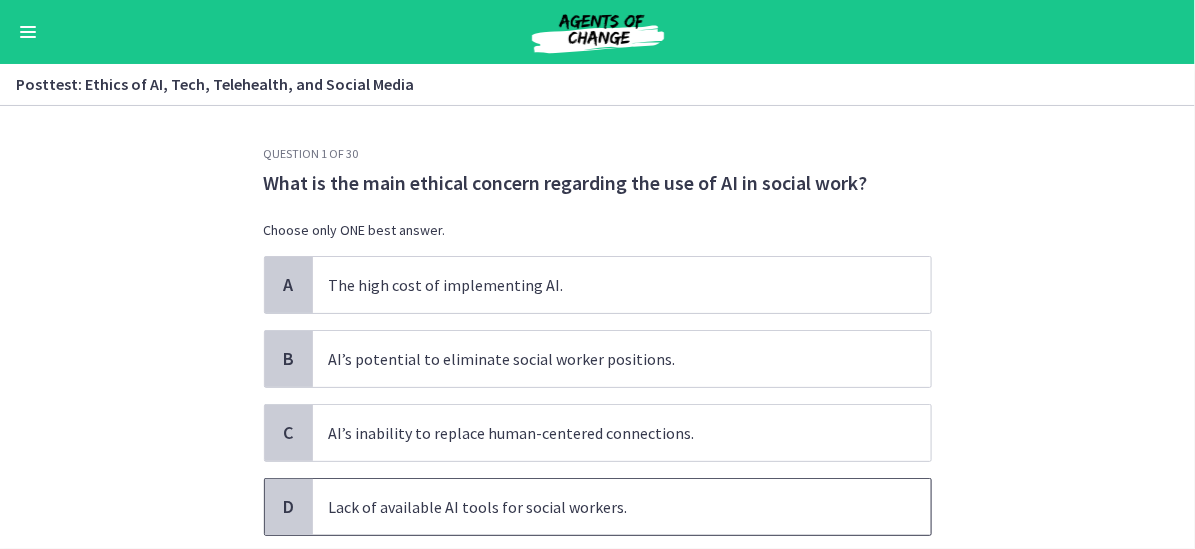 scroll, scrollTop: 100, scrollLeft: 0, axis: vertical 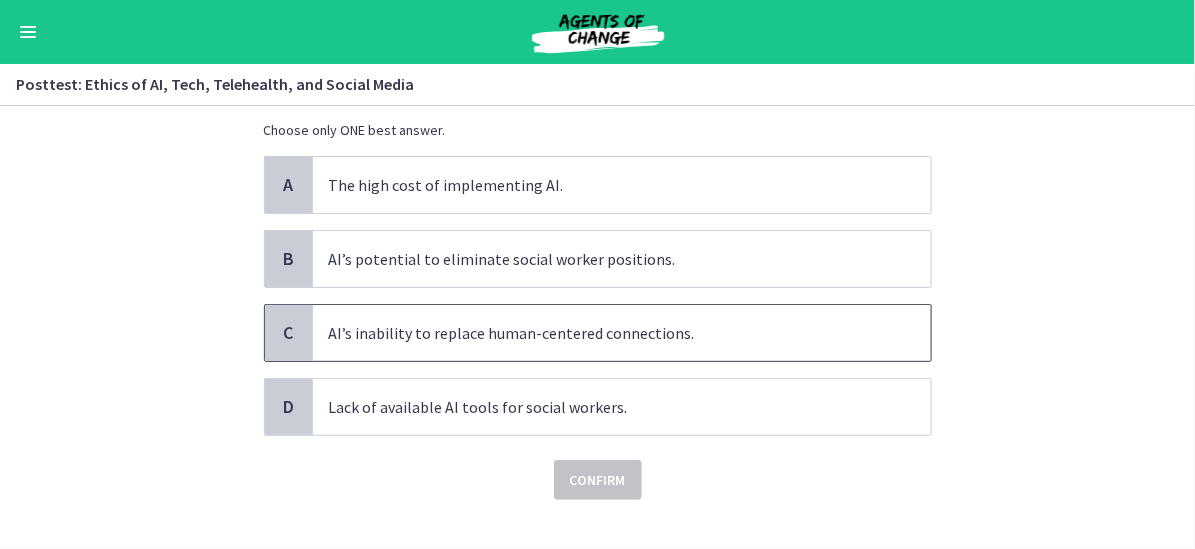 click on "AI’s inability to replace human-centered connections." at bounding box center (622, 333) 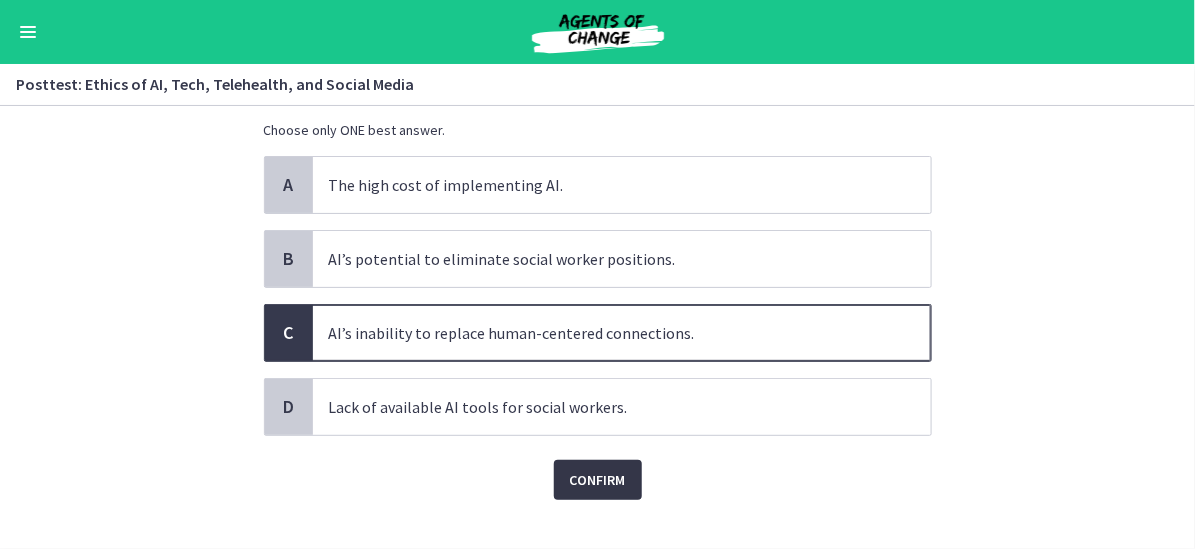 click on "Question   1   of   30
What is the main ethical concern regarding the use of AI in social work?
Choose only ONE best answer.
A
The high cost of implementing AI.
B
AI’s potential to eliminate social worker positions.
C
AI’s inability to replace human-centered connections.
D
Lack of available AI tools for social workers.
Confirm" 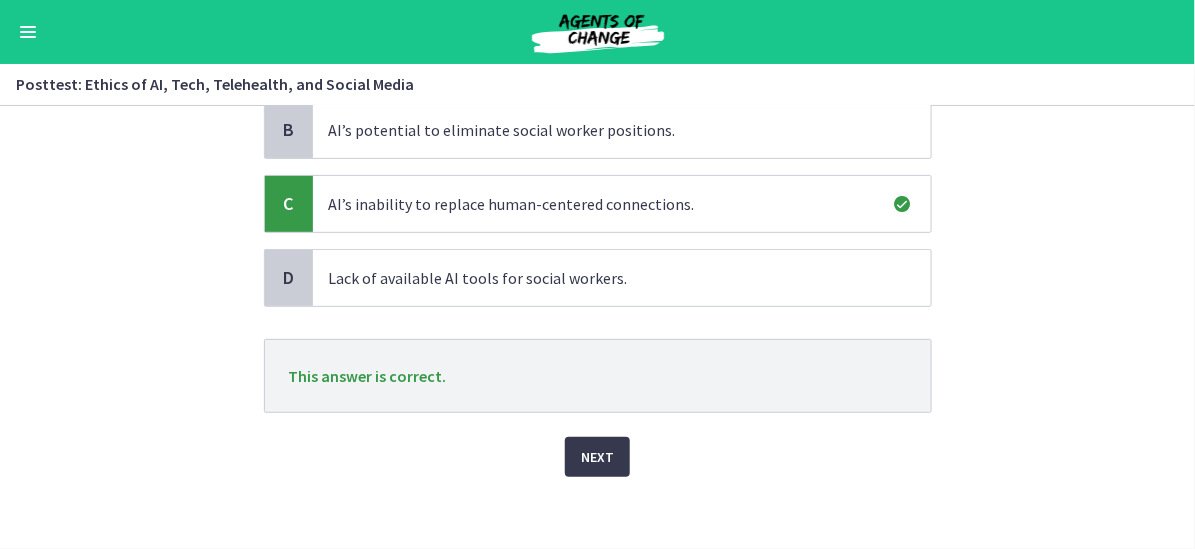 scroll, scrollTop: 234, scrollLeft: 0, axis: vertical 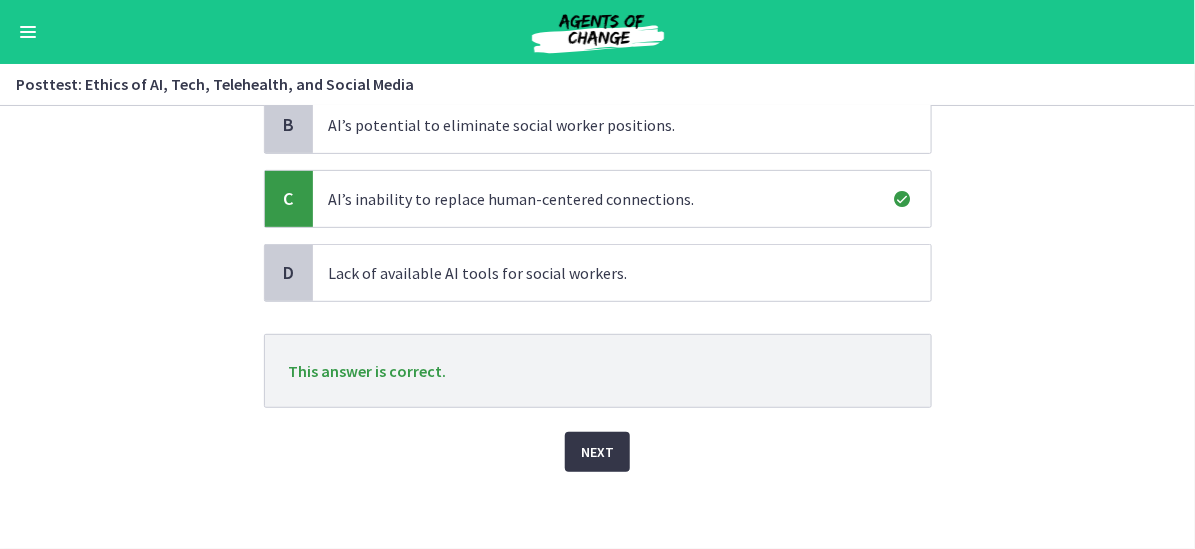 click on "Next" at bounding box center (597, 452) 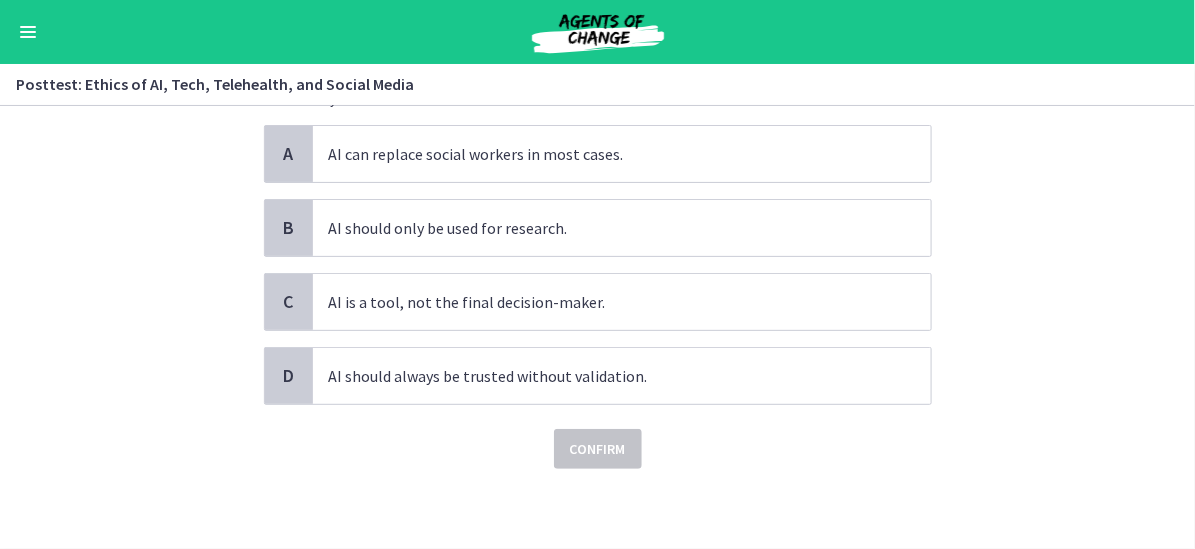 scroll, scrollTop: 0, scrollLeft: 0, axis: both 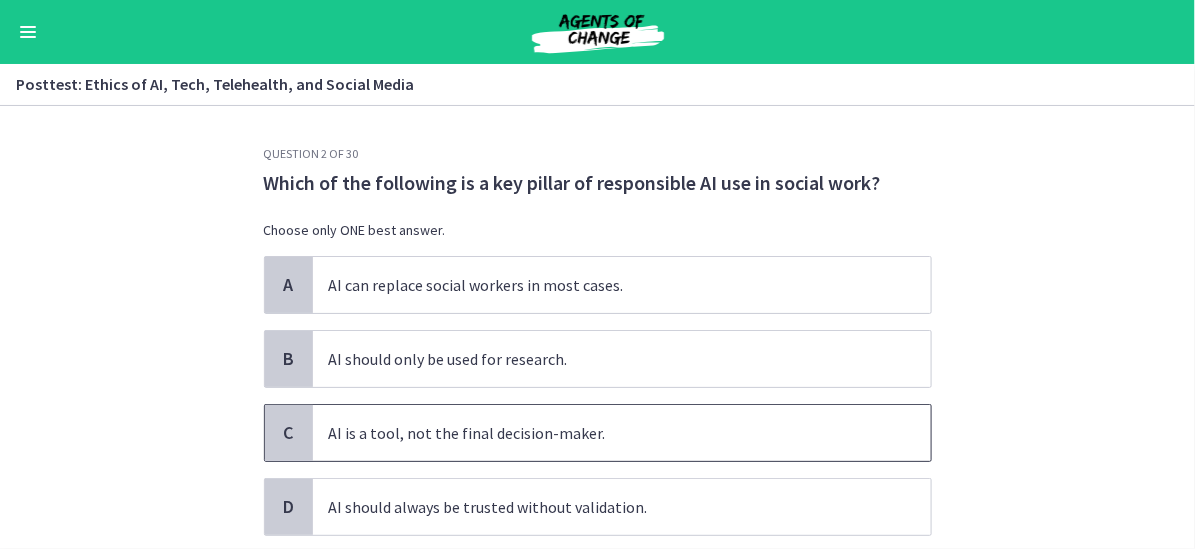 click on "AI is a tool, not the final decision-maker." at bounding box center [622, 433] 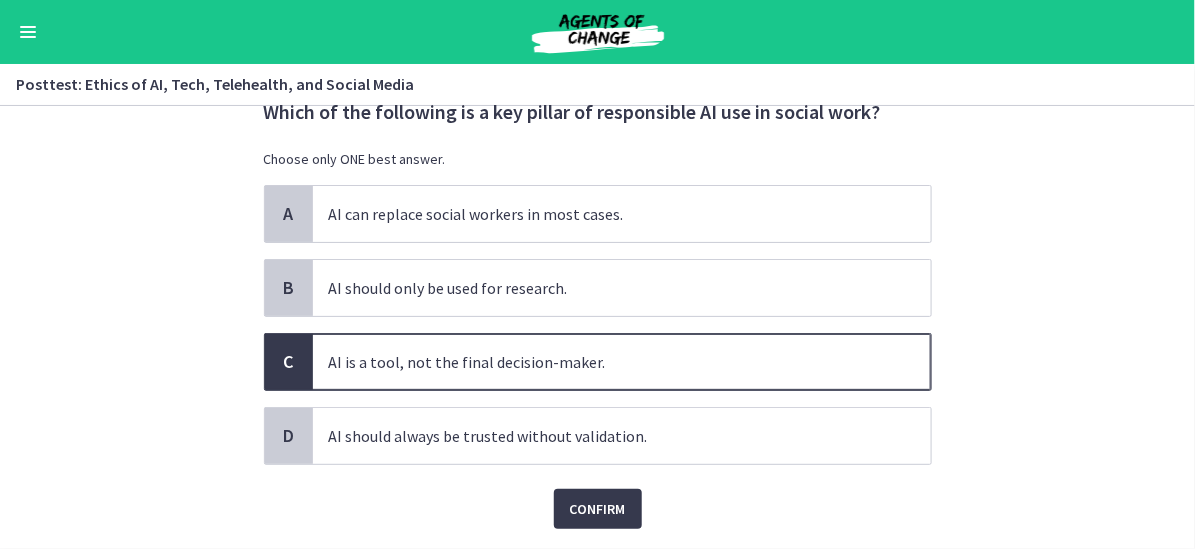 scroll, scrollTop: 100, scrollLeft: 0, axis: vertical 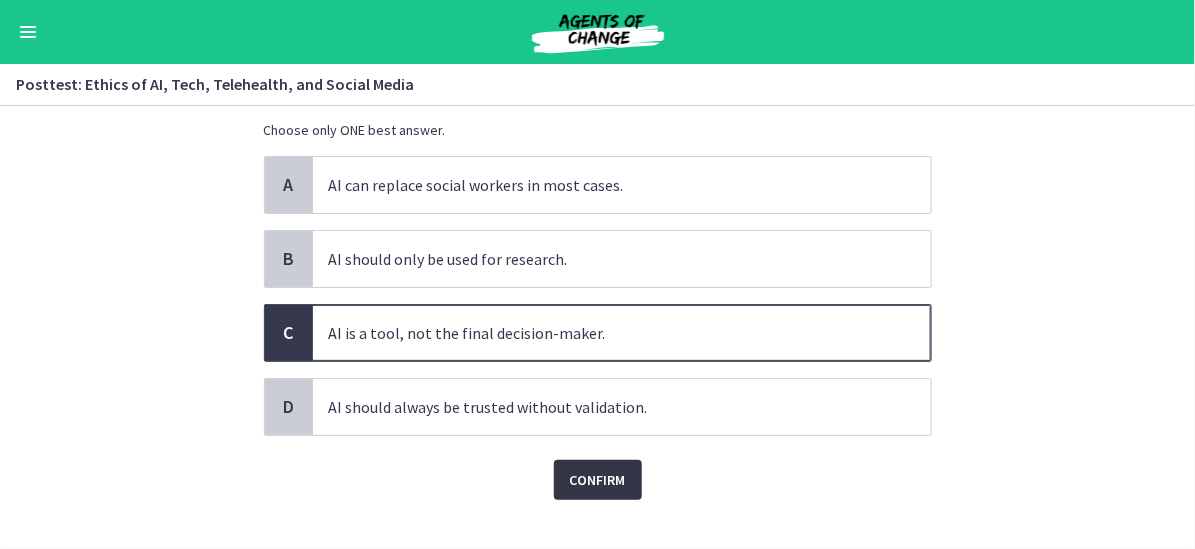 click on "Confirm" at bounding box center [598, 480] 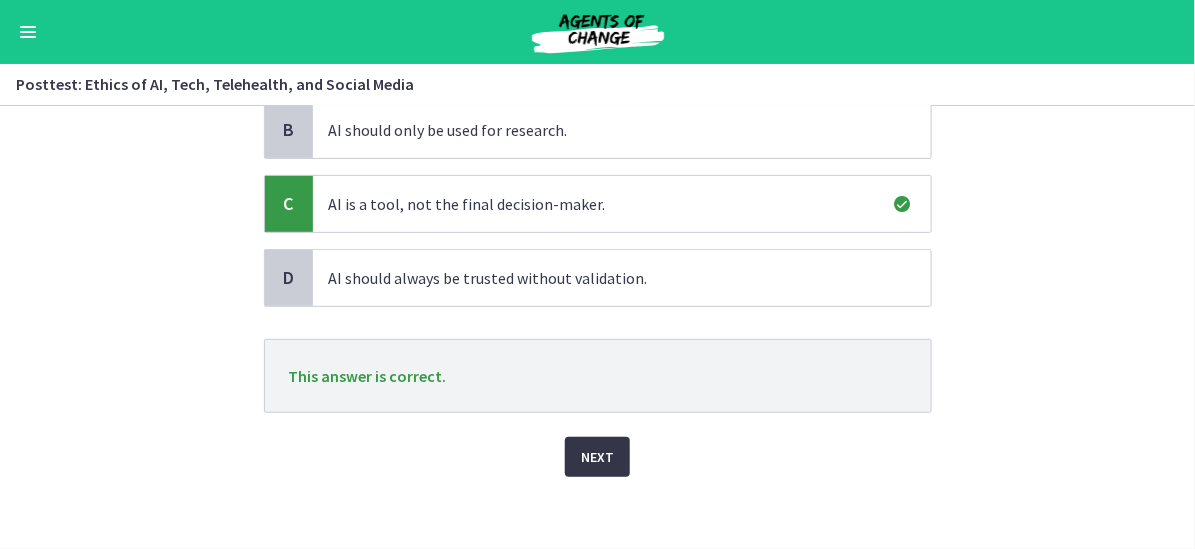 scroll, scrollTop: 234, scrollLeft: 0, axis: vertical 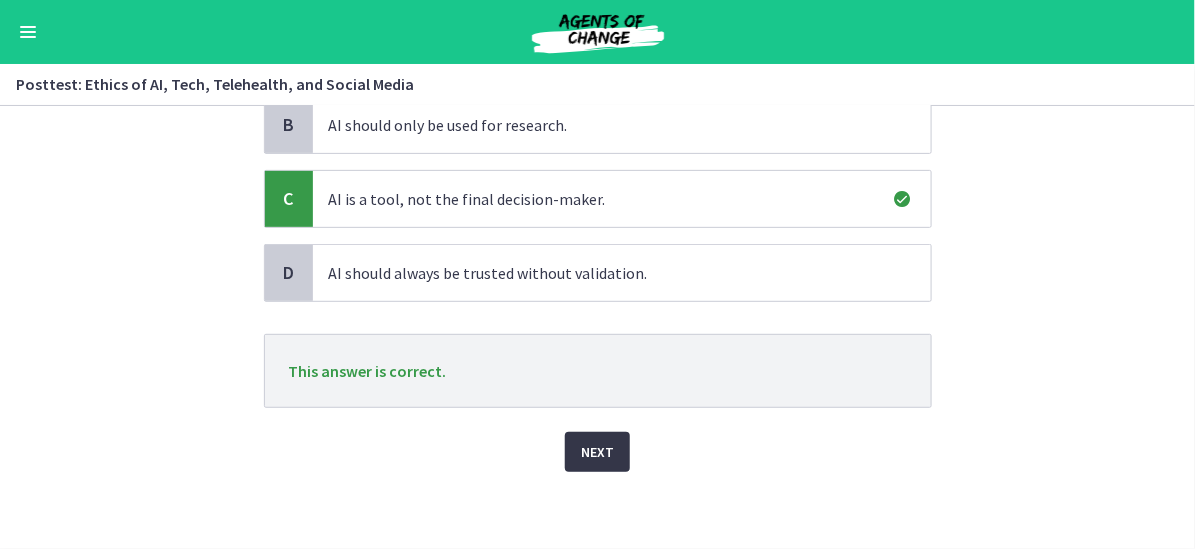 click on "Next" at bounding box center (597, 452) 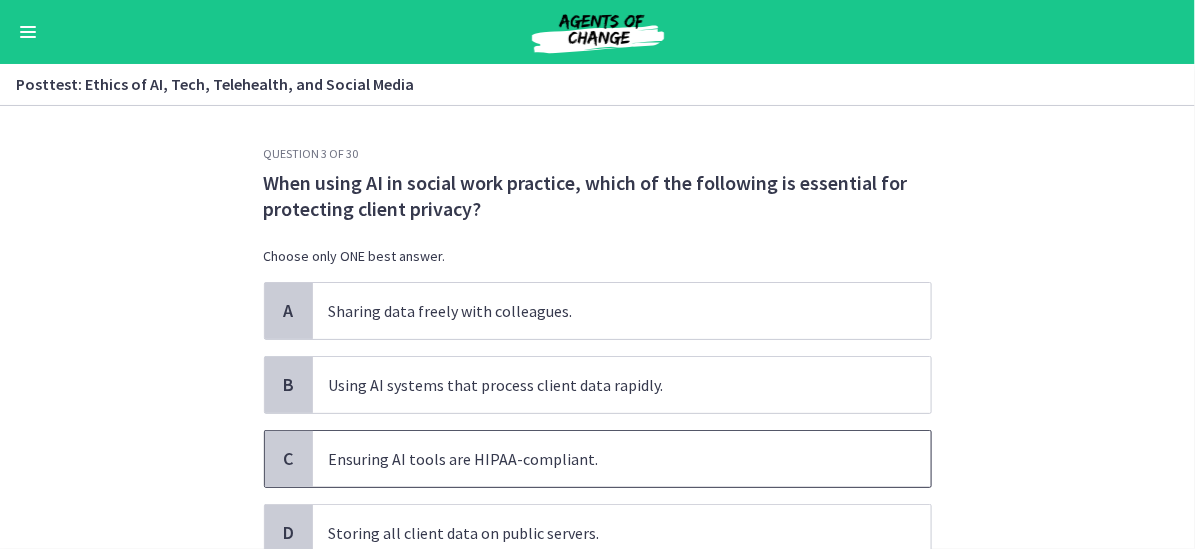 click on "Ensuring AI tools are HIPAA-compliant." at bounding box center [622, 459] 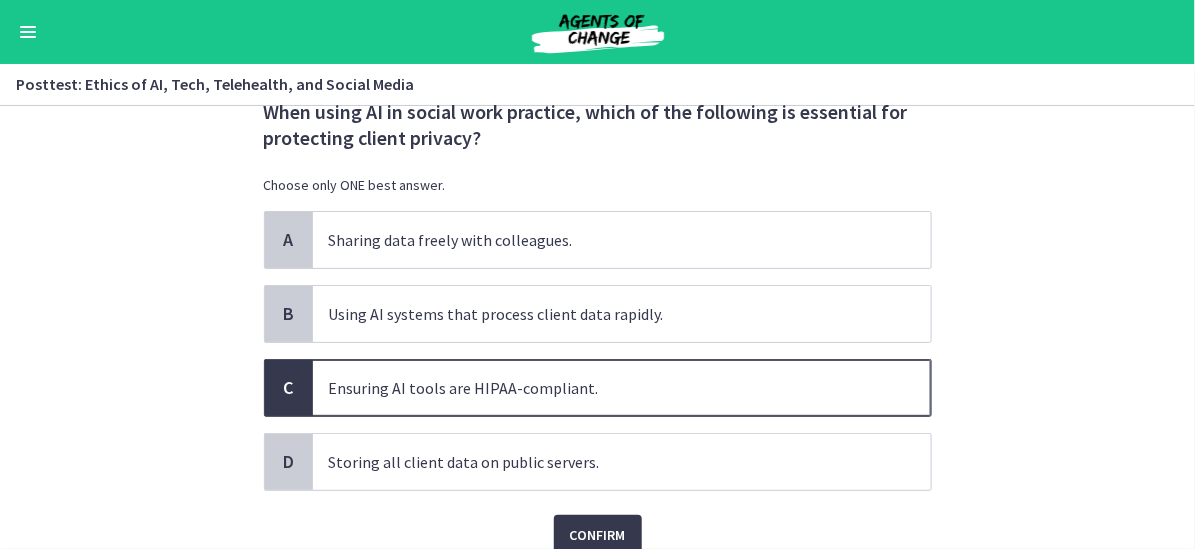 scroll, scrollTop: 100, scrollLeft: 0, axis: vertical 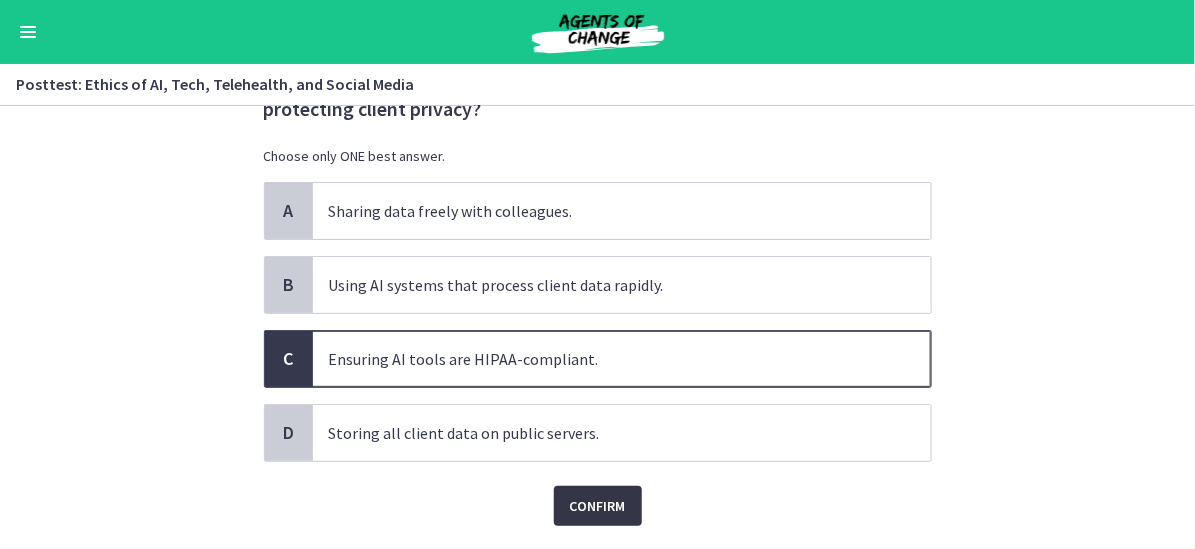 click on "Confirm" at bounding box center [598, 506] 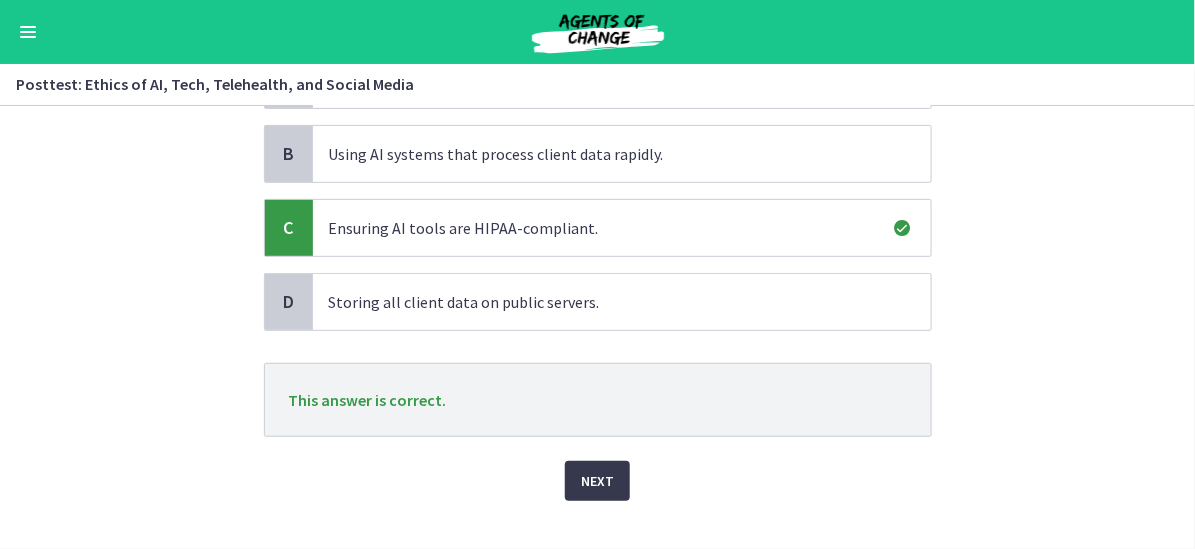scroll, scrollTop: 260, scrollLeft: 0, axis: vertical 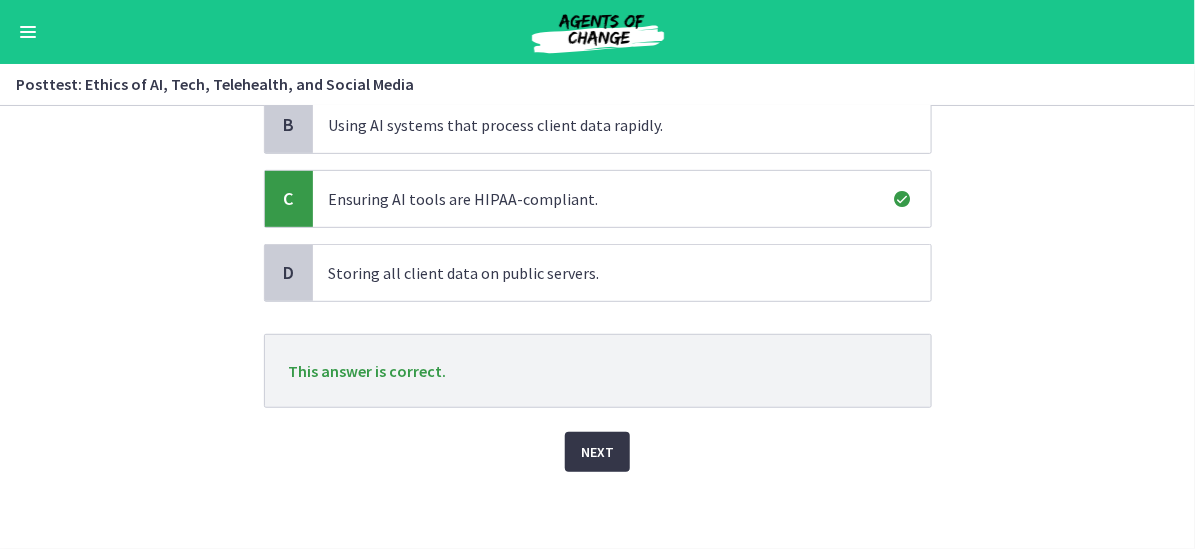 click on "Next" at bounding box center [597, 452] 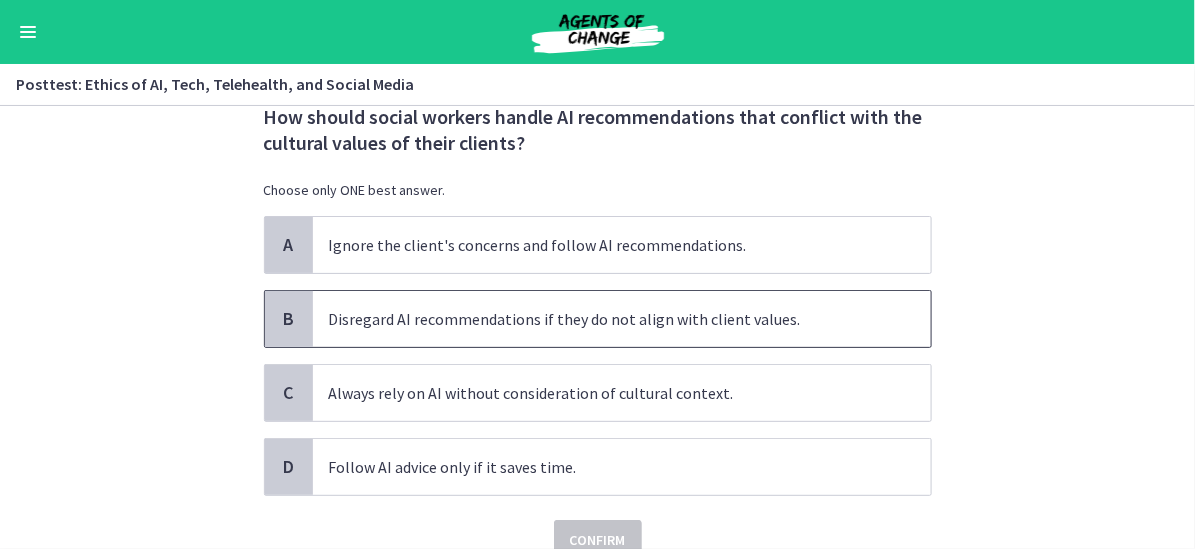 scroll, scrollTop: 100, scrollLeft: 0, axis: vertical 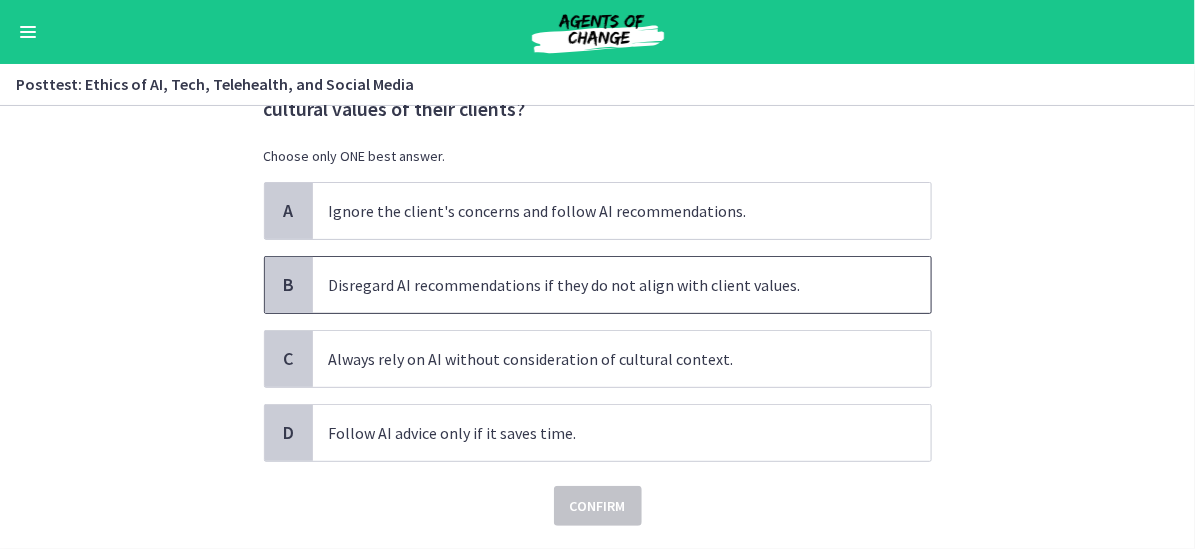 click on "Disregard AI recommendations if they do not align with client values." at bounding box center [622, 285] 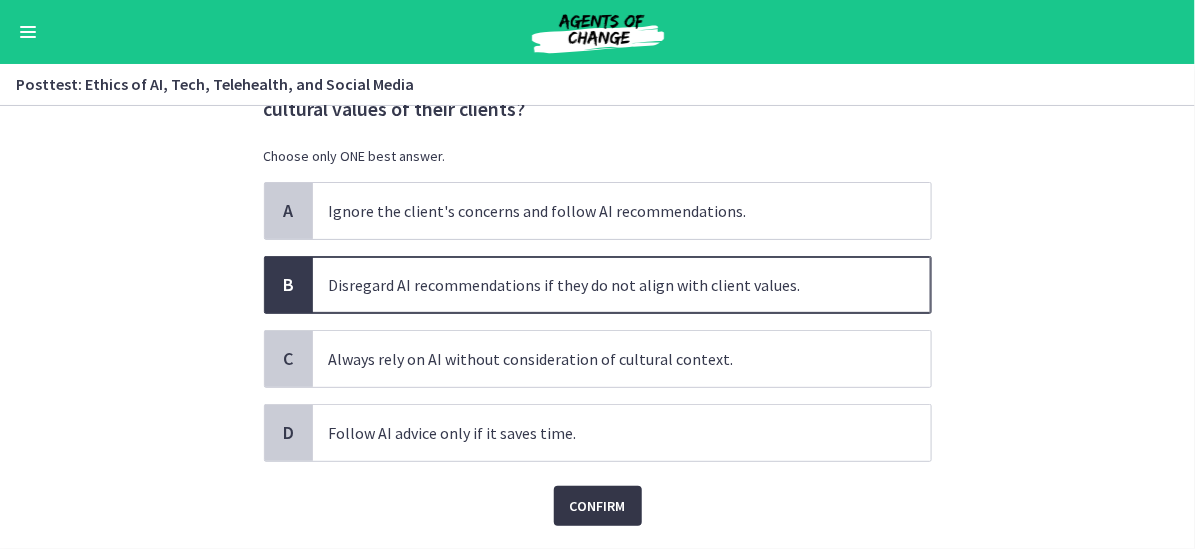click on "Confirm" at bounding box center (598, 506) 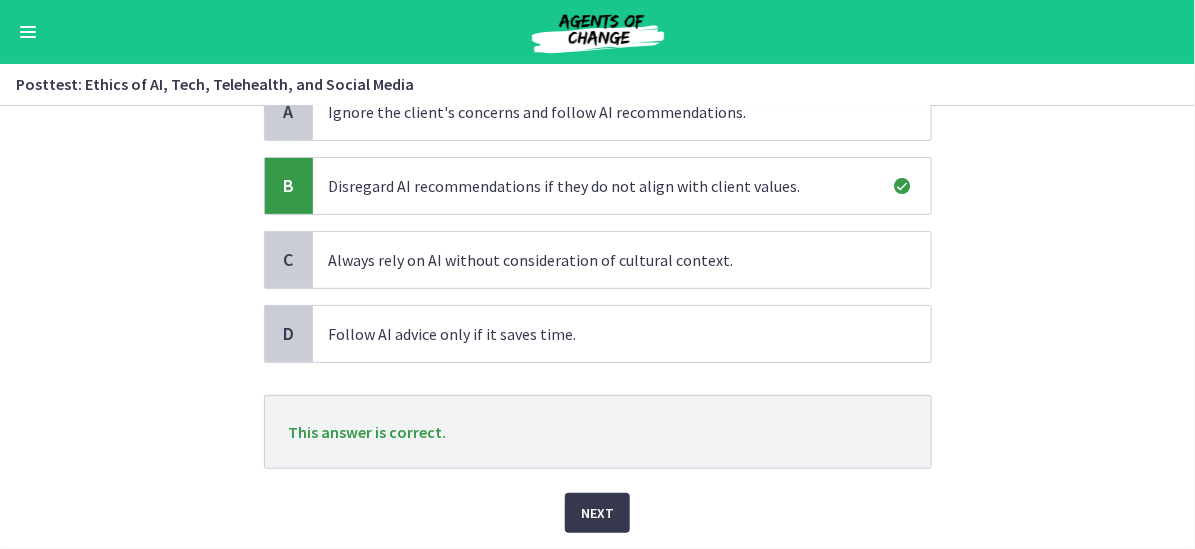 scroll, scrollTop: 200, scrollLeft: 0, axis: vertical 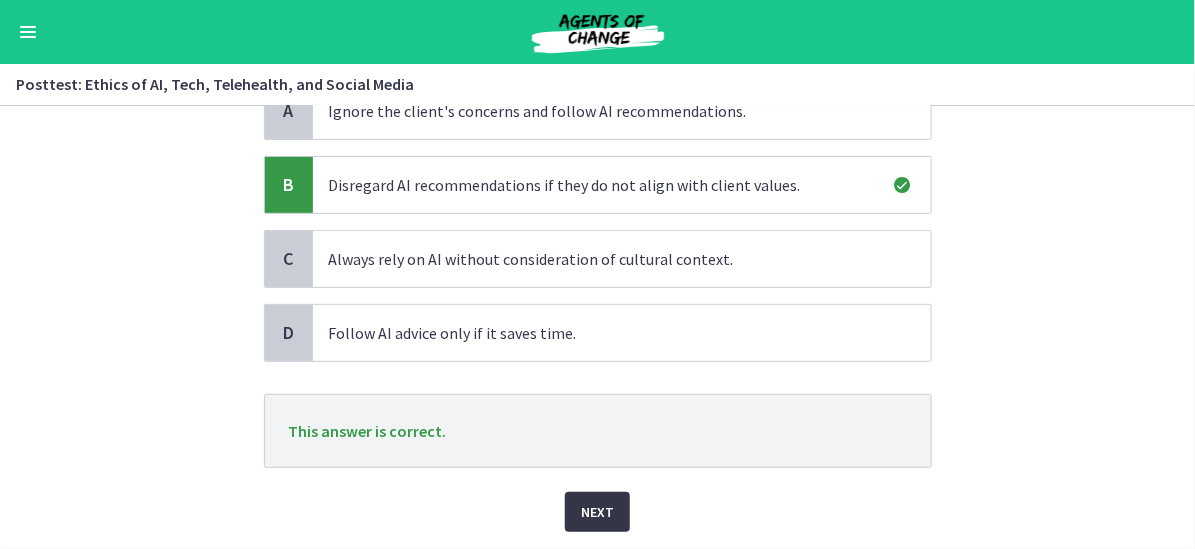 click on "Next" at bounding box center [597, 512] 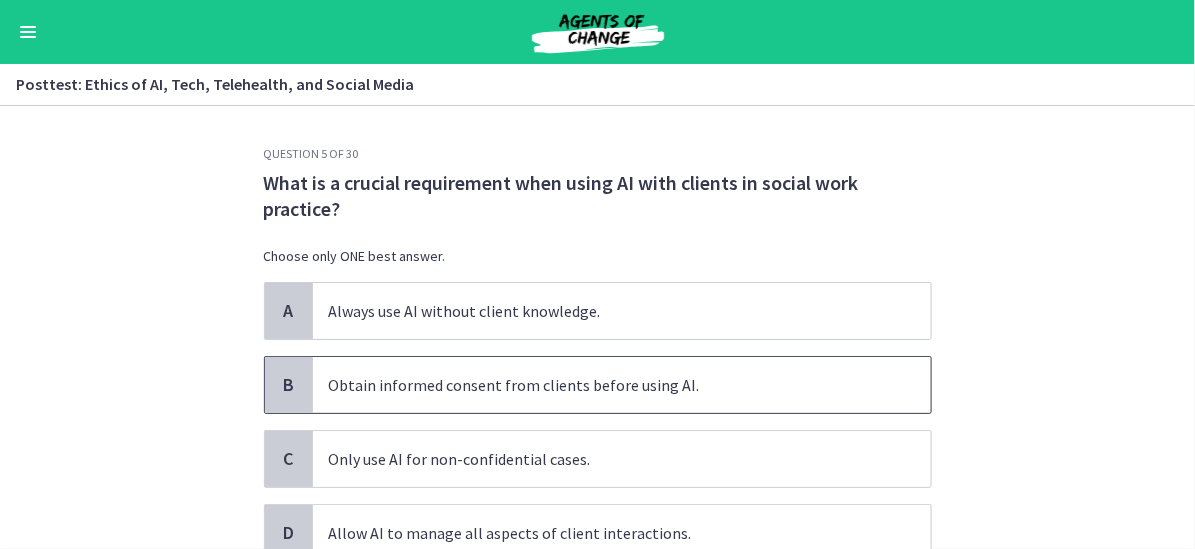 click on "Obtain informed consent from clients before using AI." at bounding box center (622, 385) 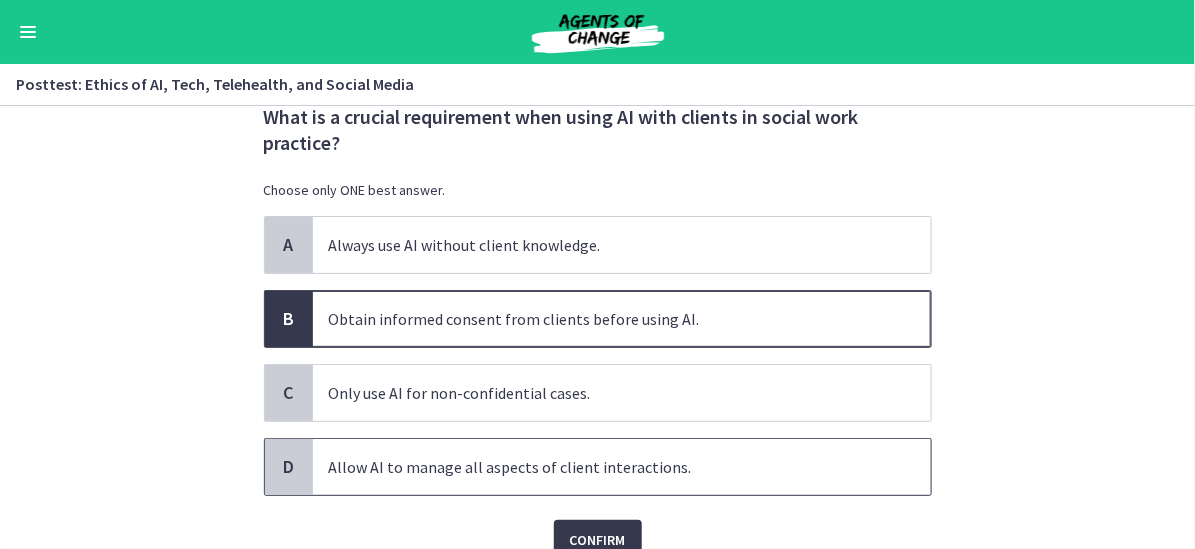 scroll, scrollTop: 154, scrollLeft: 0, axis: vertical 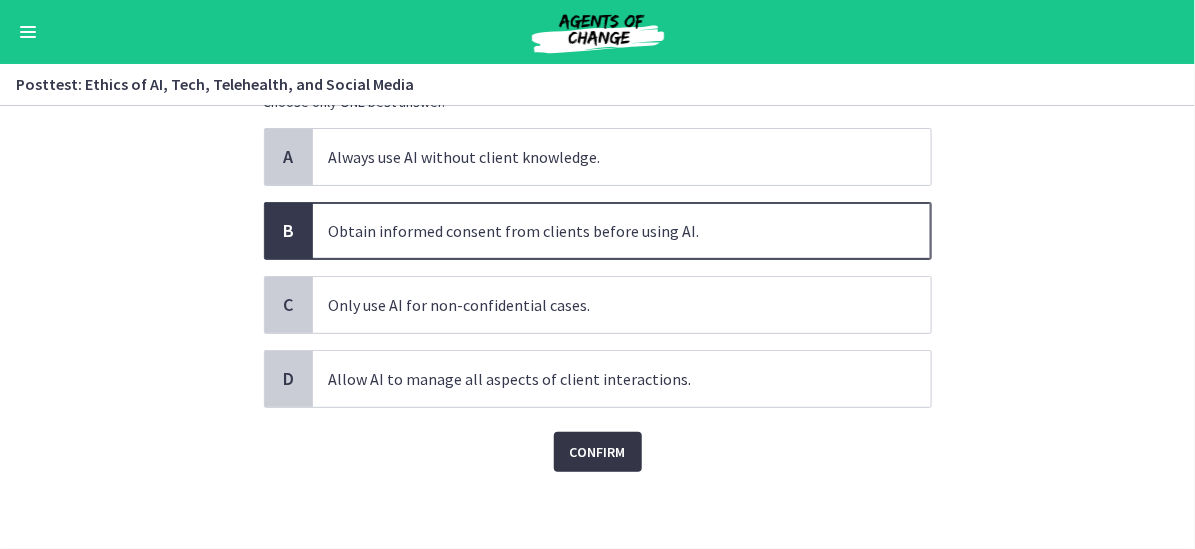 click on "Confirm" at bounding box center [598, 452] 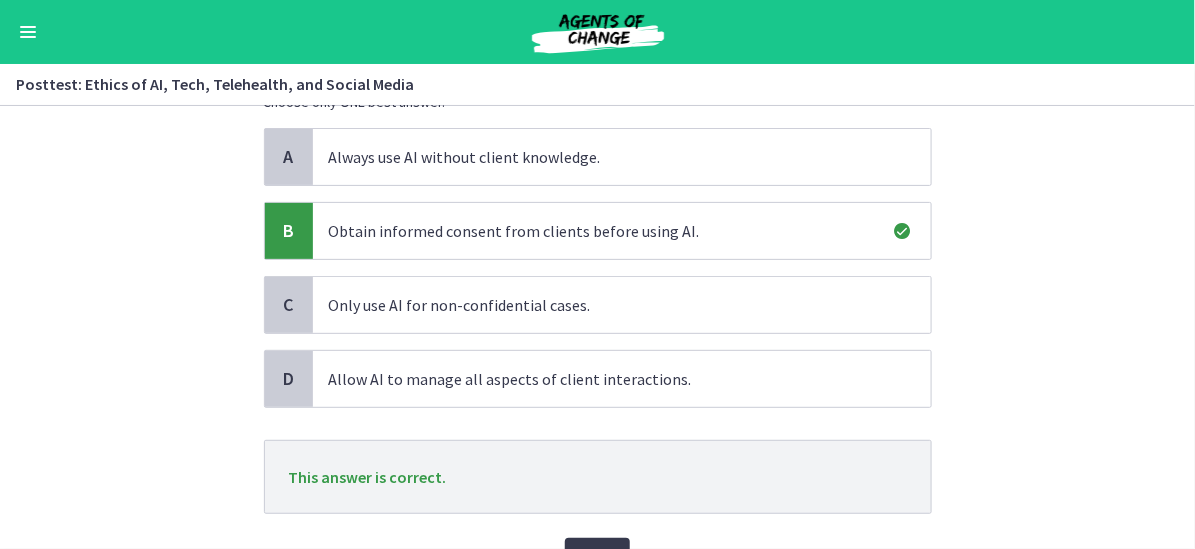 scroll, scrollTop: 254, scrollLeft: 0, axis: vertical 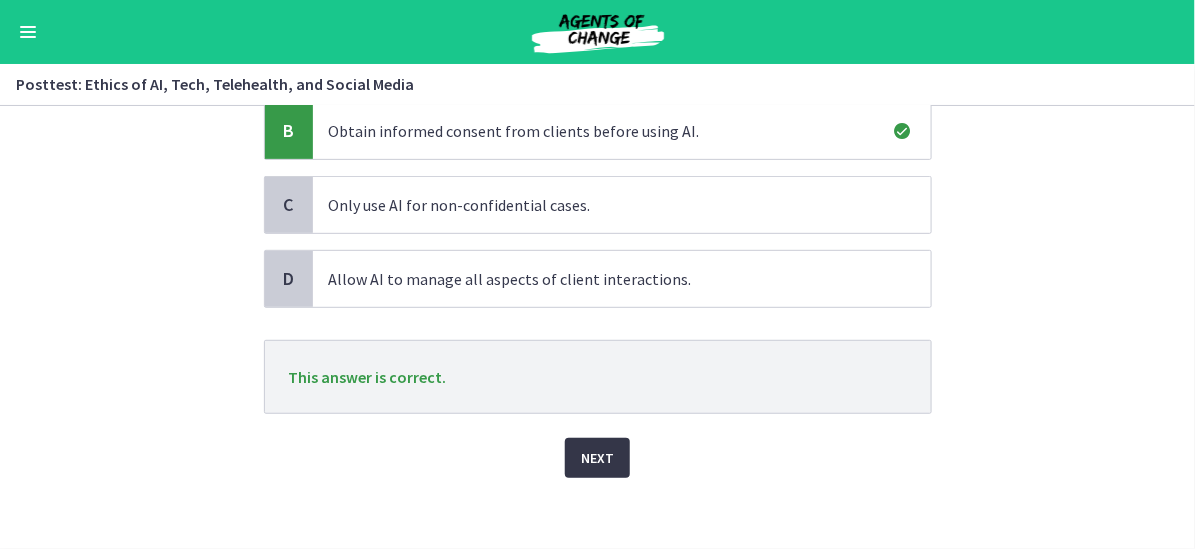 click on "Next" at bounding box center (597, 458) 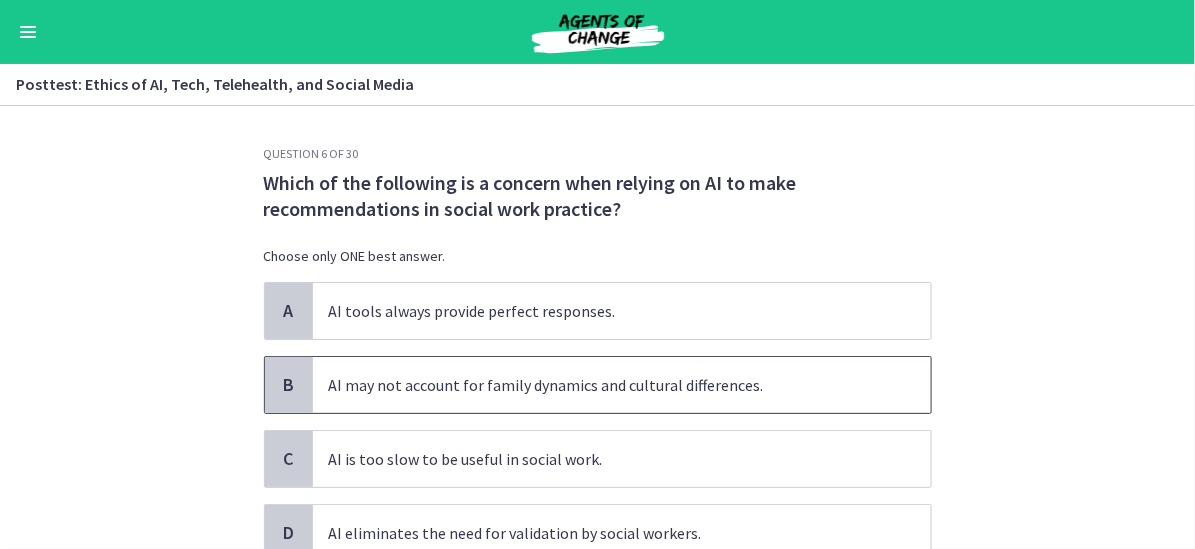 click on "AI may not account for family dynamics and cultural differences." at bounding box center [622, 385] 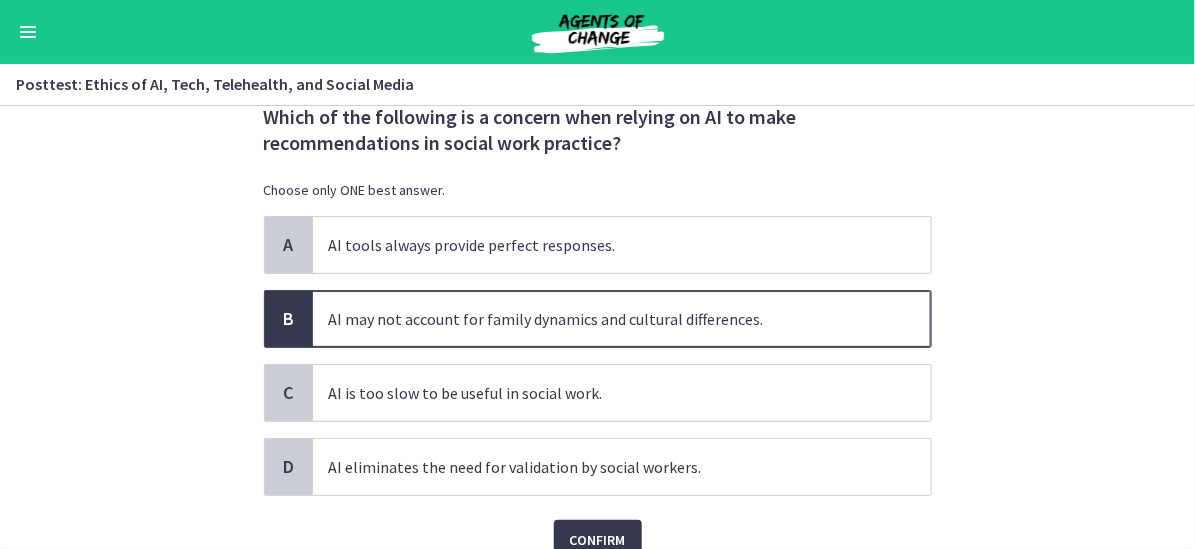 scroll, scrollTop: 100, scrollLeft: 0, axis: vertical 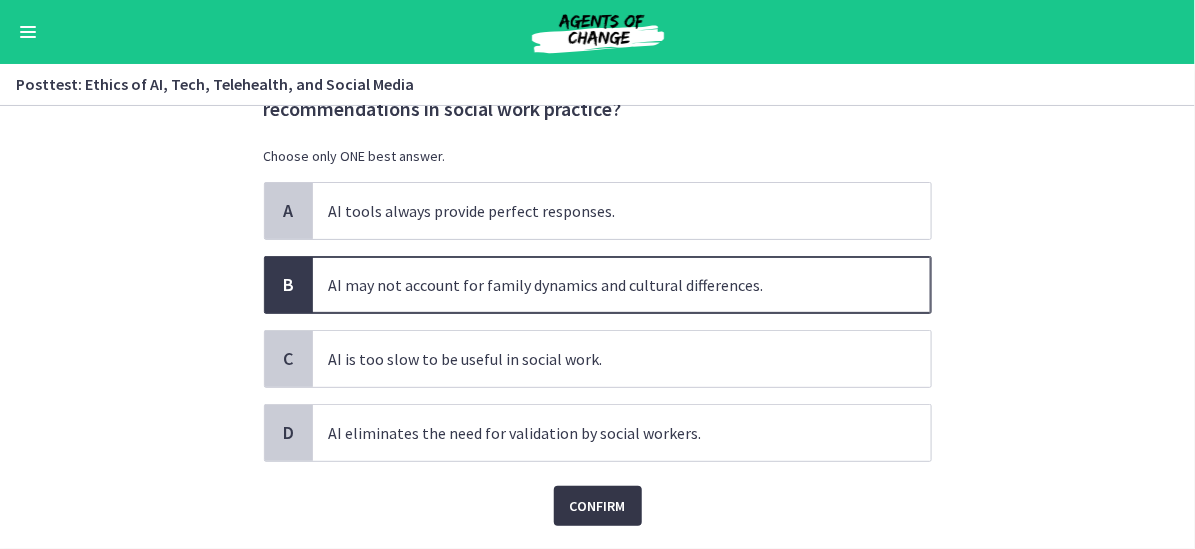 click on "Confirm" at bounding box center [598, 506] 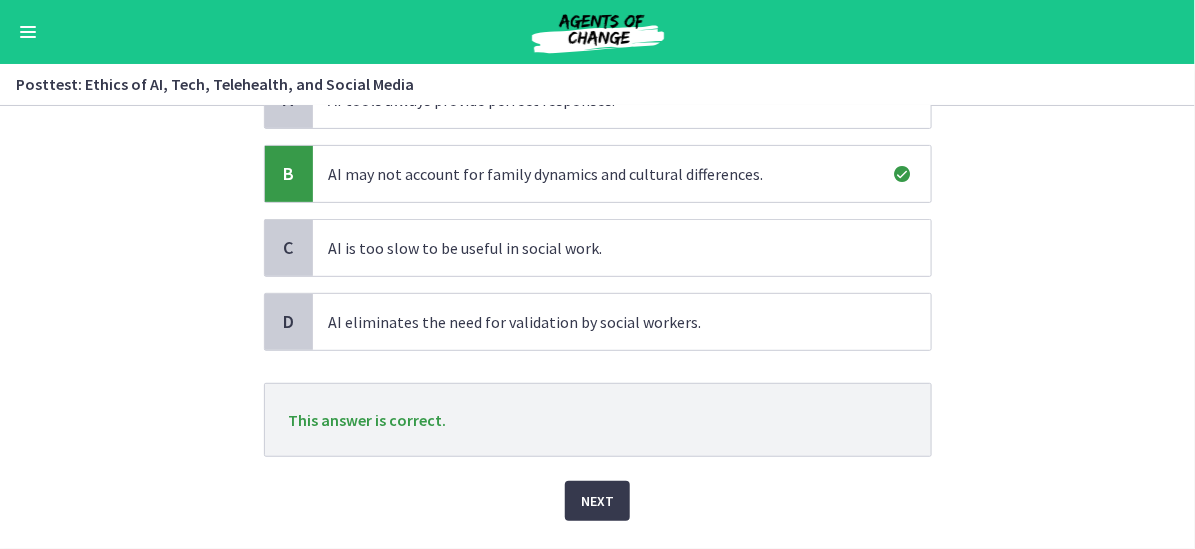 scroll, scrollTop: 260, scrollLeft: 0, axis: vertical 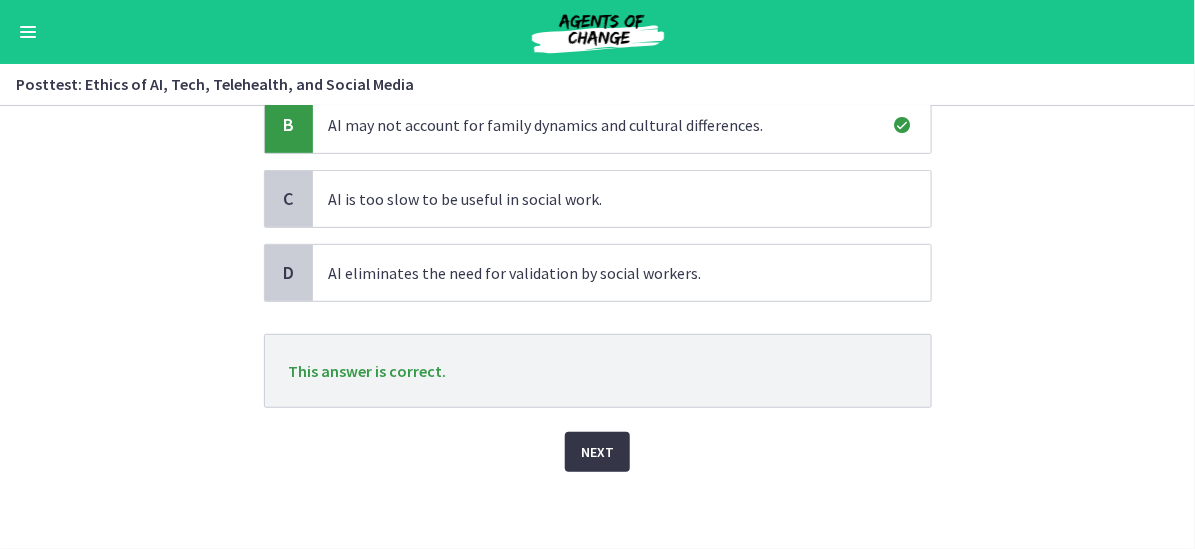 click on "Next" at bounding box center [597, 452] 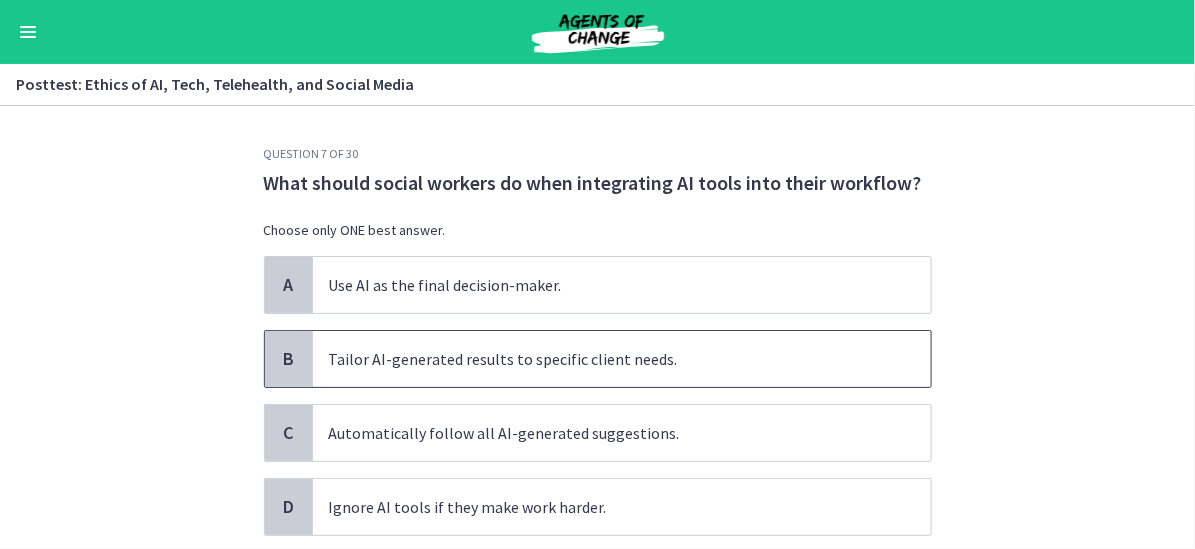 click on "Tailor AI-generated results to specific client needs." at bounding box center [622, 359] 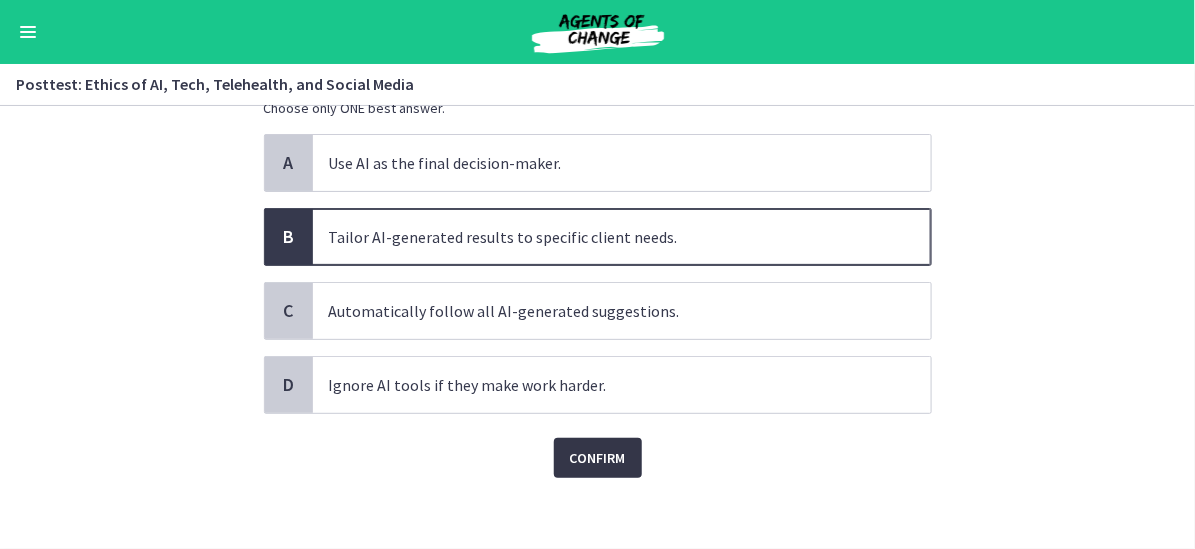 scroll, scrollTop: 128, scrollLeft: 0, axis: vertical 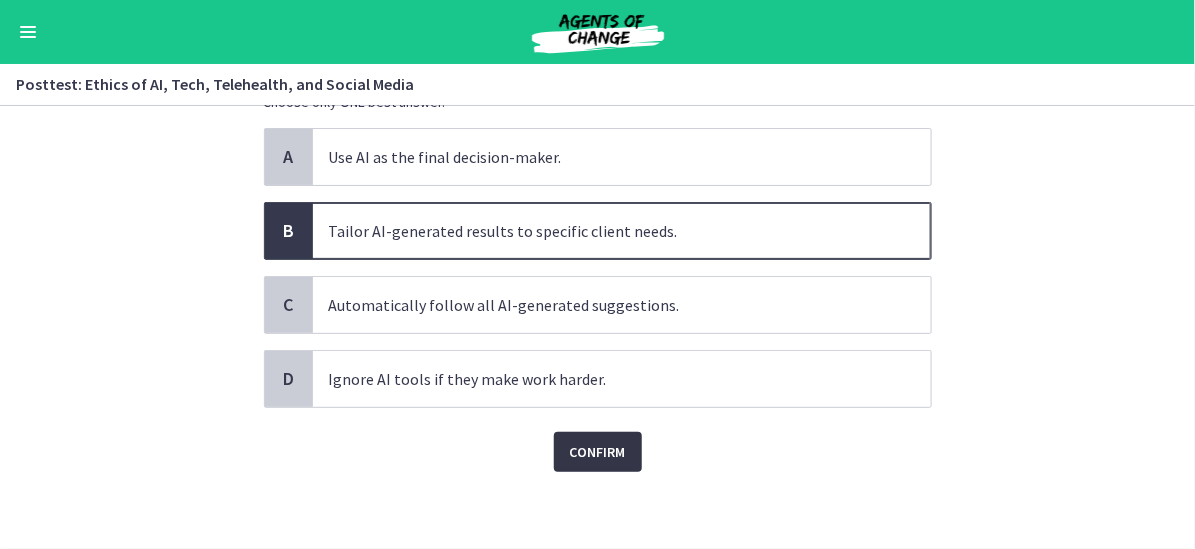 click on "Confirm" at bounding box center [598, 452] 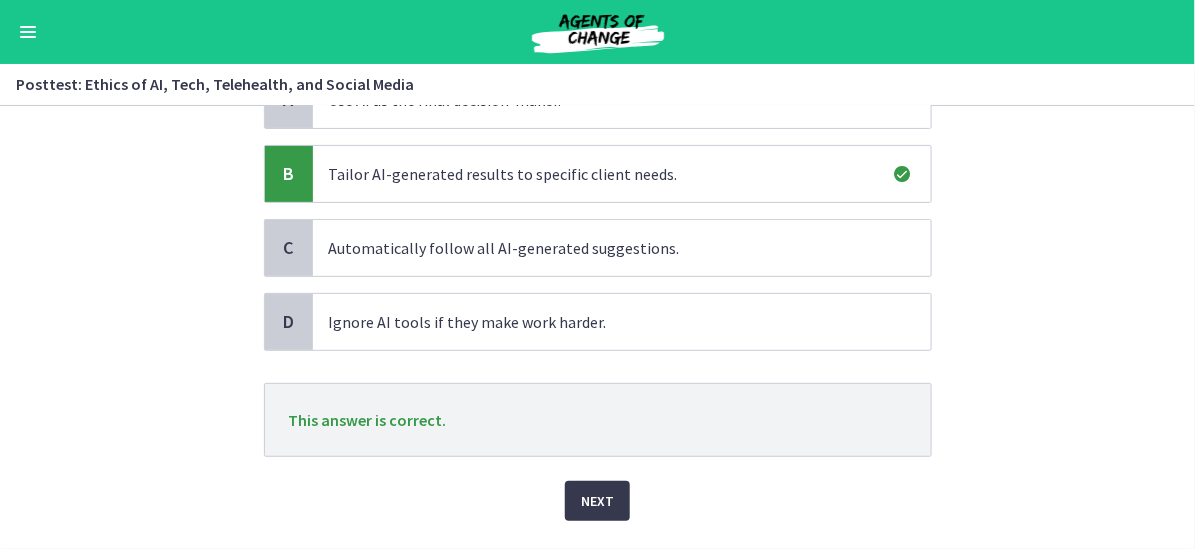 scroll, scrollTop: 228, scrollLeft: 0, axis: vertical 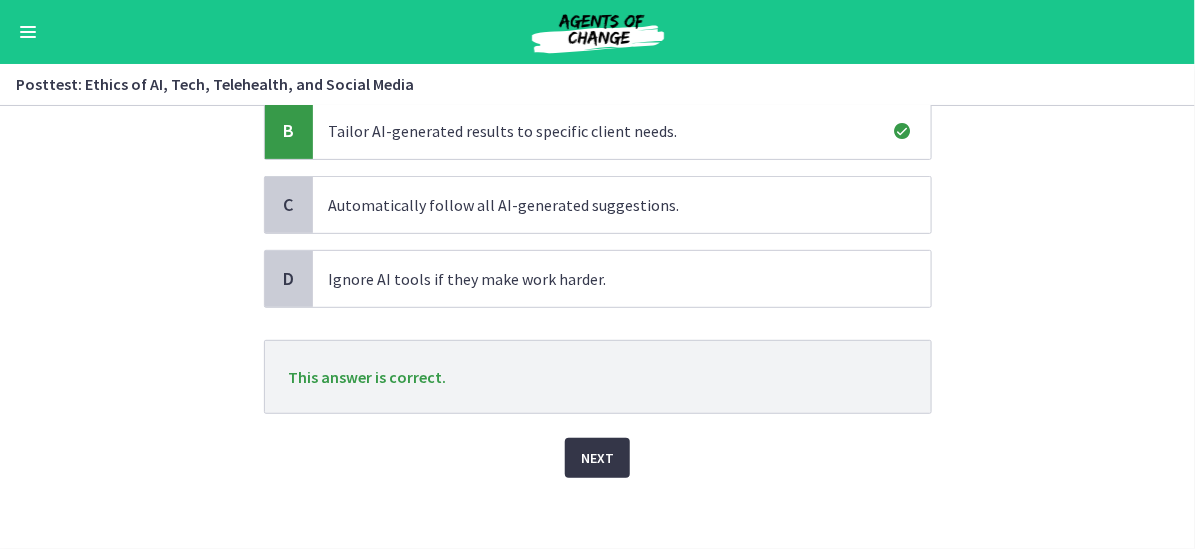 click on "Next" at bounding box center (597, 458) 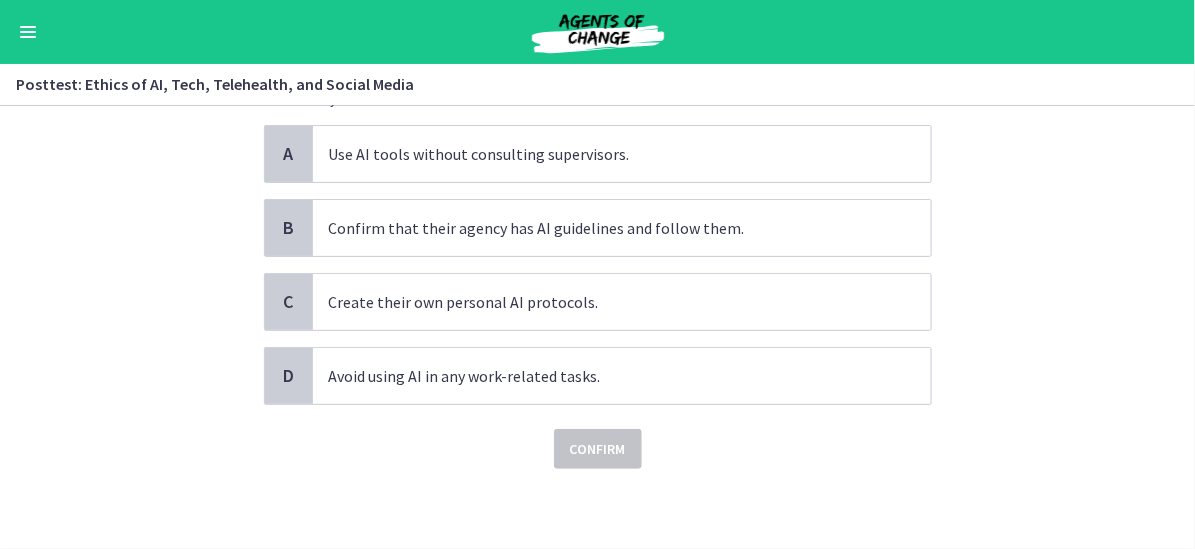 scroll, scrollTop: 0, scrollLeft: 0, axis: both 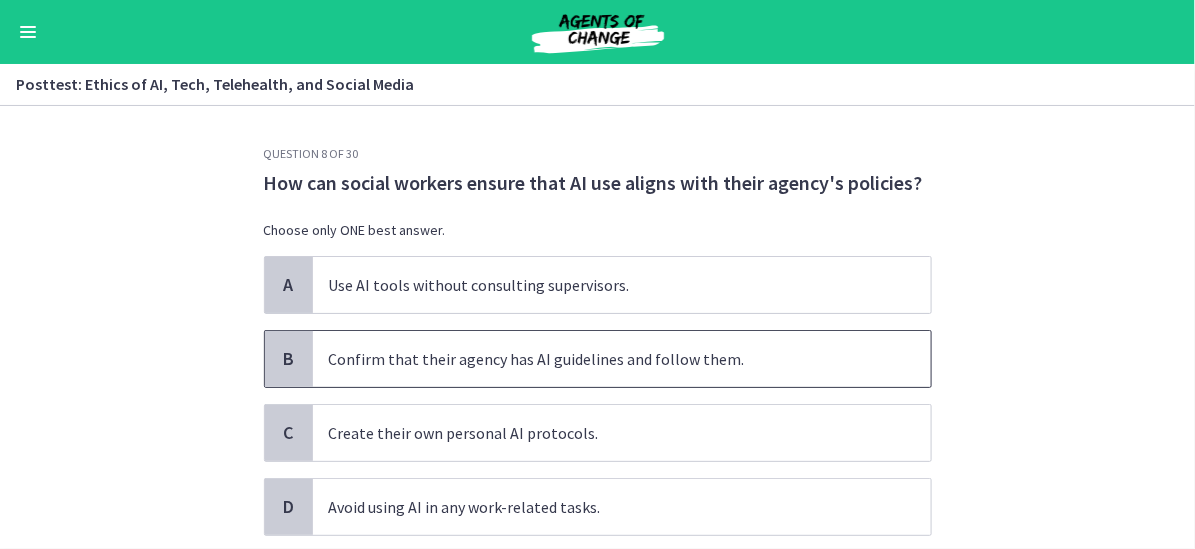 click on "Confirm that their agency has AI guidelines and follow them." at bounding box center [622, 359] 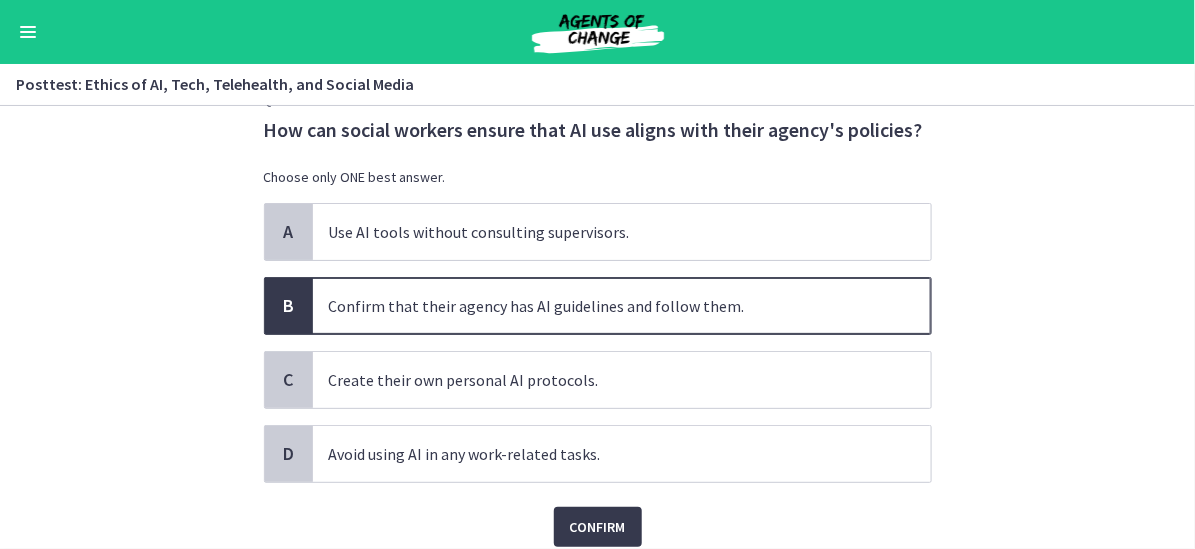 scroll, scrollTop: 100, scrollLeft: 0, axis: vertical 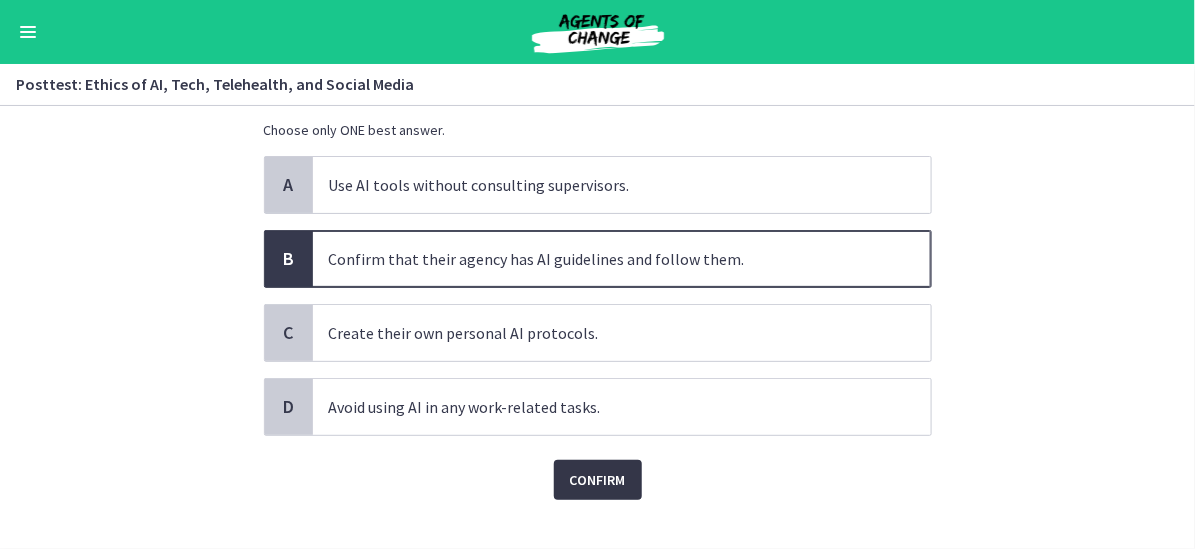 click on "Confirm" at bounding box center (598, 480) 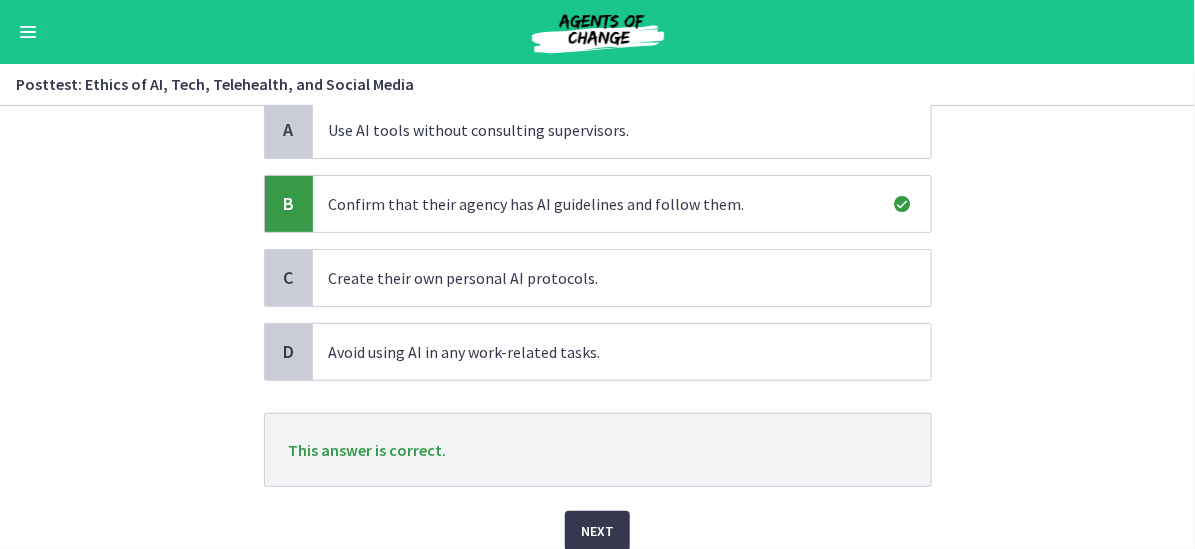 scroll, scrollTop: 200, scrollLeft: 0, axis: vertical 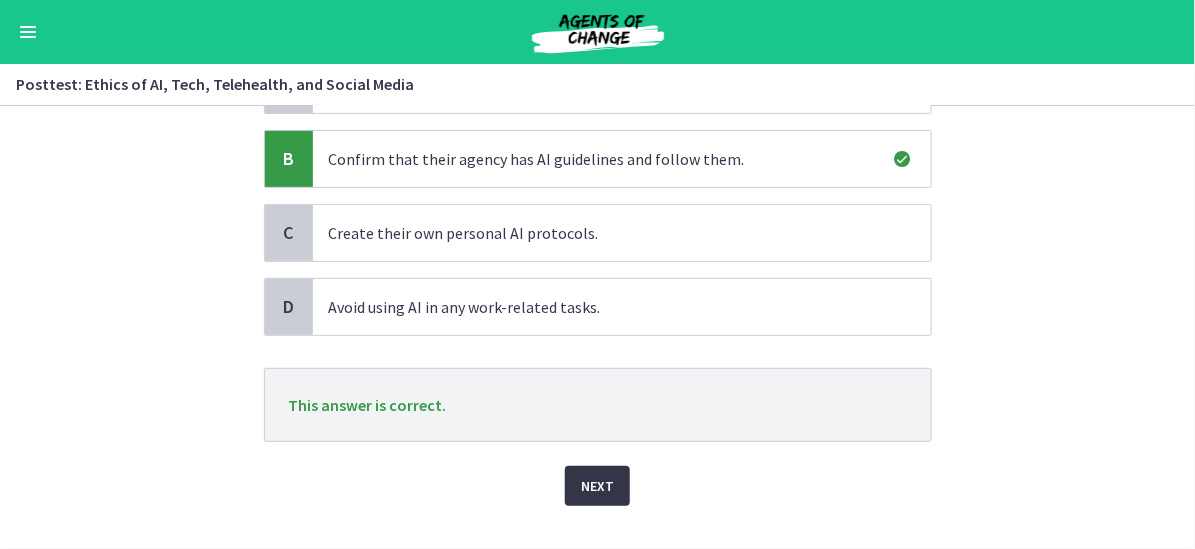 click on "Next" at bounding box center (597, 486) 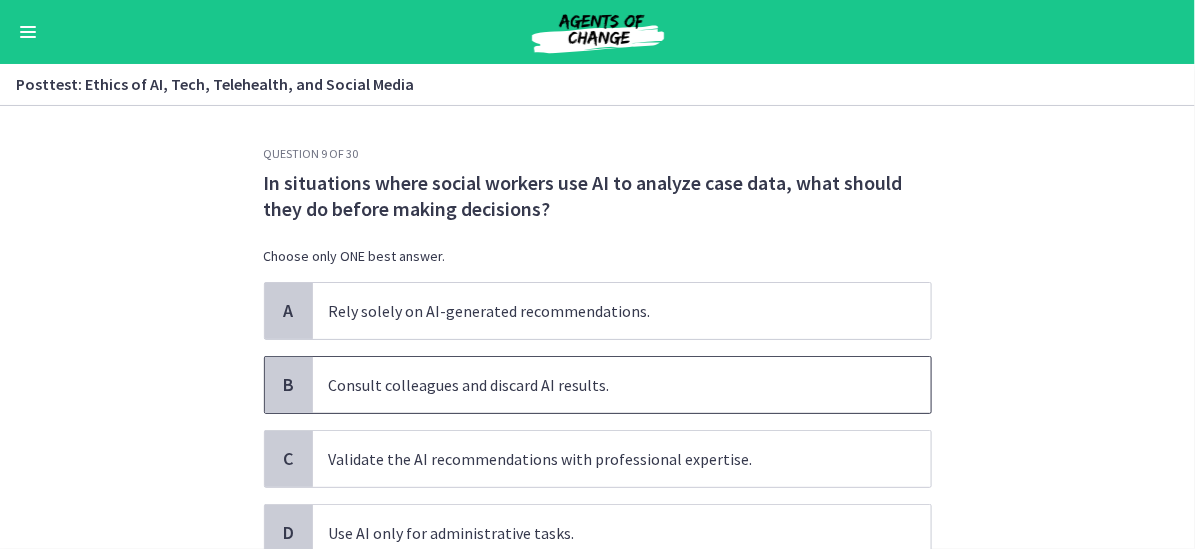 click on "Consult colleagues and discard AI results." at bounding box center (622, 385) 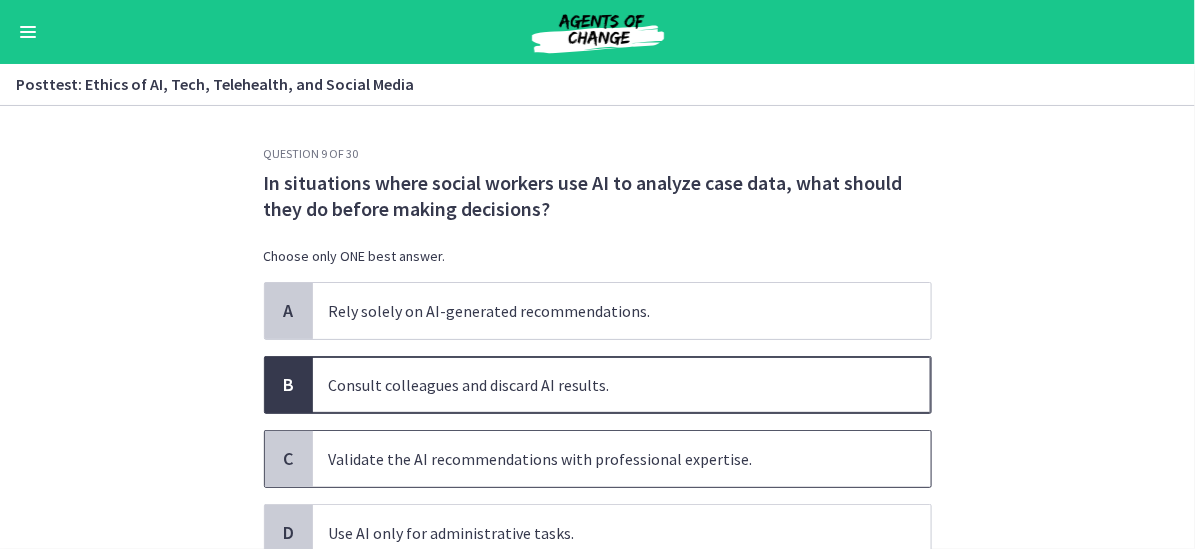 click on "Validate the AI recommendations with professional expertise." at bounding box center [622, 459] 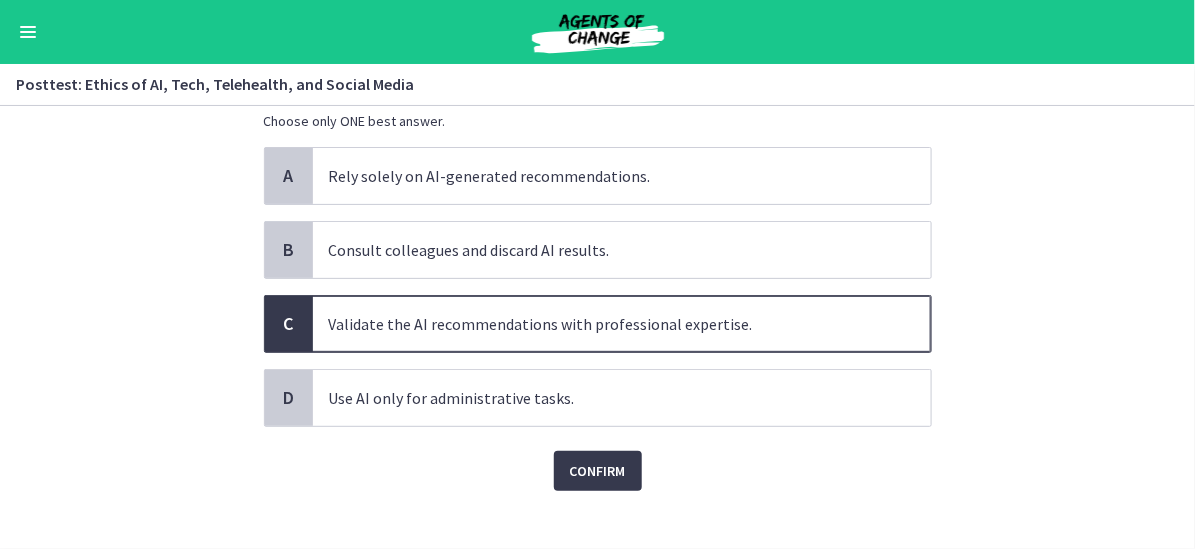 scroll, scrollTop: 154, scrollLeft: 0, axis: vertical 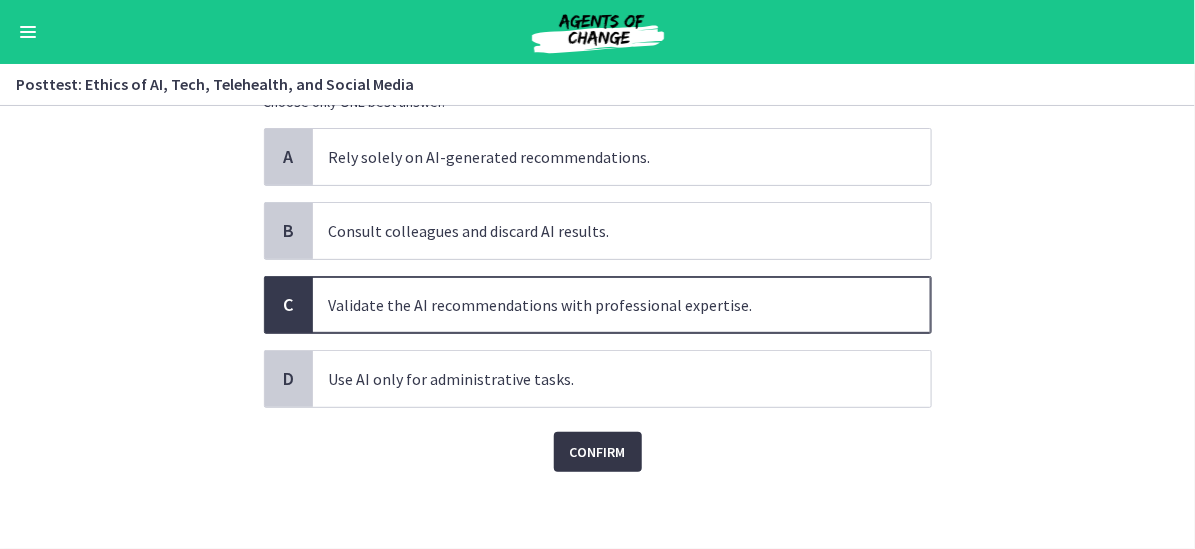 click on "Confirm" at bounding box center [598, 452] 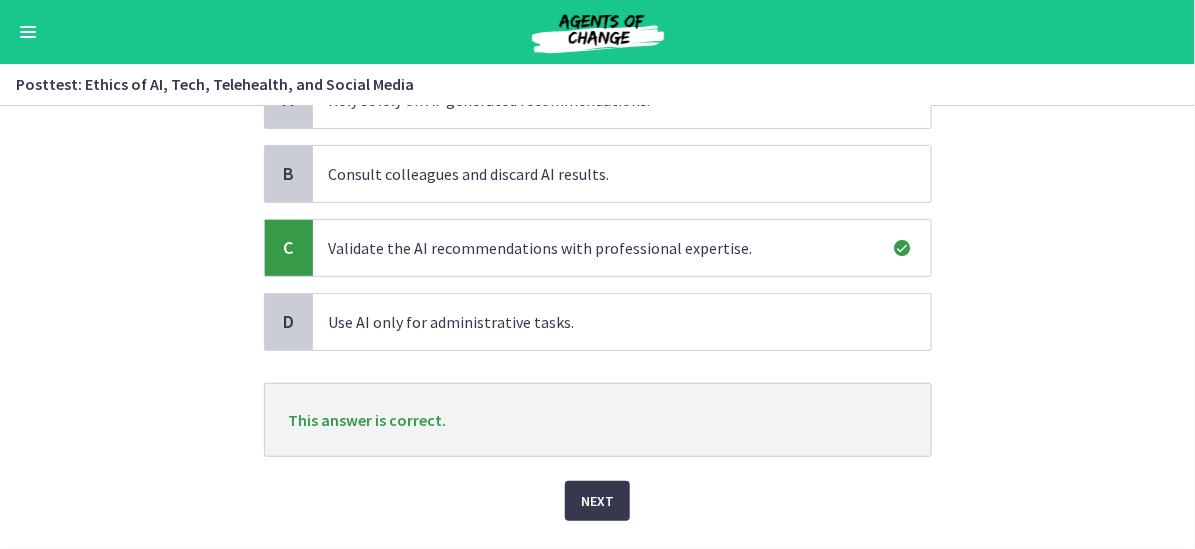 scroll, scrollTop: 254, scrollLeft: 0, axis: vertical 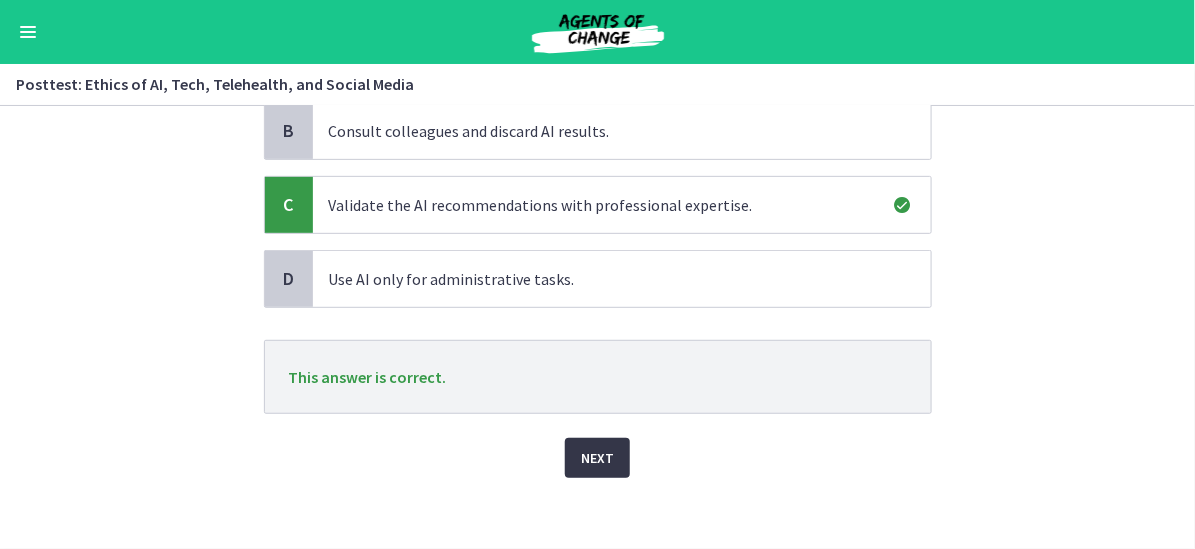 click on "Next" at bounding box center (597, 458) 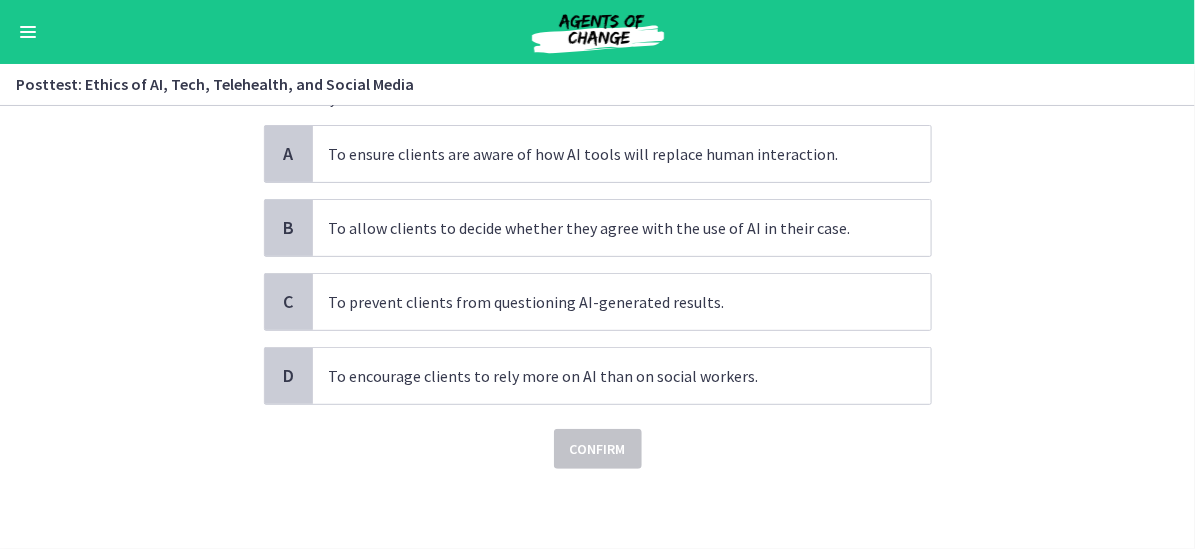 scroll, scrollTop: 0, scrollLeft: 0, axis: both 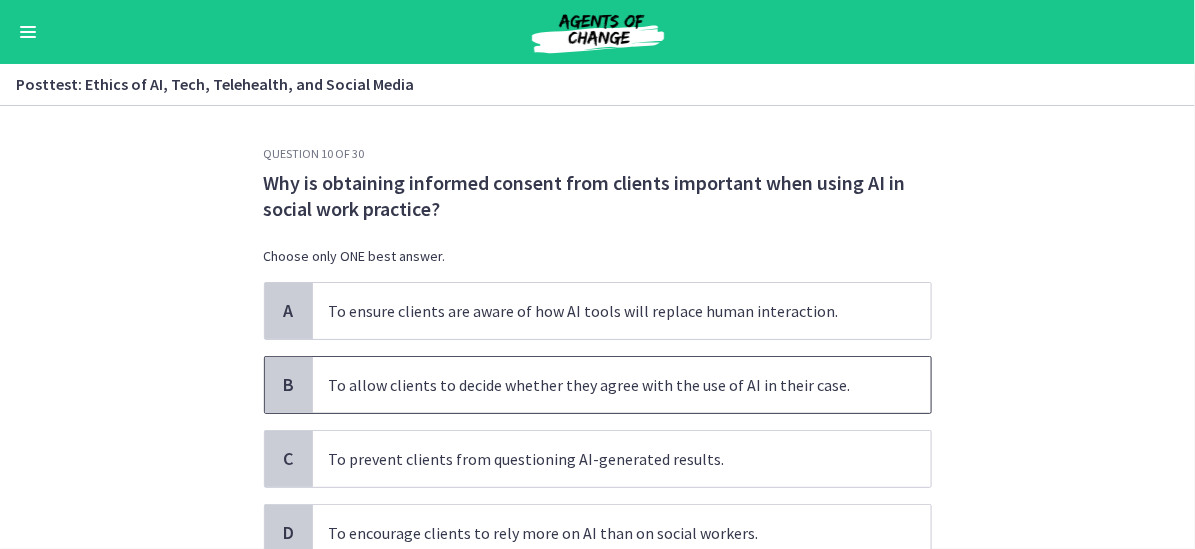click on "To allow clients to decide whether they agree with the use of AI in their case." at bounding box center (622, 385) 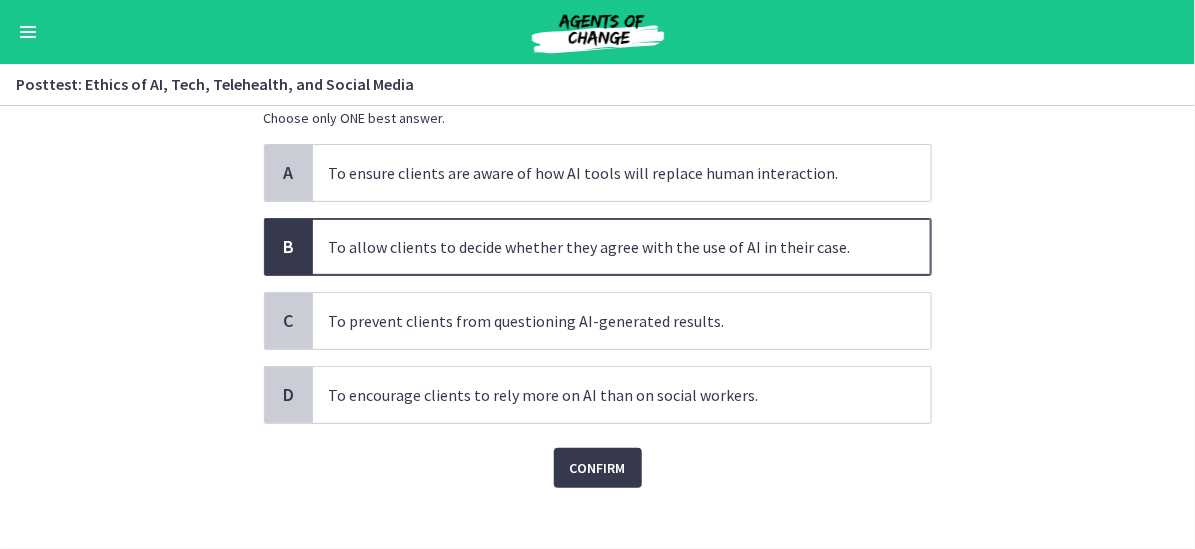 scroll, scrollTop: 154, scrollLeft: 0, axis: vertical 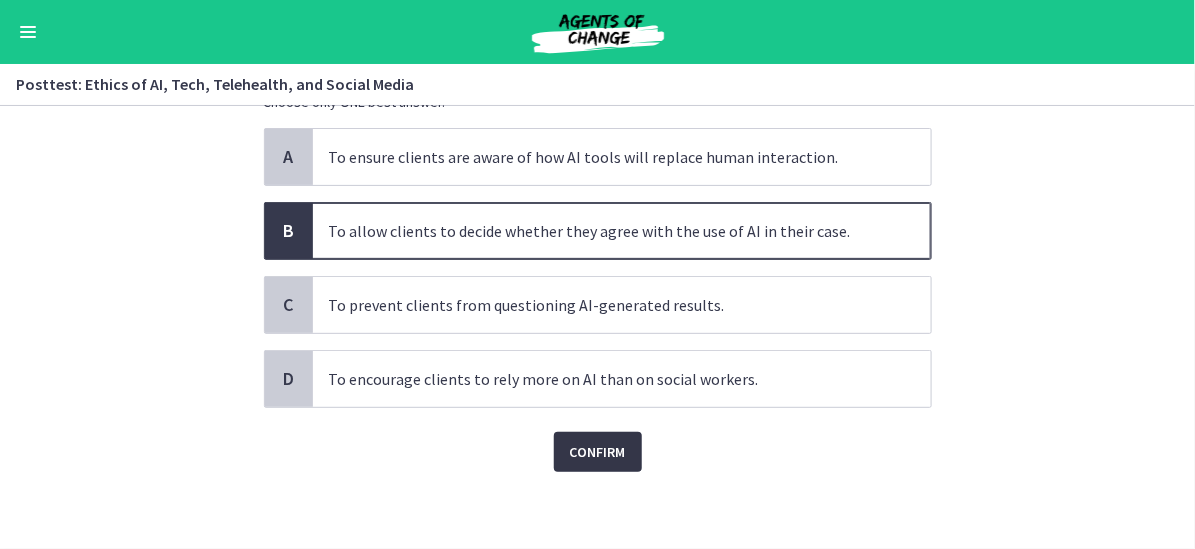 click on "Confirm" at bounding box center [598, 452] 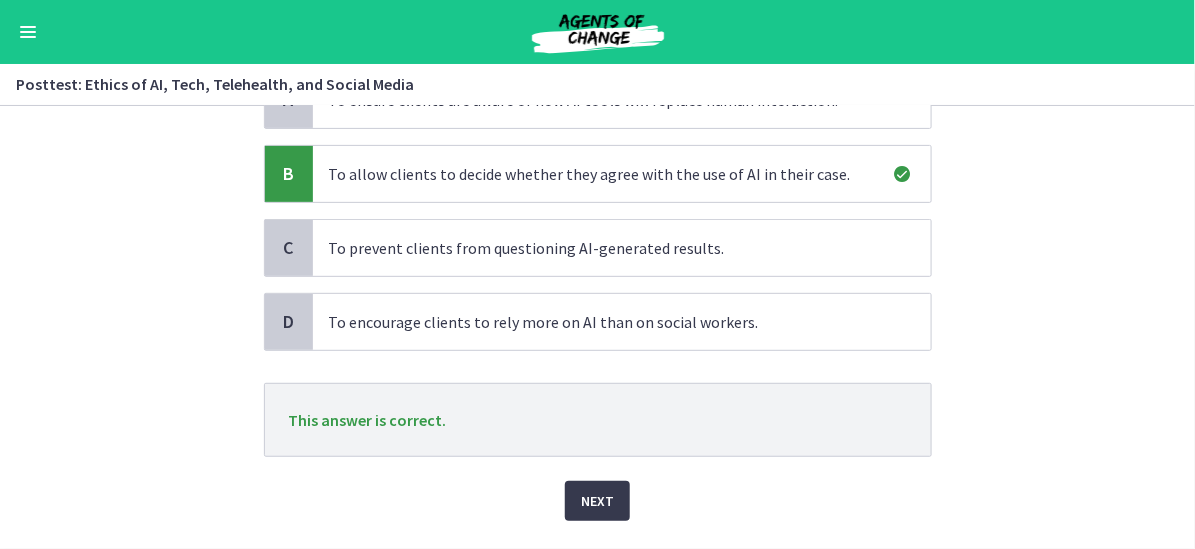 scroll, scrollTop: 254, scrollLeft: 0, axis: vertical 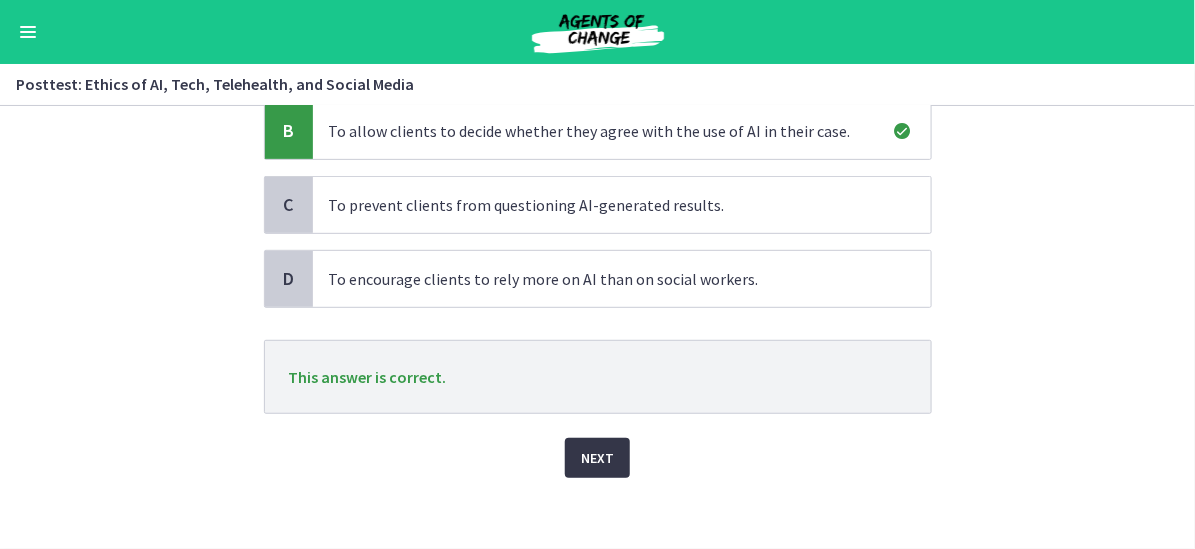 click on "Next" at bounding box center (597, 458) 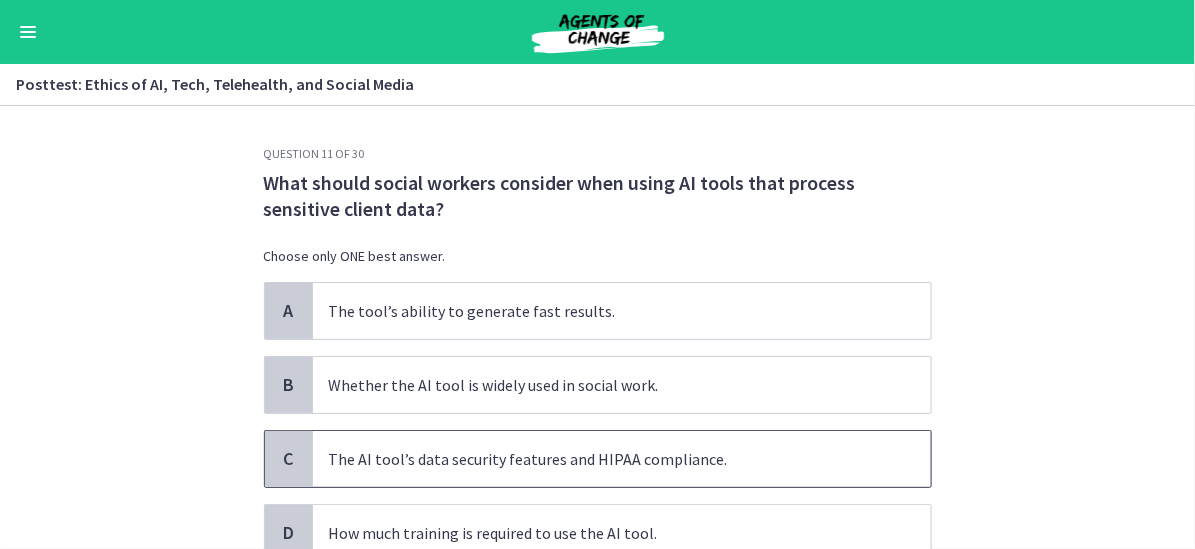 scroll, scrollTop: 100, scrollLeft: 0, axis: vertical 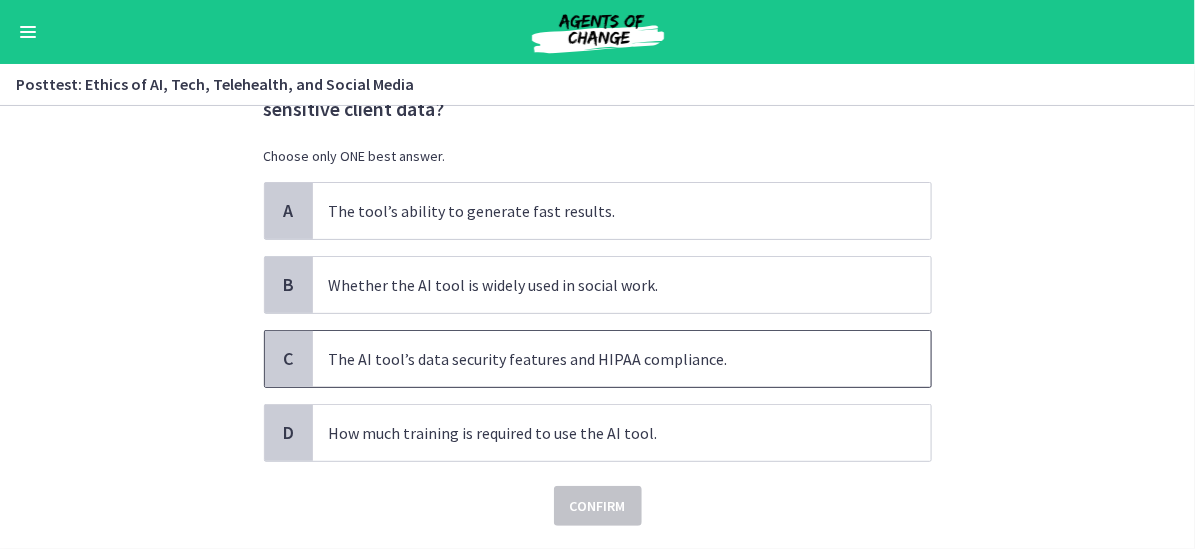 click on "The AI tool’s data security features and HIPAA compliance." at bounding box center (622, 359) 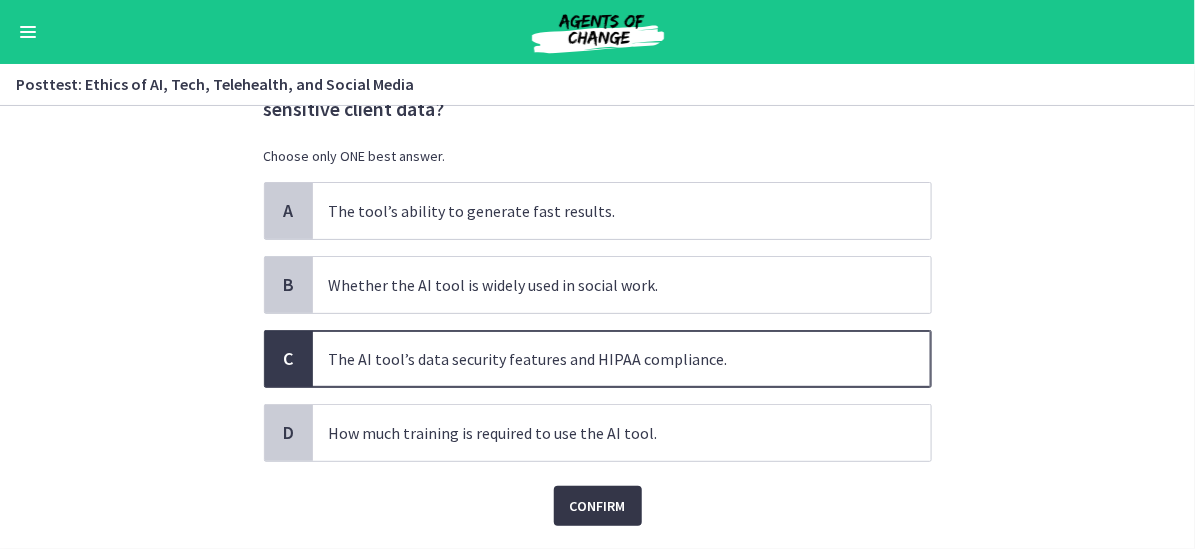 click on "Confirm" at bounding box center [598, 506] 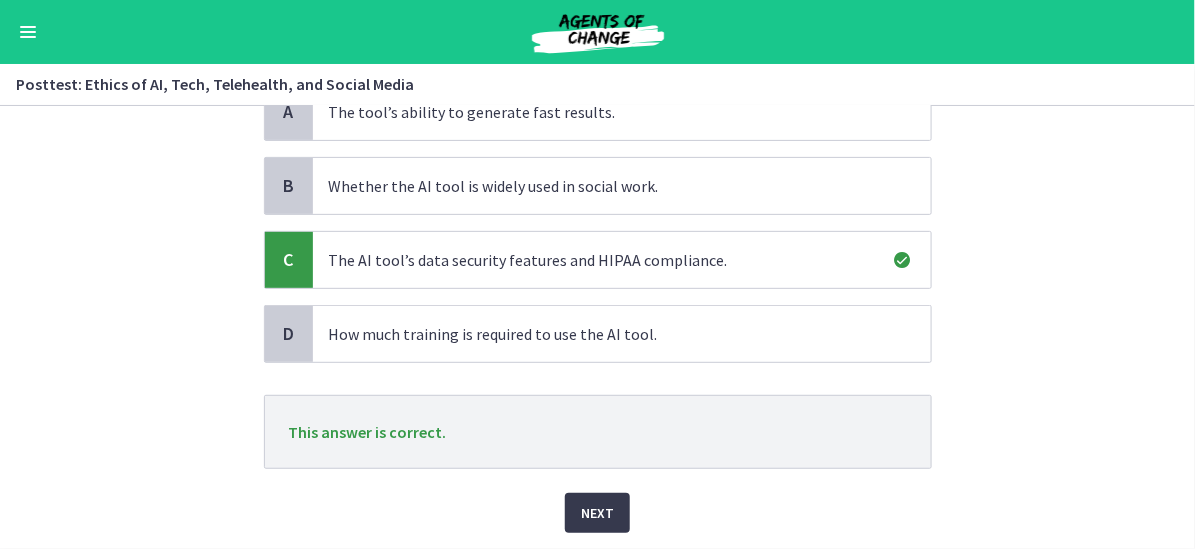 scroll, scrollTop: 200, scrollLeft: 0, axis: vertical 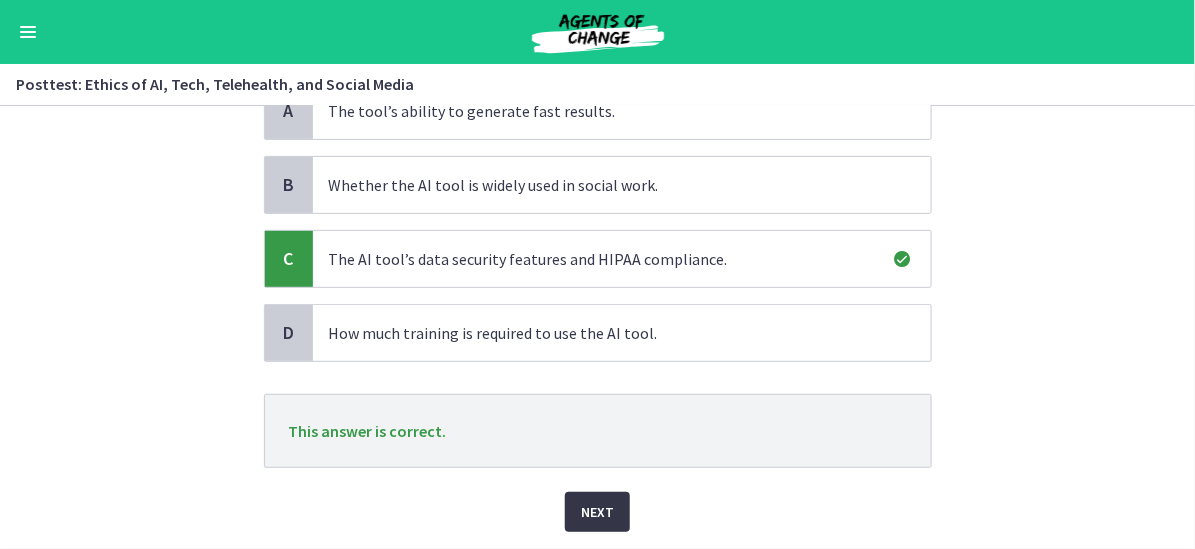 click on "Next" at bounding box center (597, 512) 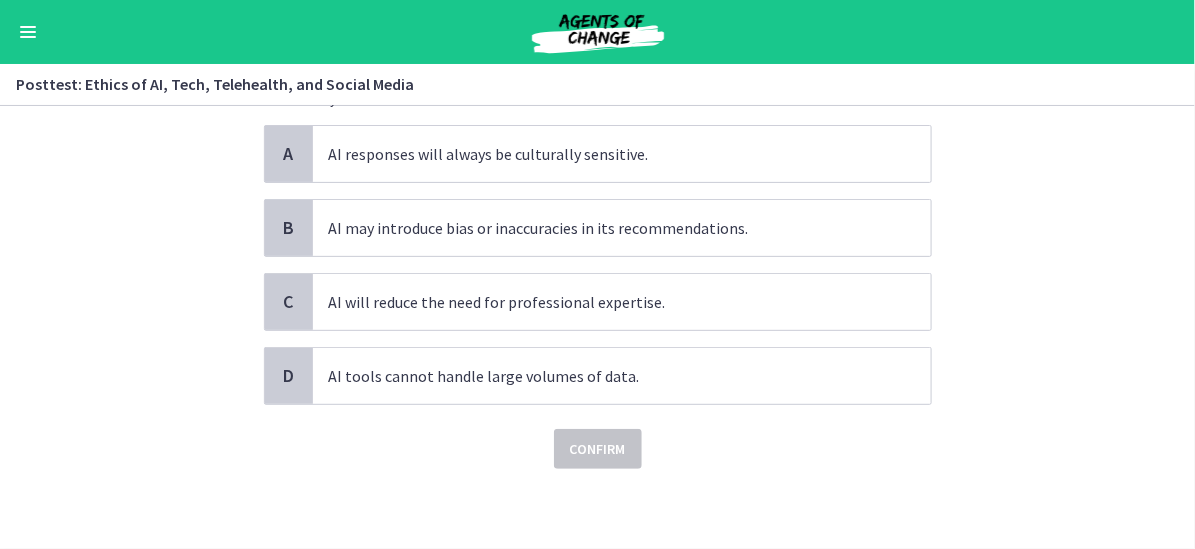 scroll, scrollTop: 0, scrollLeft: 0, axis: both 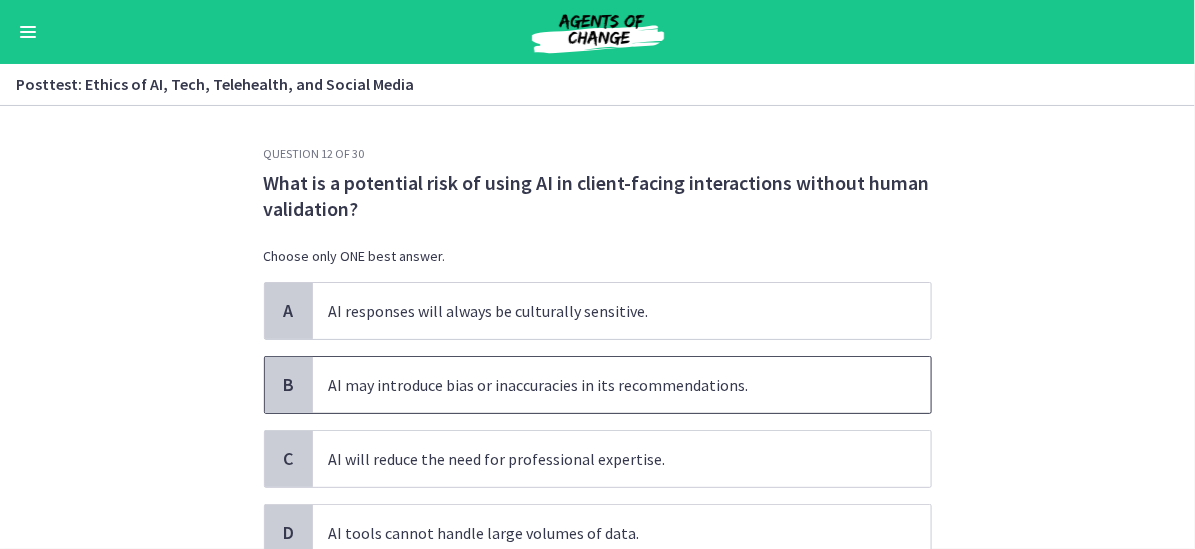 click on "AI may introduce bias or inaccuracies in its recommendations." at bounding box center (622, 385) 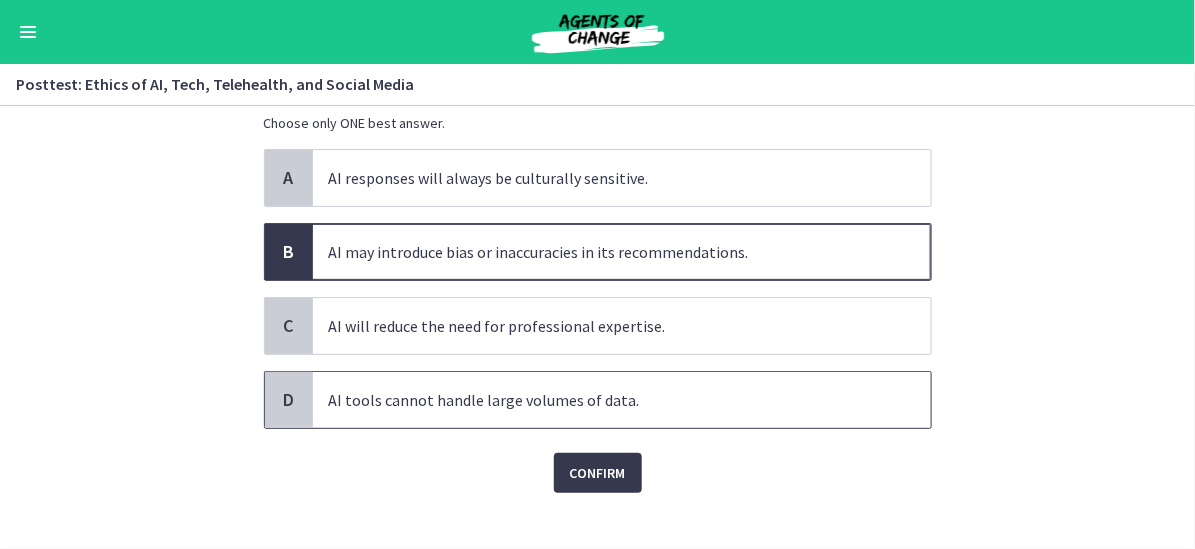 scroll, scrollTop: 154, scrollLeft: 0, axis: vertical 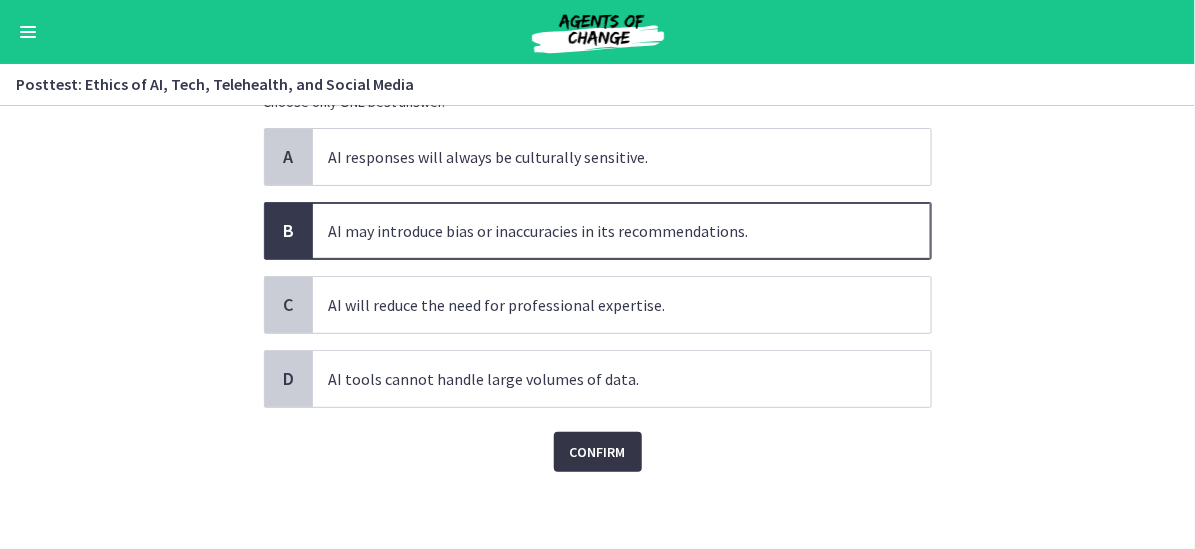 click on "Confirm" at bounding box center (598, 452) 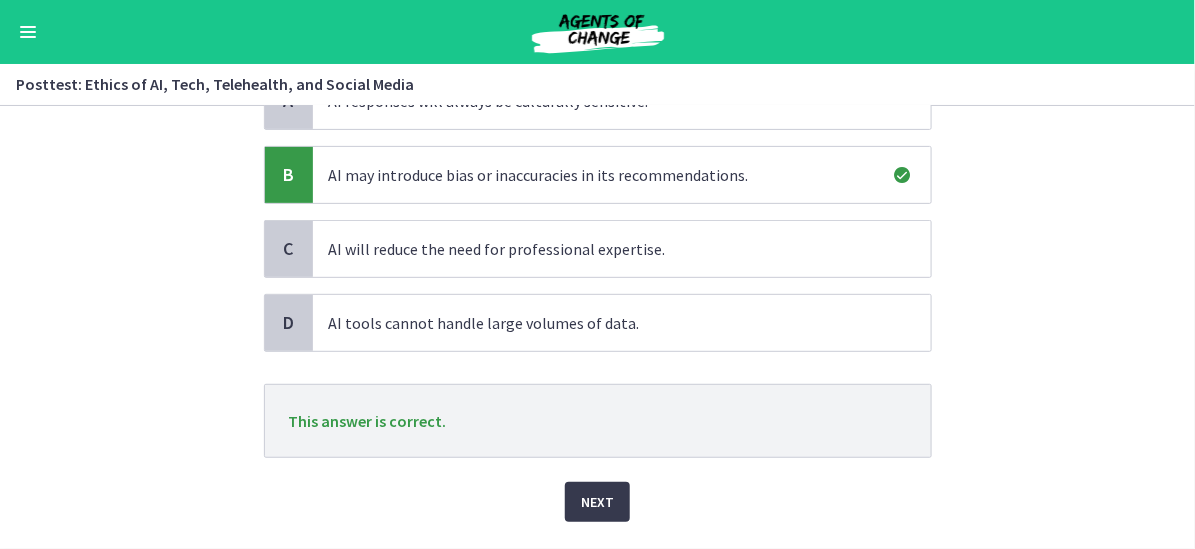 scroll, scrollTop: 254, scrollLeft: 0, axis: vertical 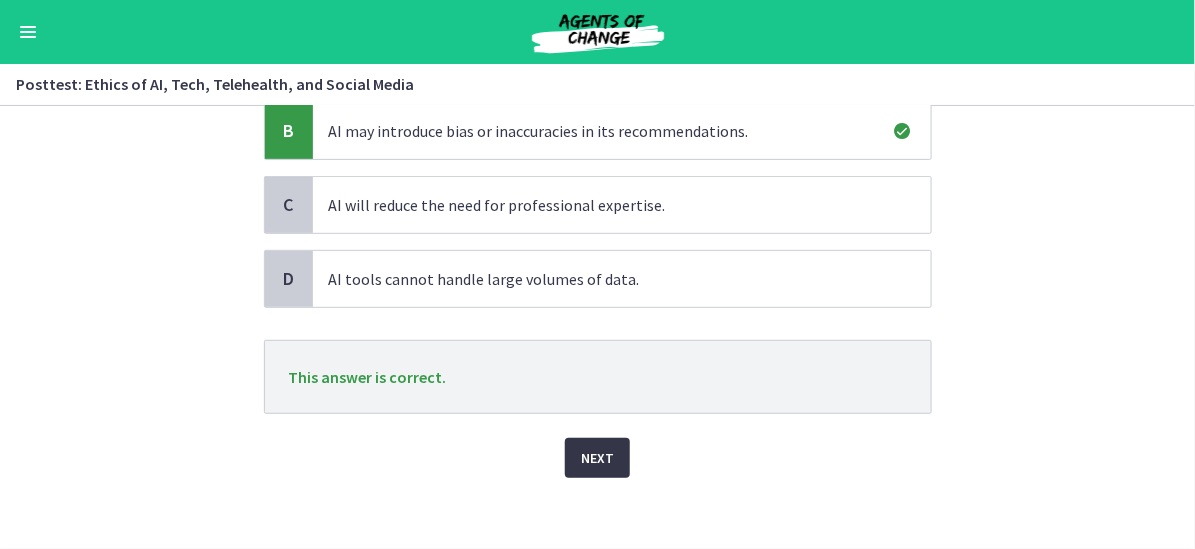 click on "Next" at bounding box center [597, 458] 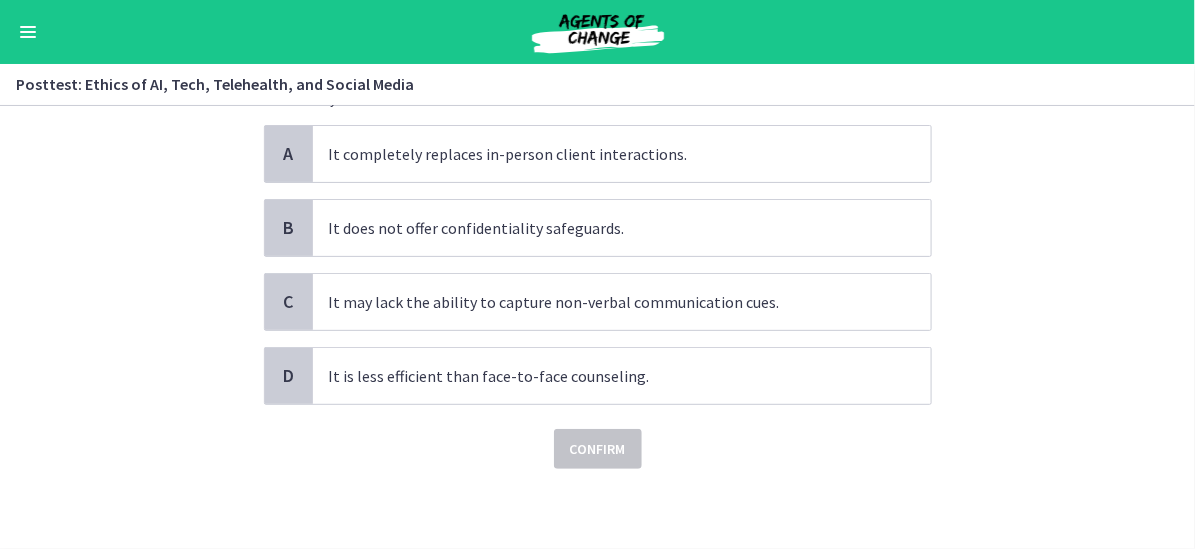 scroll, scrollTop: 0, scrollLeft: 0, axis: both 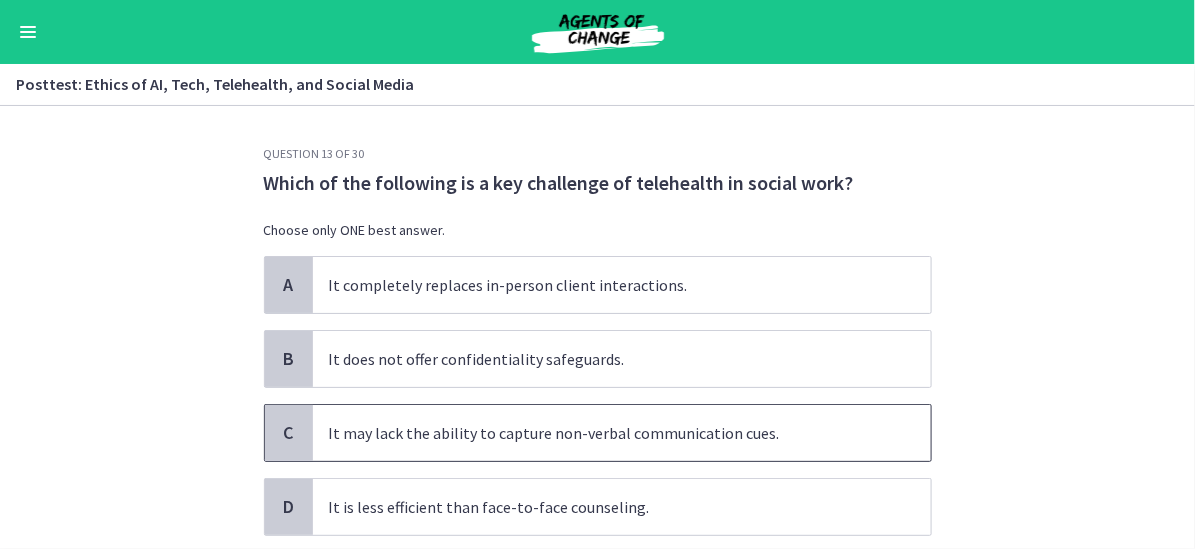 click on "It may lack the ability to capture non-verbal communication cues." at bounding box center [622, 433] 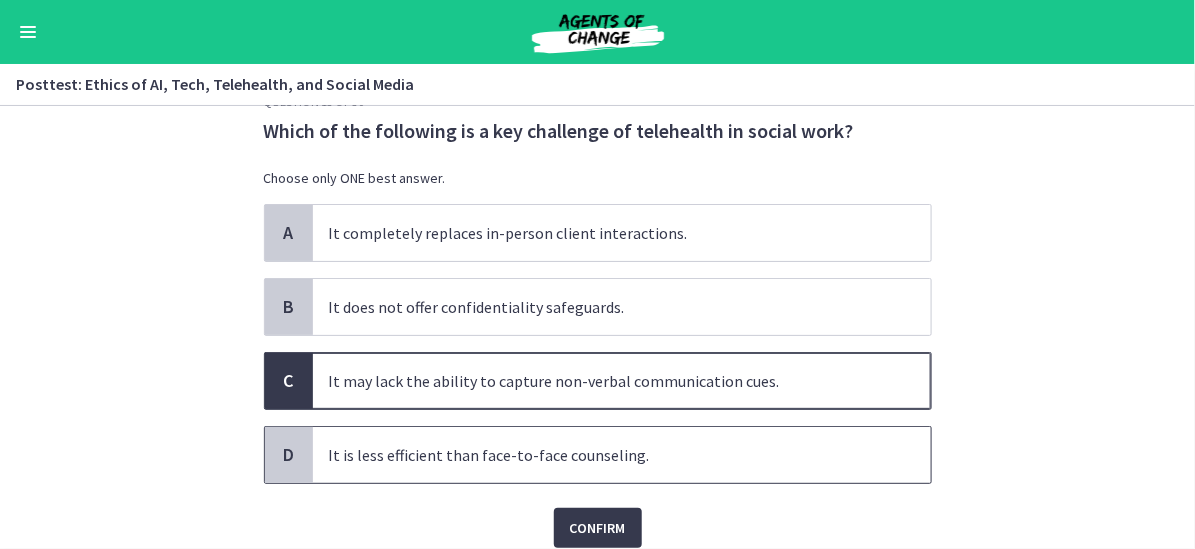 scroll, scrollTop: 100, scrollLeft: 0, axis: vertical 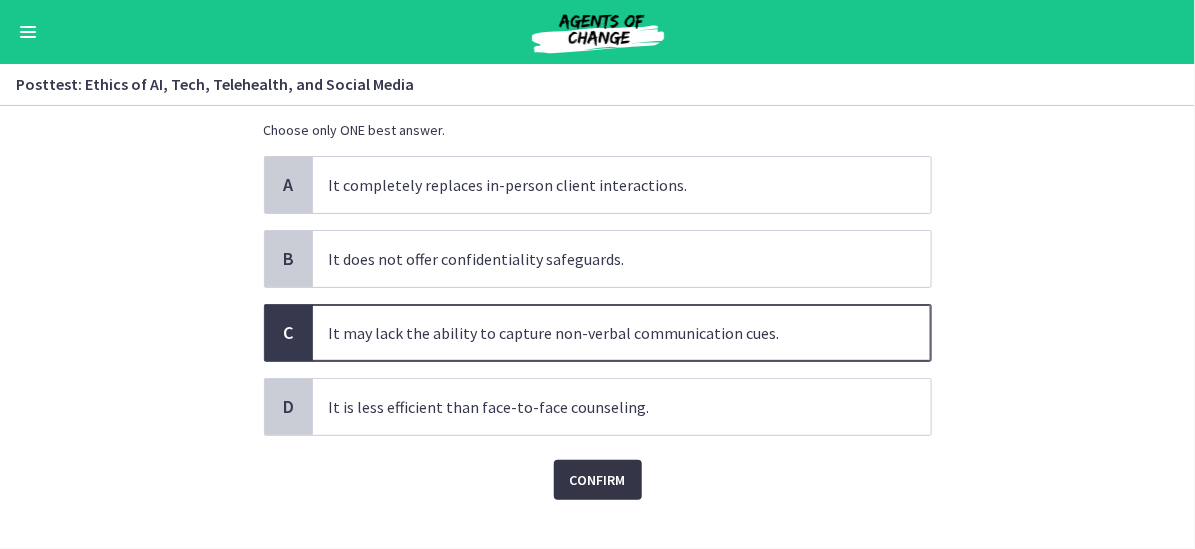 click on "Confirm" at bounding box center (598, 480) 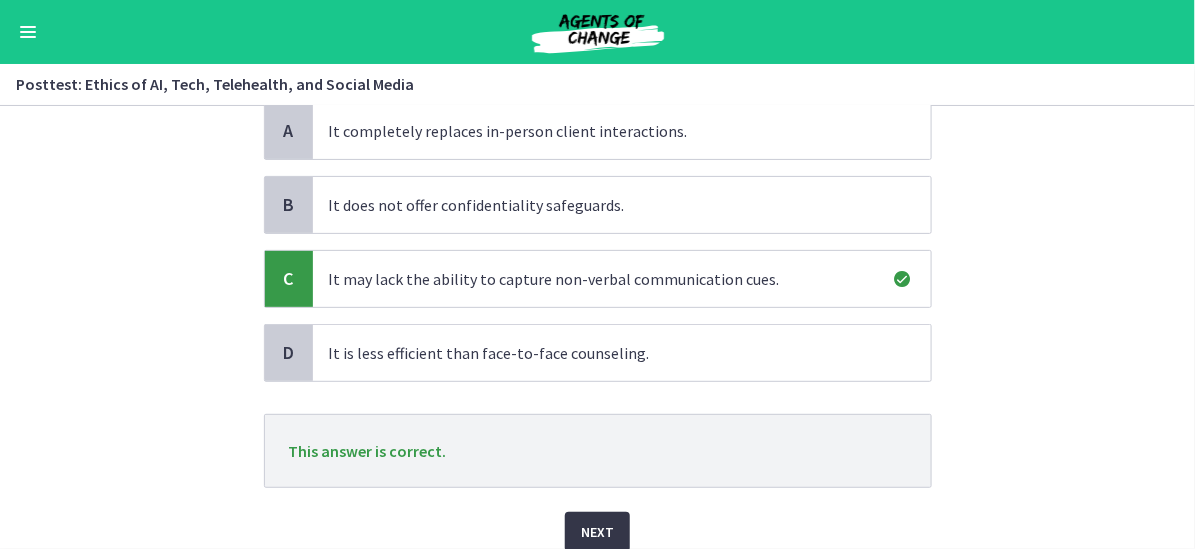 scroll, scrollTop: 200, scrollLeft: 0, axis: vertical 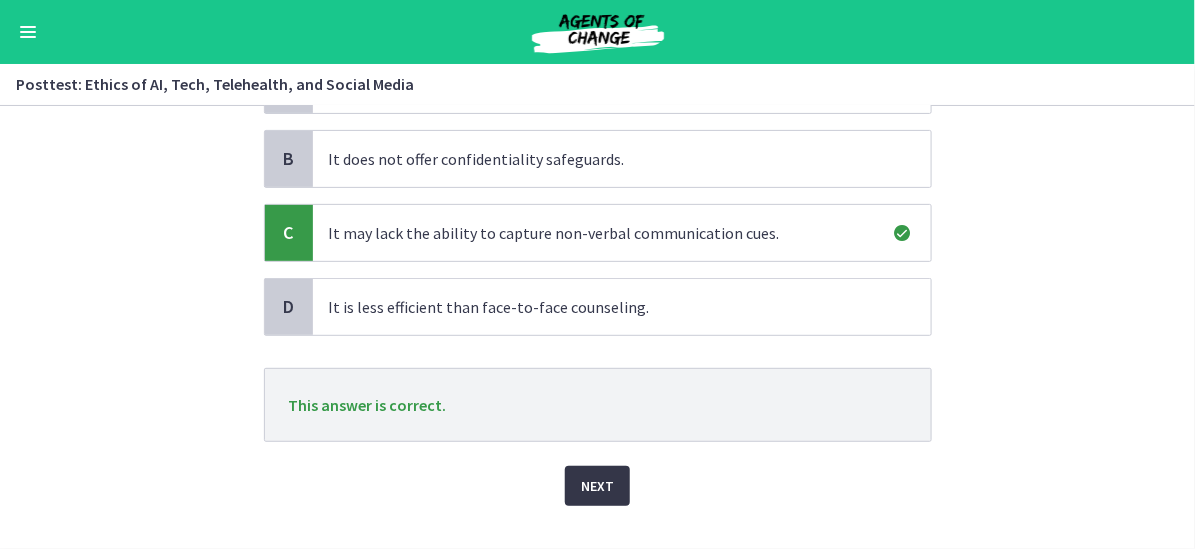 click on "Next" at bounding box center (597, 486) 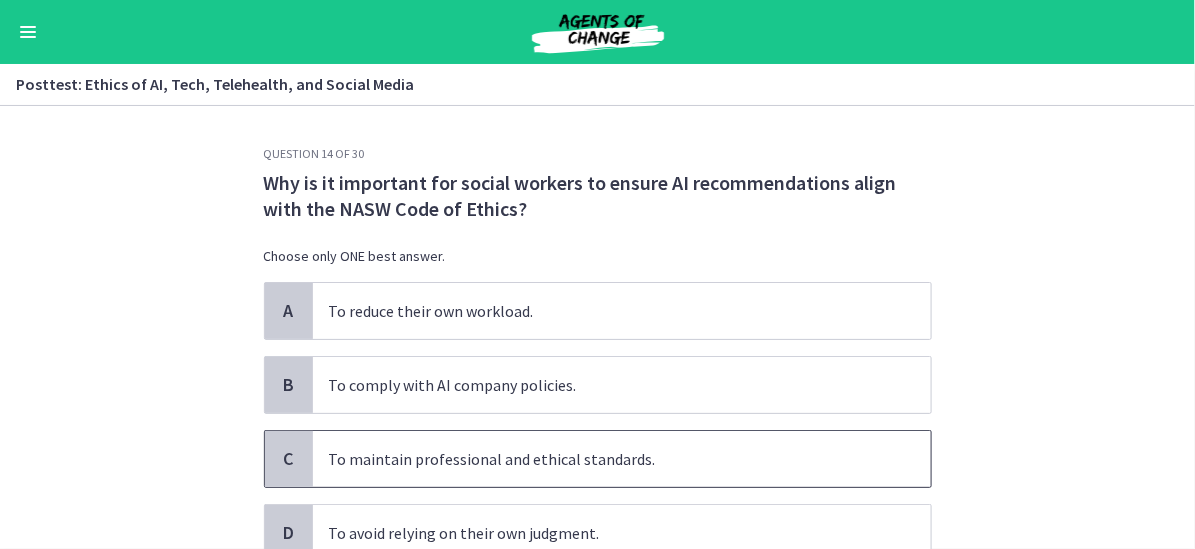 click on "To maintain professional and ethical standards." at bounding box center (622, 459) 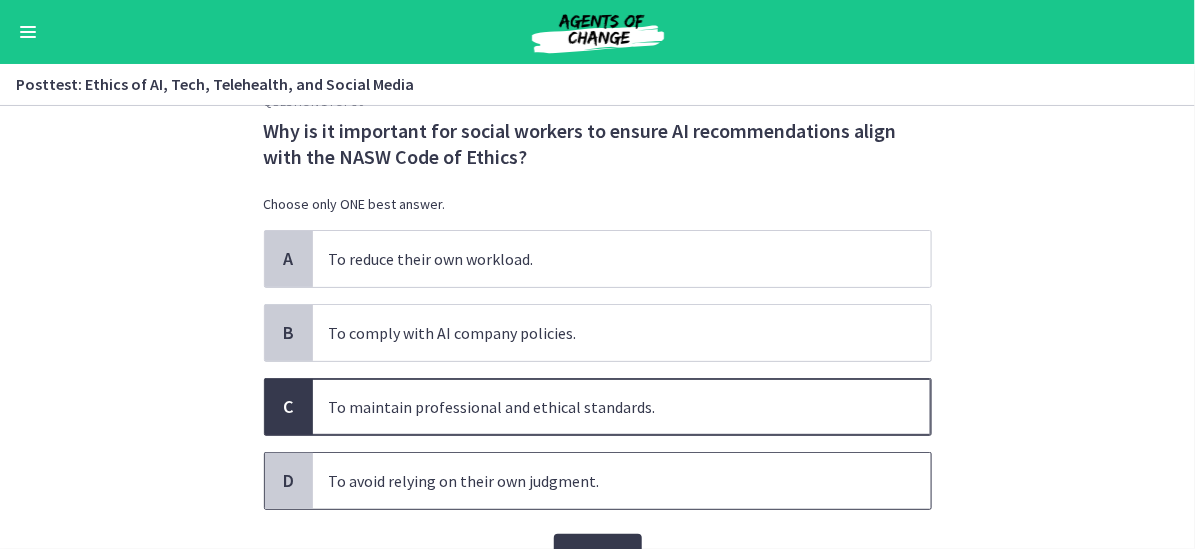 scroll, scrollTop: 154, scrollLeft: 0, axis: vertical 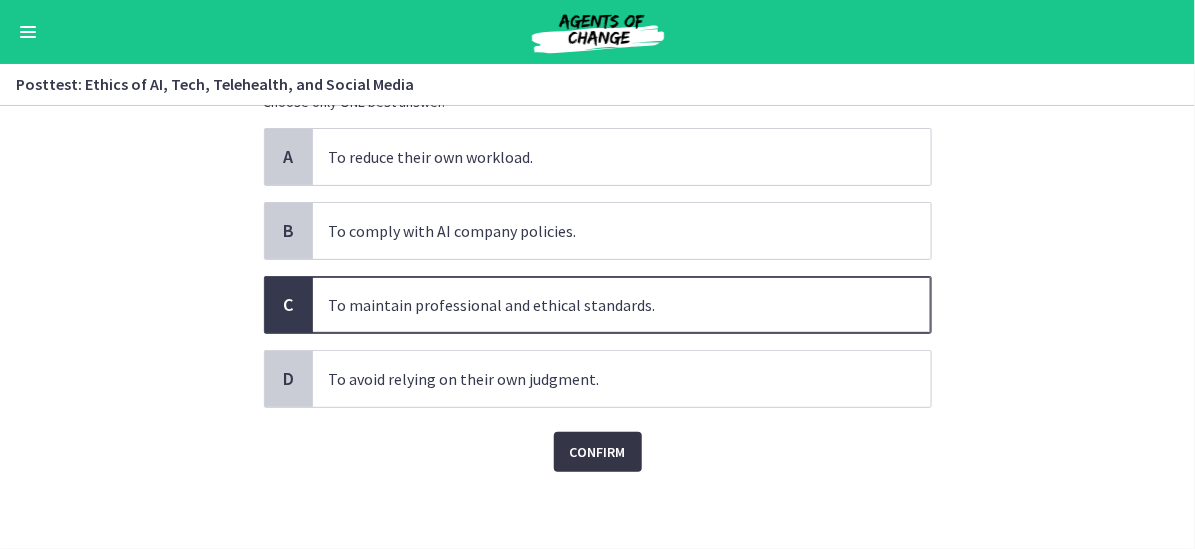 click on "Confirm" at bounding box center [598, 452] 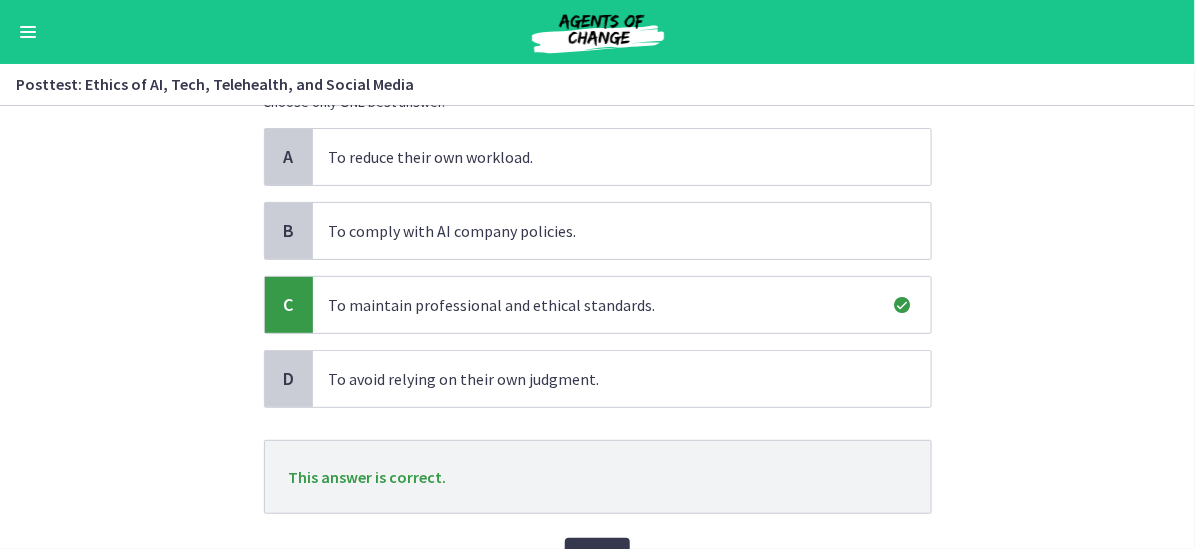 scroll, scrollTop: 254, scrollLeft: 0, axis: vertical 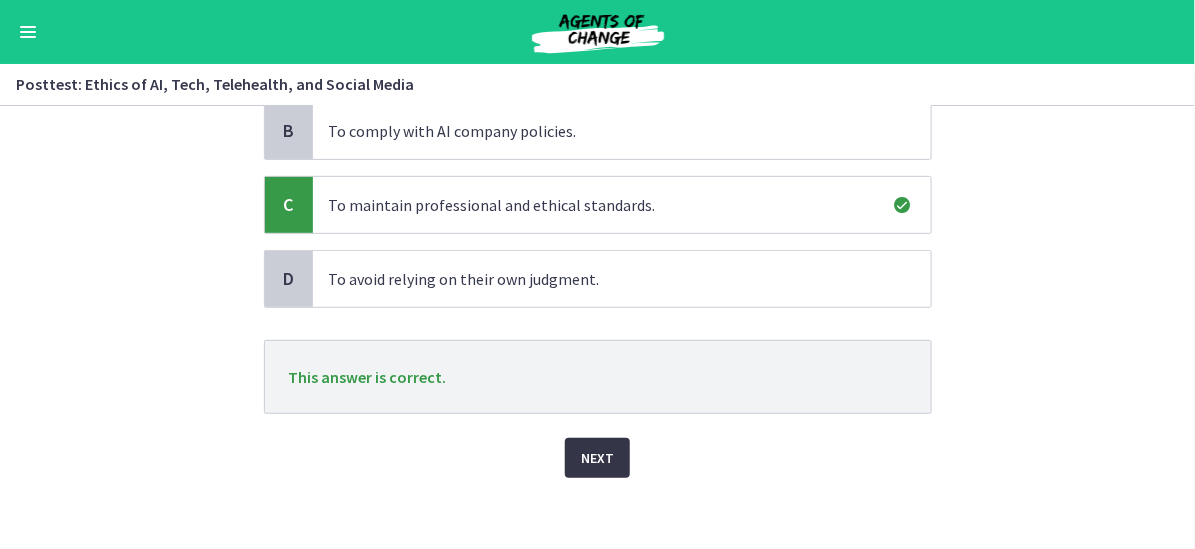 click on "Next" at bounding box center (597, 458) 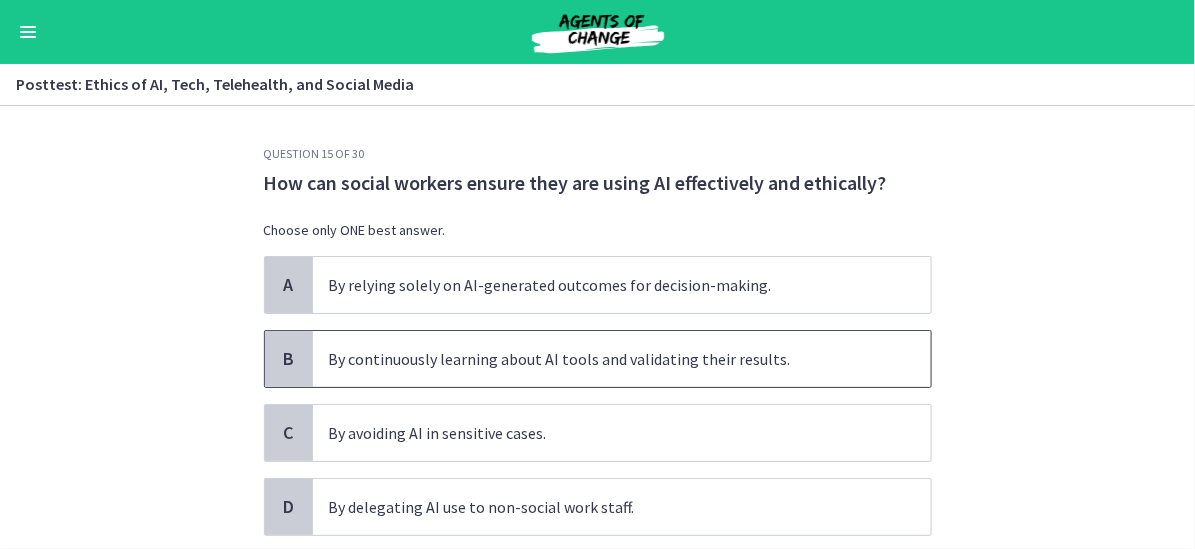 click on "By continuously learning about AI tools and validating their results." at bounding box center [622, 359] 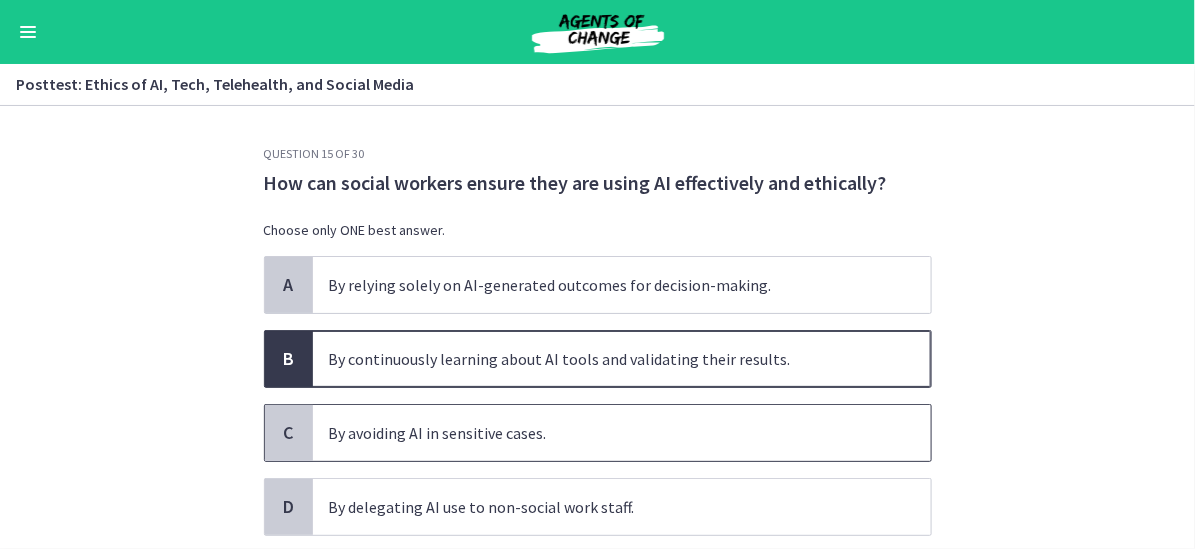 scroll, scrollTop: 100, scrollLeft: 0, axis: vertical 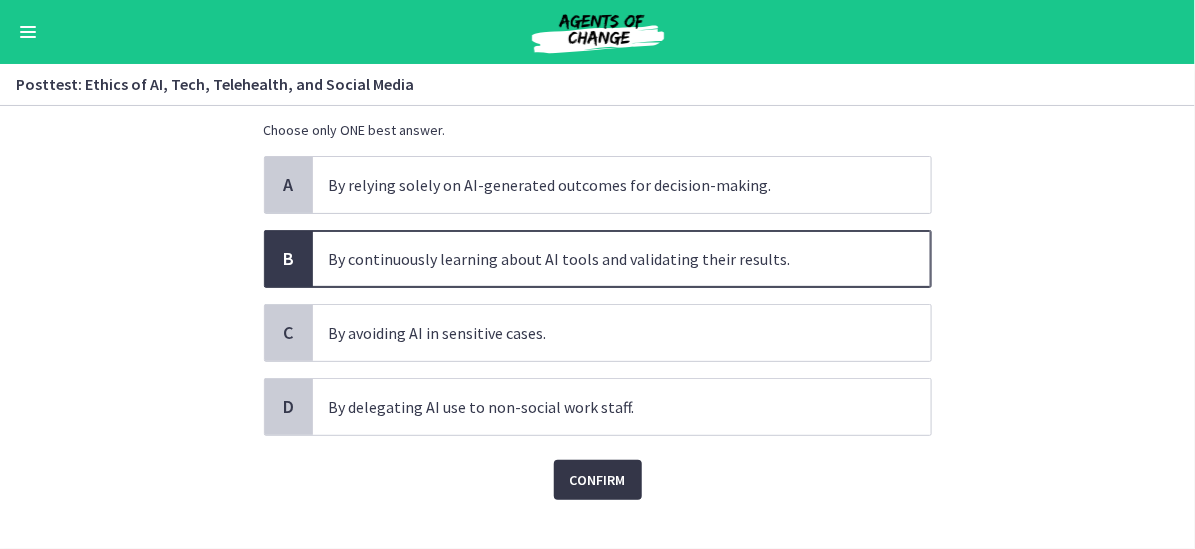 click on "Confirm" at bounding box center (598, 480) 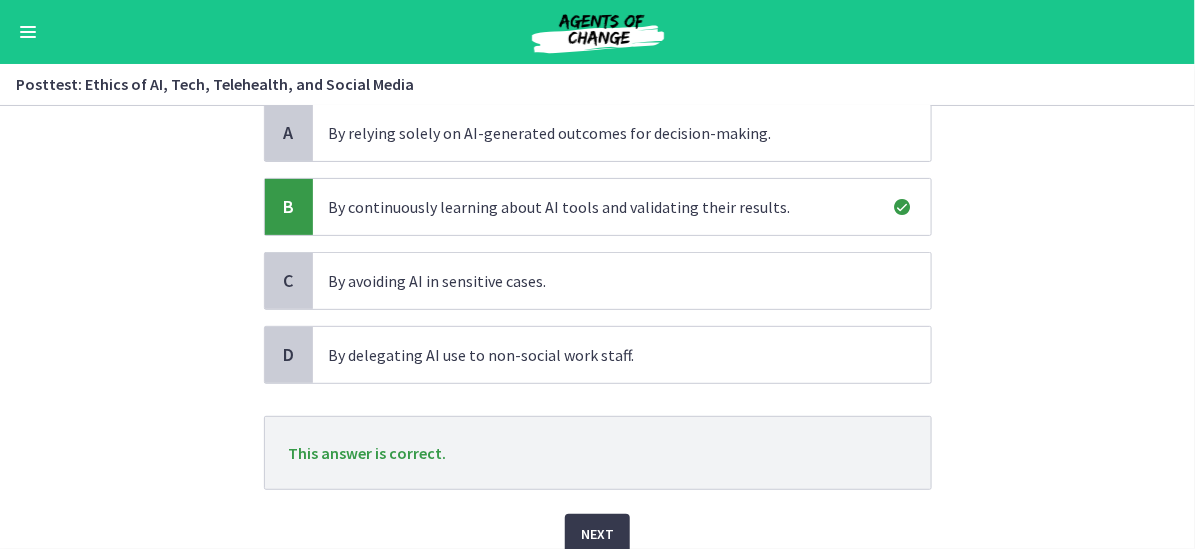 scroll, scrollTop: 200, scrollLeft: 0, axis: vertical 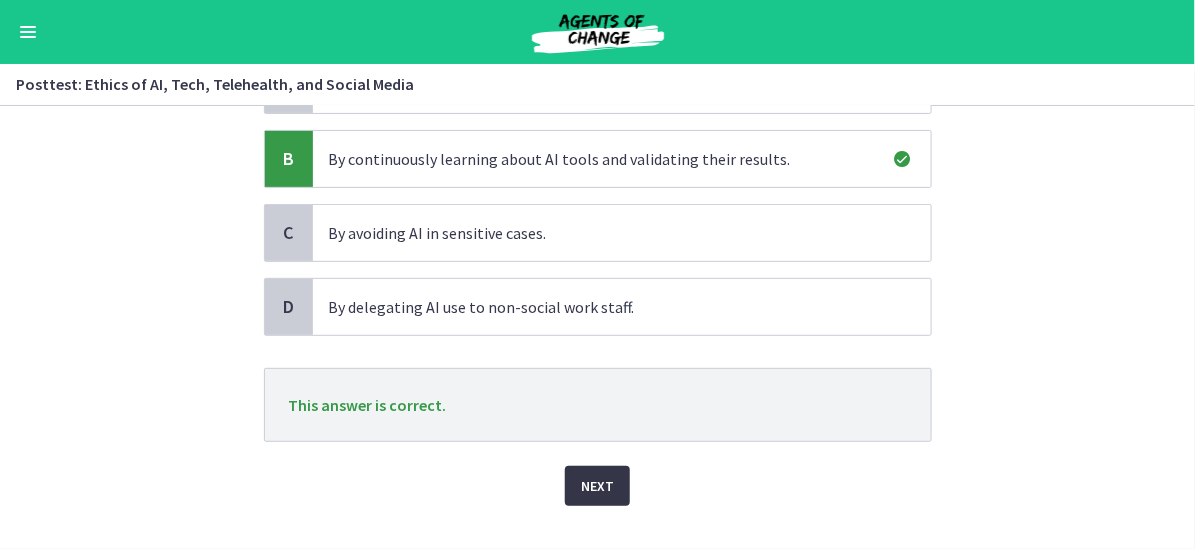 click on "Next" at bounding box center (597, 486) 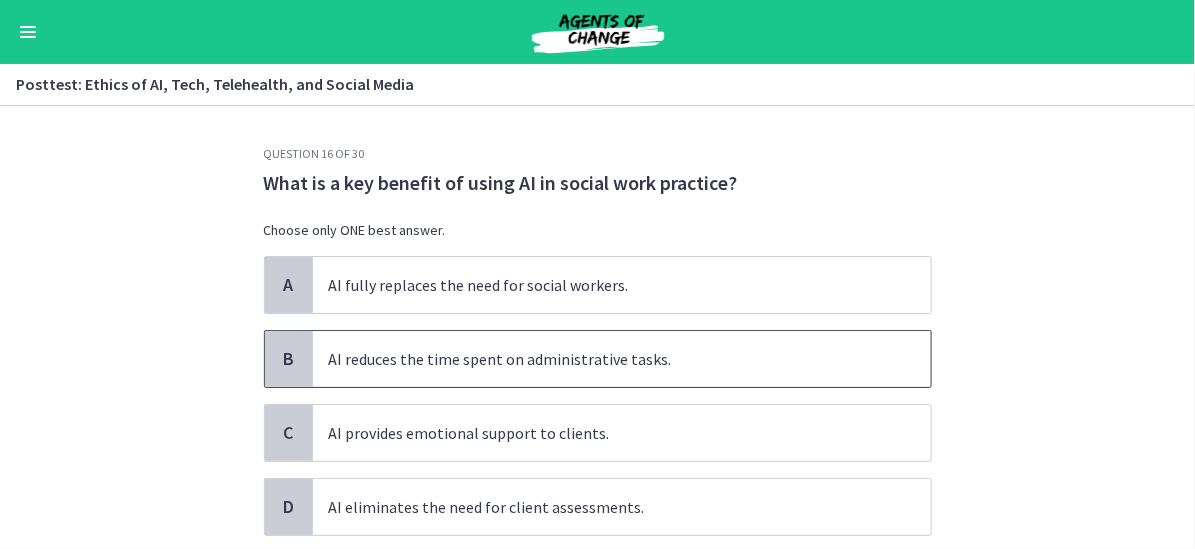 click on "AI reduces the time spent on administrative tasks." at bounding box center [622, 359] 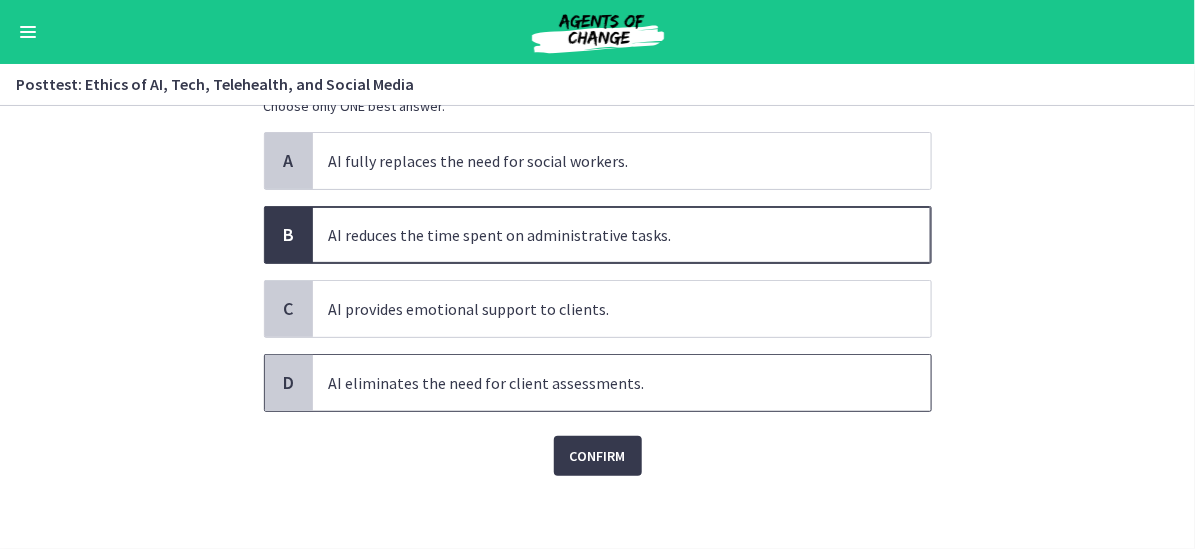 scroll, scrollTop: 128, scrollLeft: 0, axis: vertical 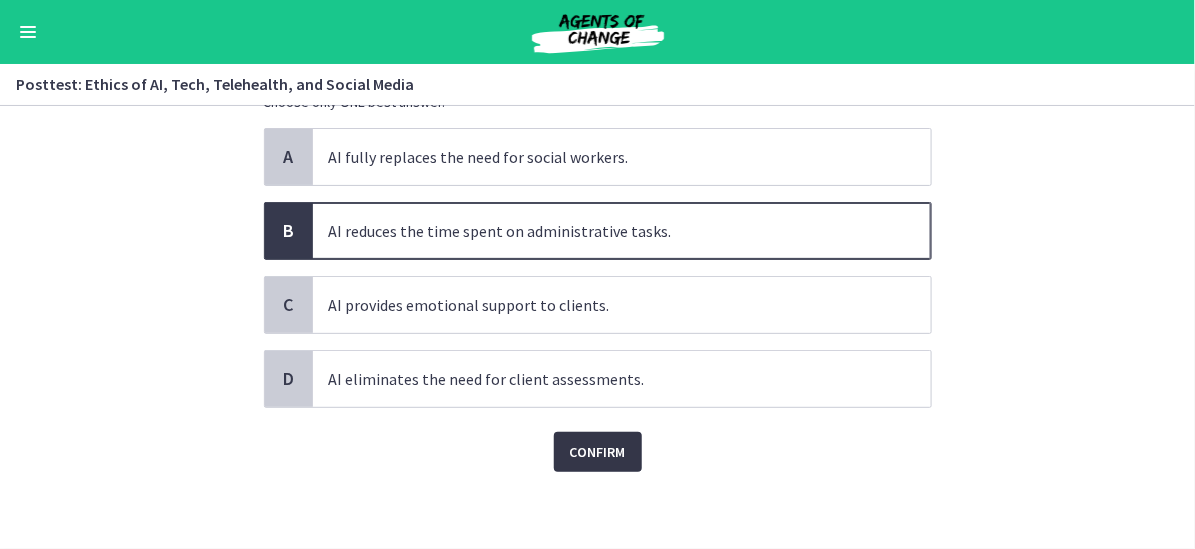 click on "Confirm" at bounding box center (598, 452) 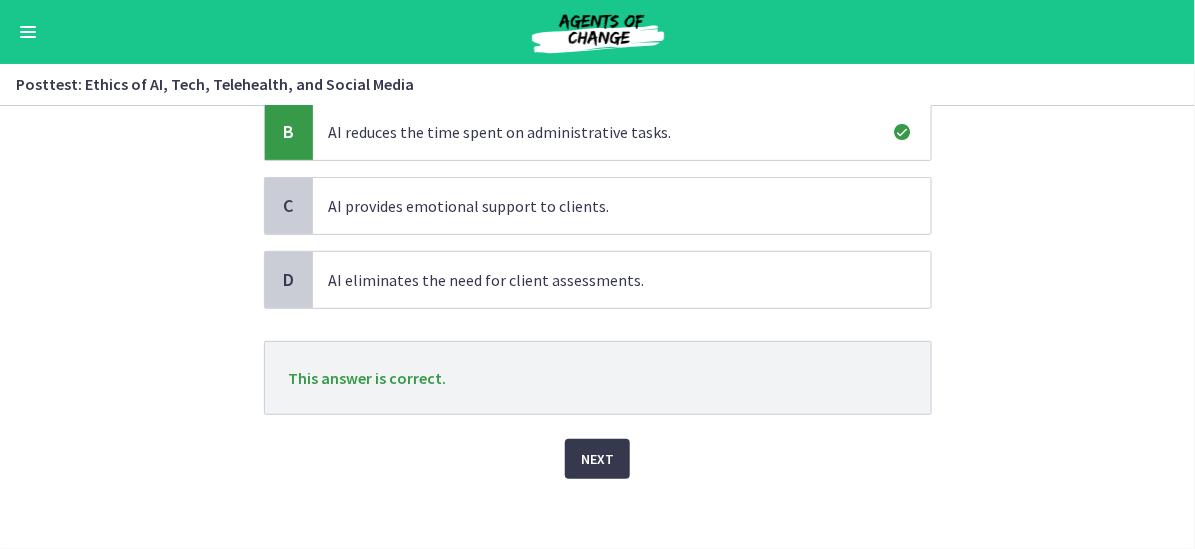 scroll, scrollTop: 228, scrollLeft: 0, axis: vertical 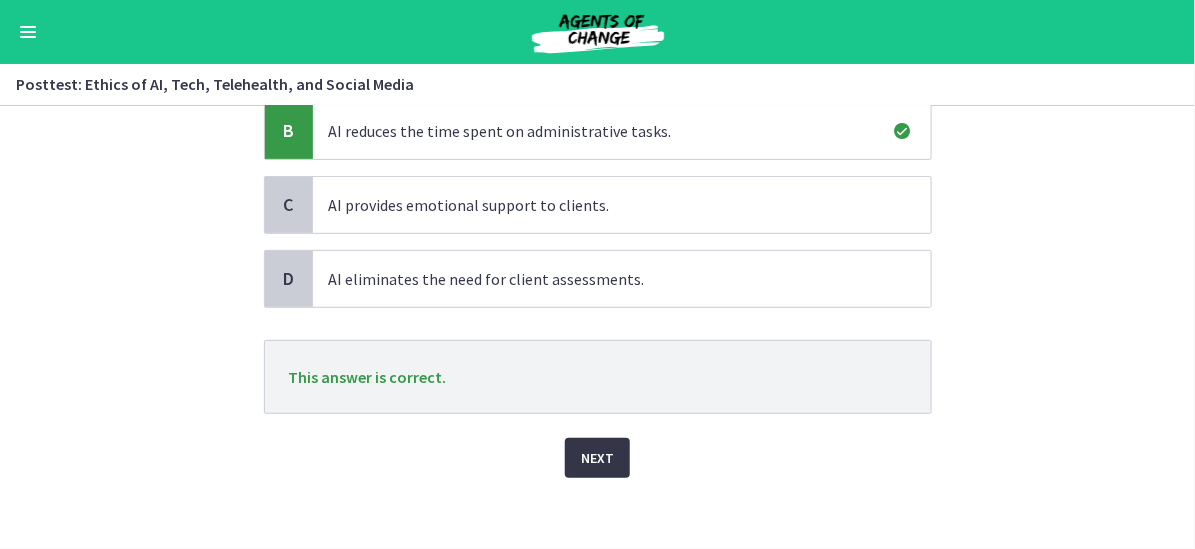 click on "Next" at bounding box center [597, 458] 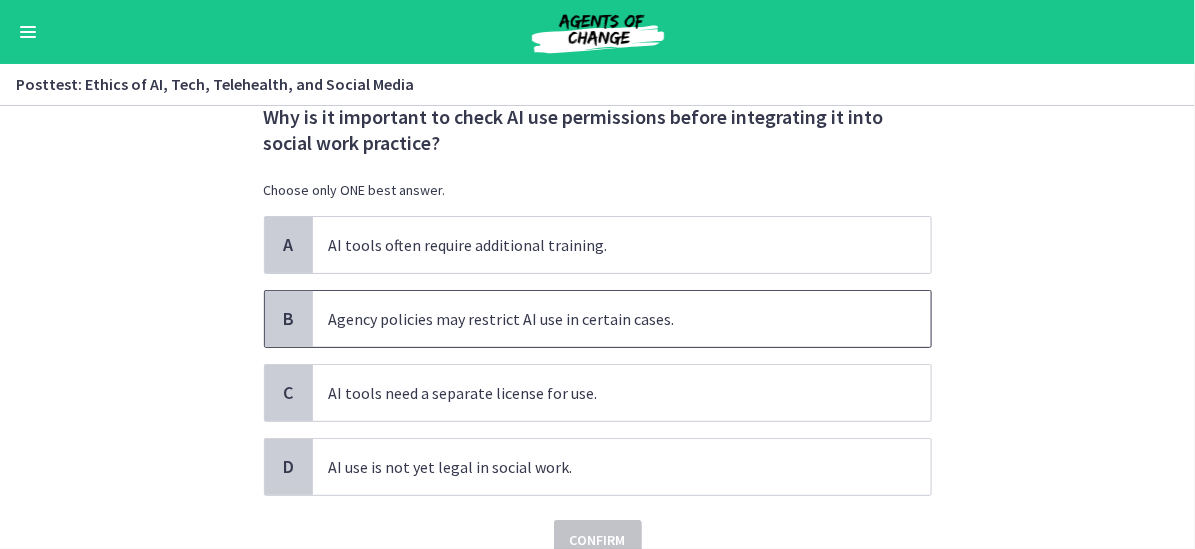 scroll, scrollTop: 100, scrollLeft: 0, axis: vertical 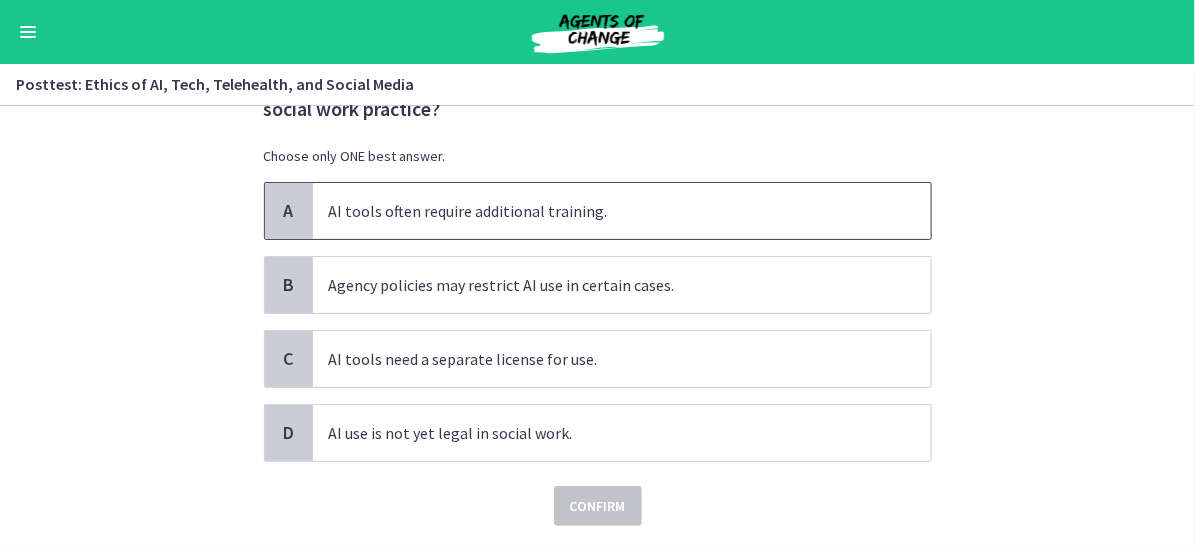 click on "AI tools often require additional training." at bounding box center [622, 211] 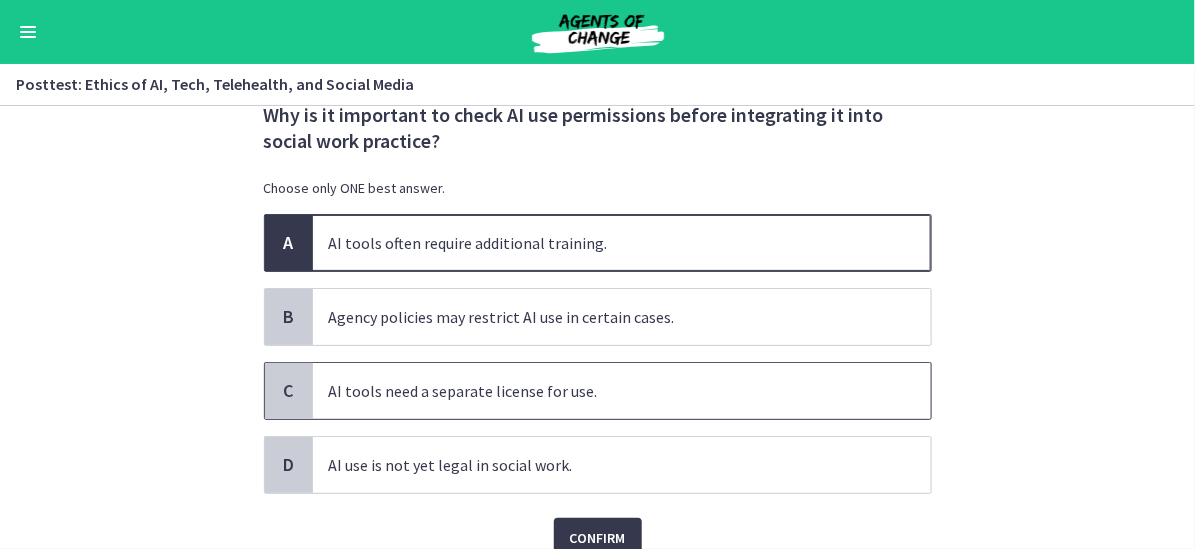 scroll, scrollTop: 100, scrollLeft: 0, axis: vertical 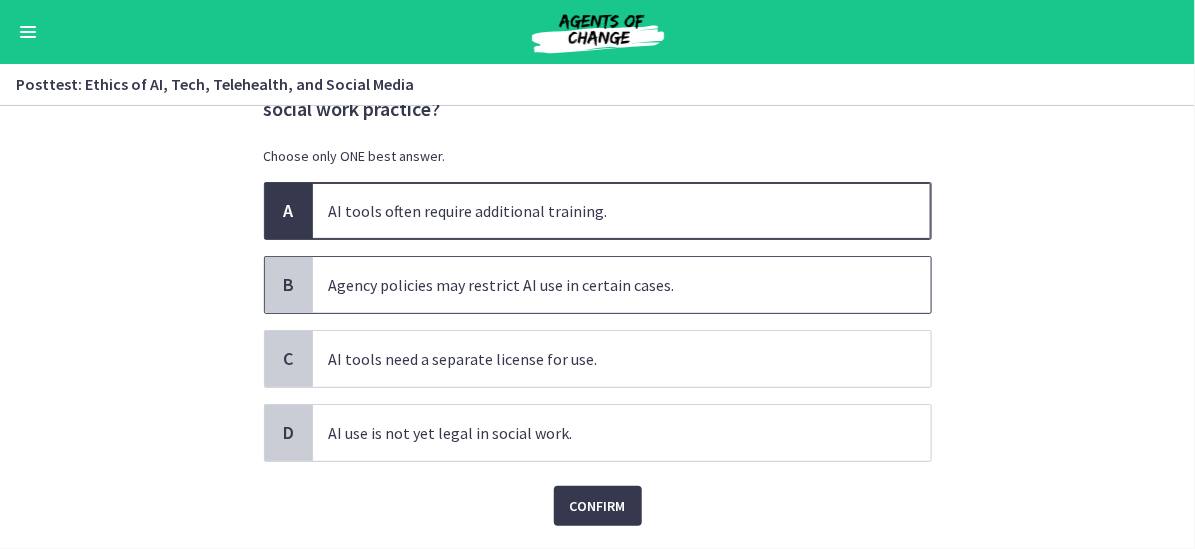 click on "Agency policies may restrict AI use in certain cases." at bounding box center (622, 285) 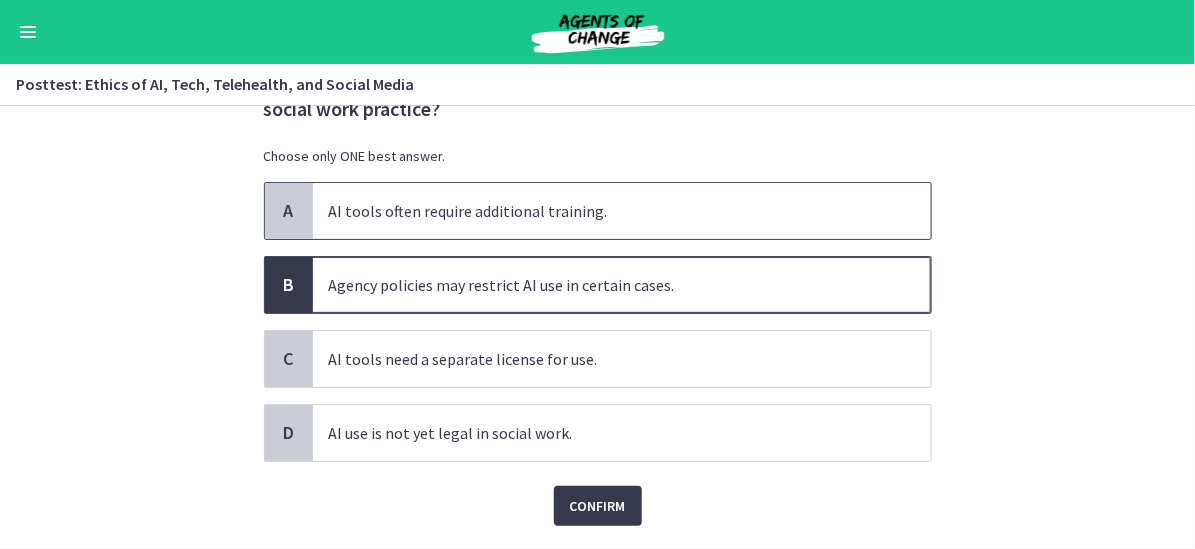 click on "AI tools often require additional training." at bounding box center (622, 211) 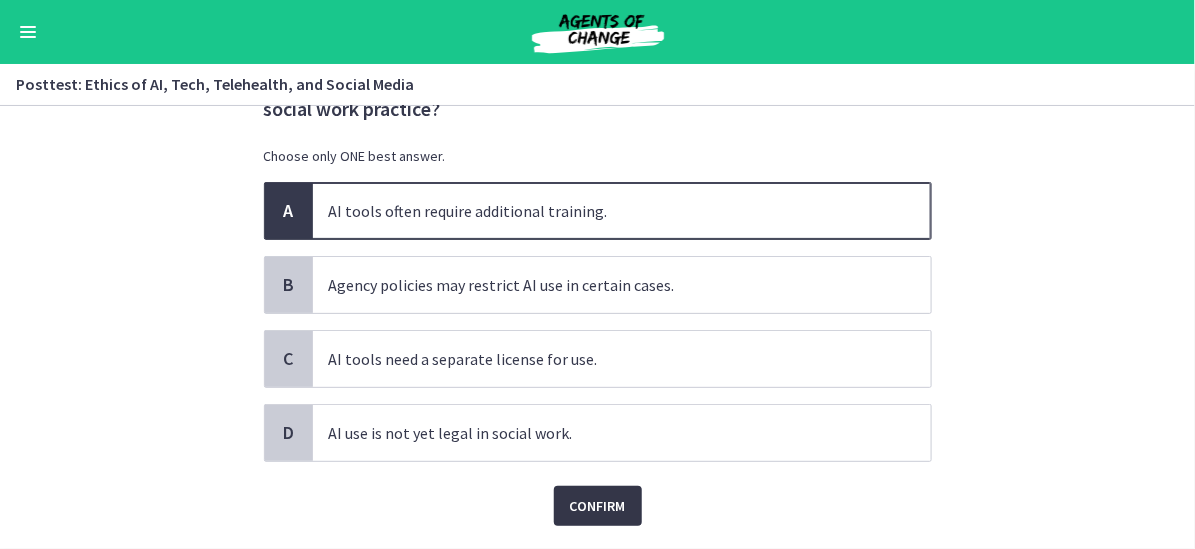 click on "Confirm" at bounding box center (598, 506) 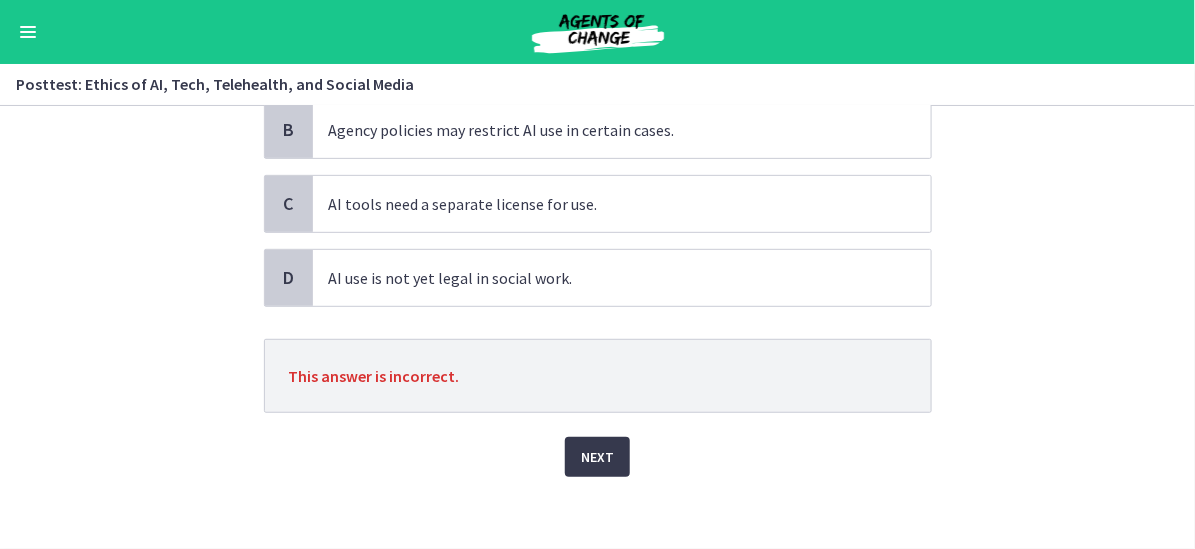 scroll, scrollTop: 260, scrollLeft: 0, axis: vertical 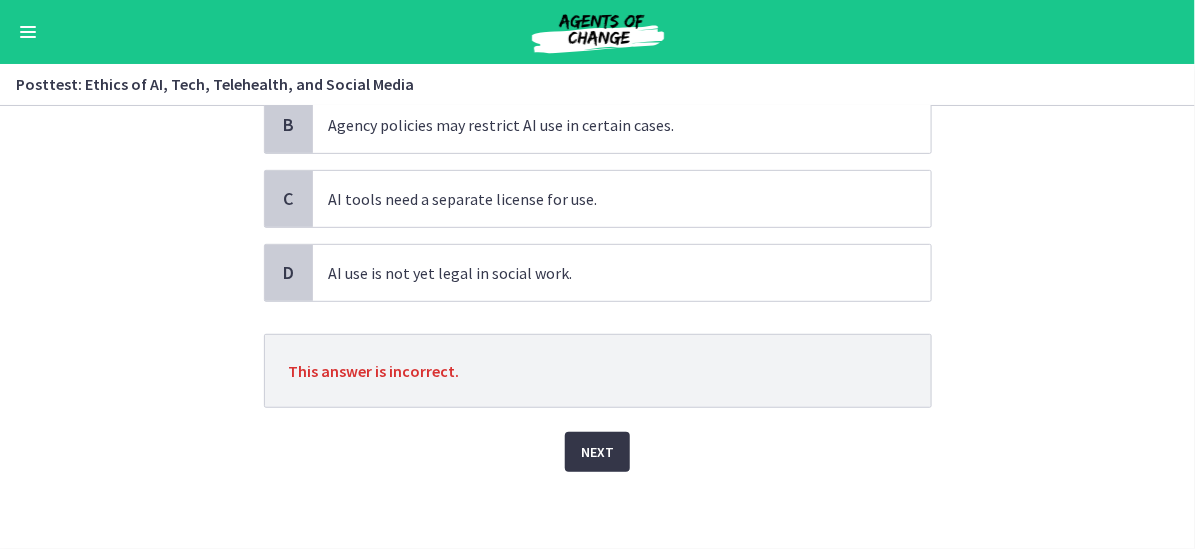click on "Next" at bounding box center (597, 452) 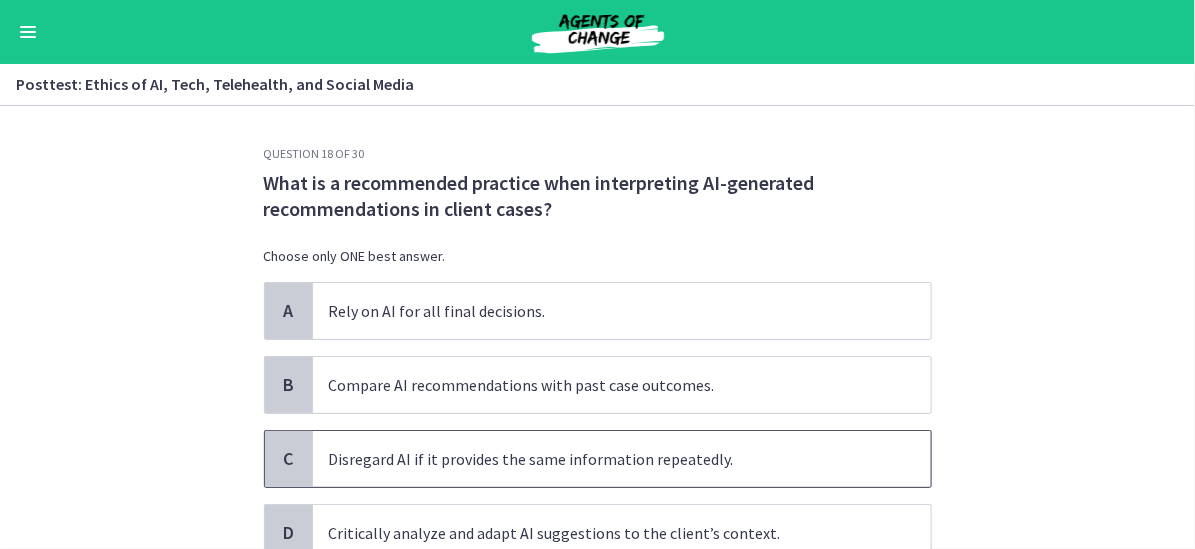 scroll, scrollTop: 100, scrollLeft: 0, axis: vertical 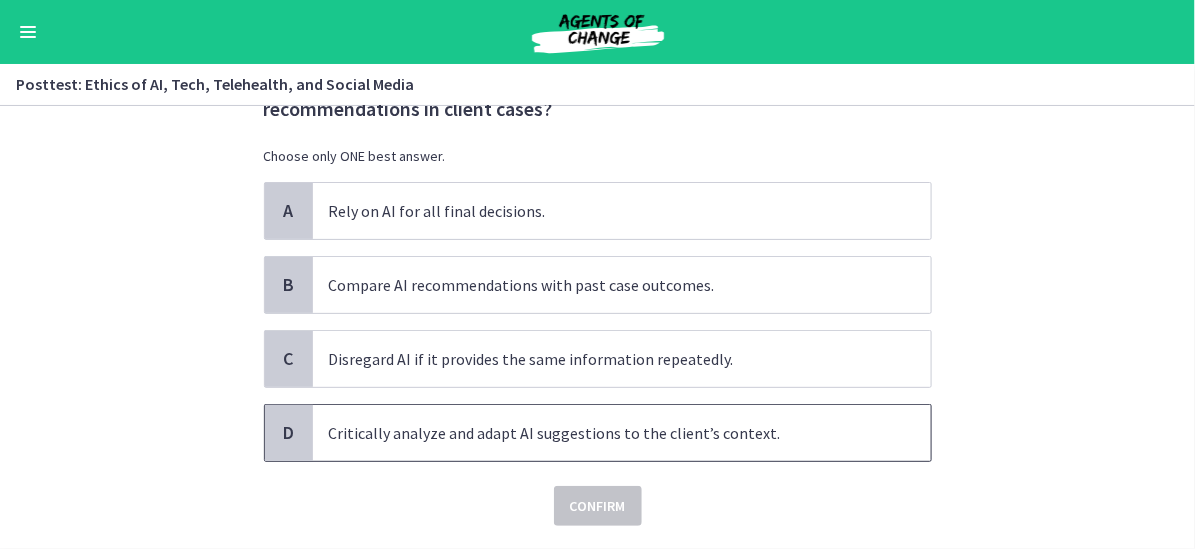 click on "Critically analyze and adapt AI suggestions to the client’s context." at bounding box center [622, 433] 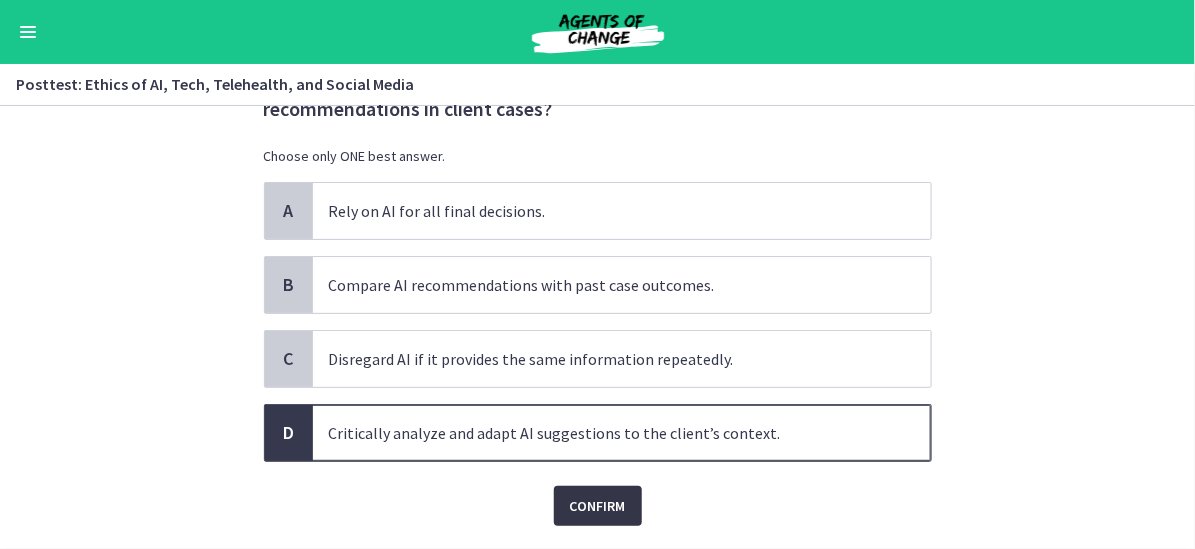 click on "Confirm" at bounding box center (598, 506) 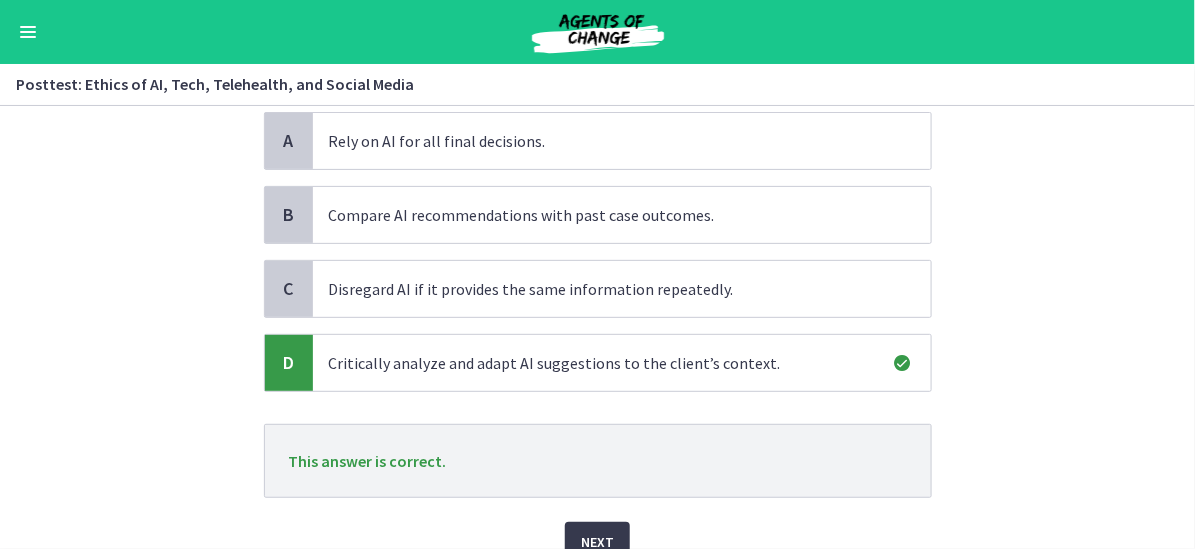 scroll, scrollTop: 260, scrollLeft: 0, axis: vertical 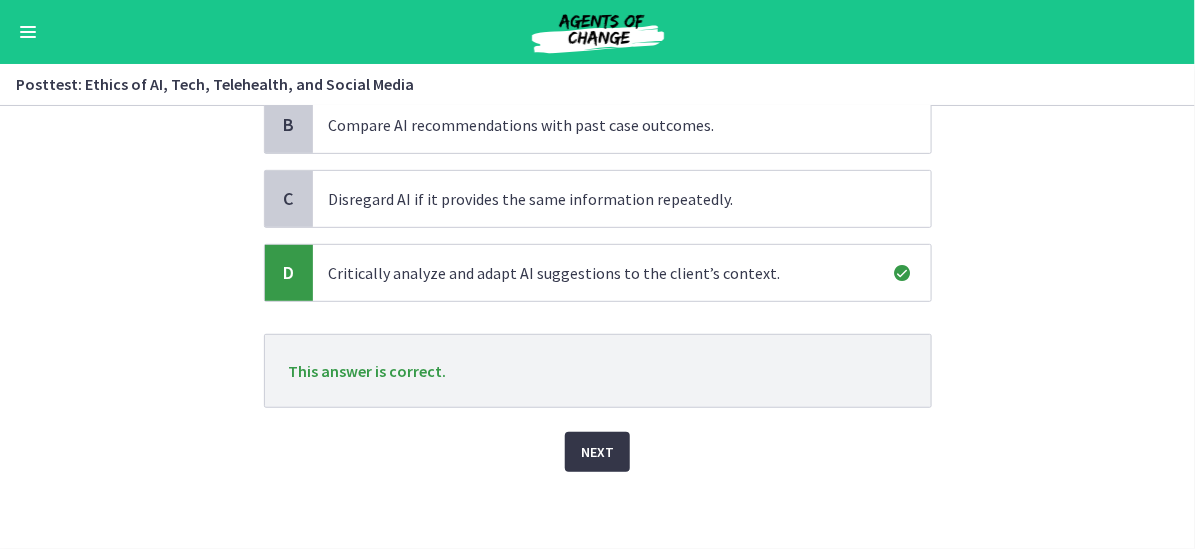 click on "Next" at bounding box center (597, 452) 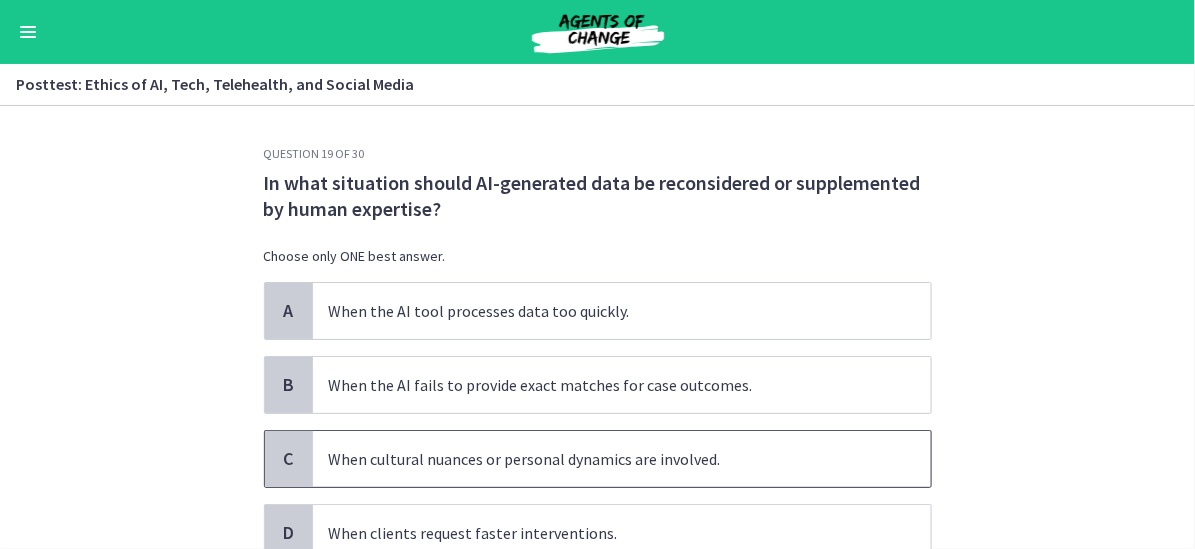 scroll, scrollTop: 100, scrollLeft: 0, axis: vertical 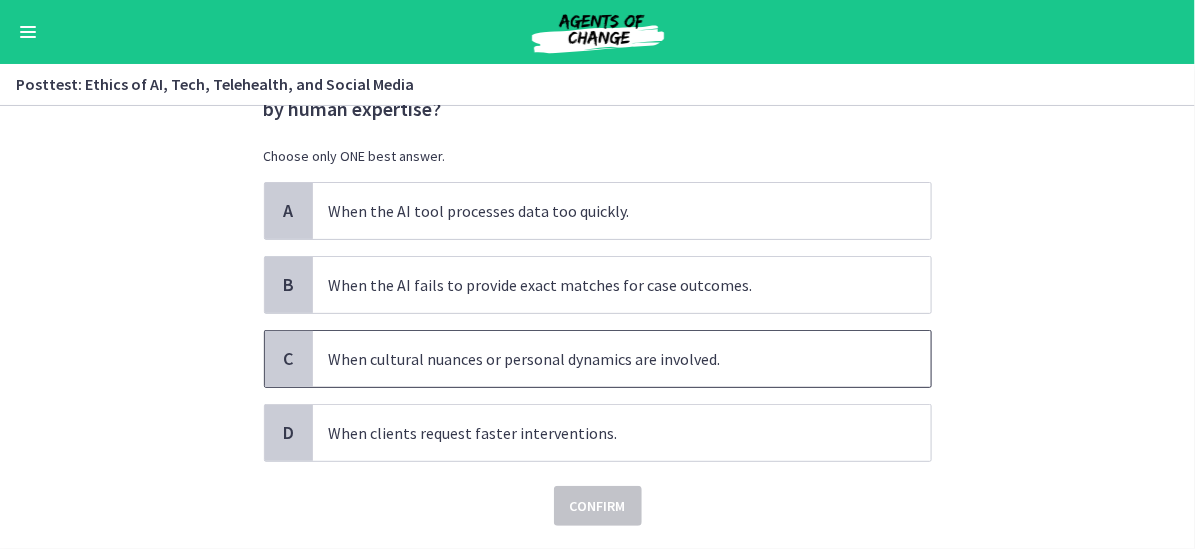 click on "When cultural nuances or personal dynamics are involved." at bounding box center (622, 359) 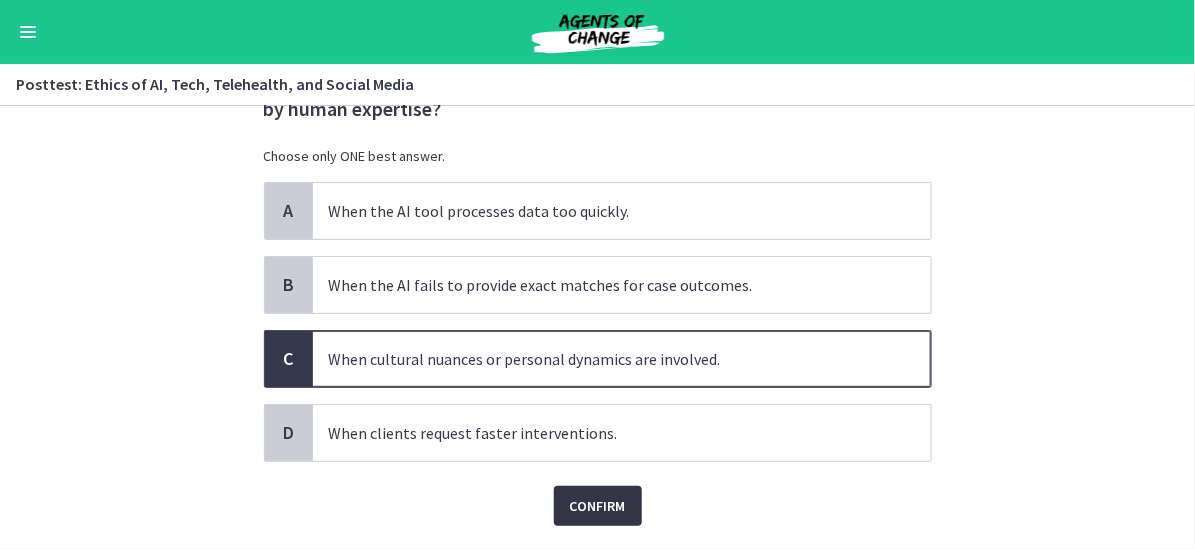 click on "Confirm" at bounding box center (598, 506) 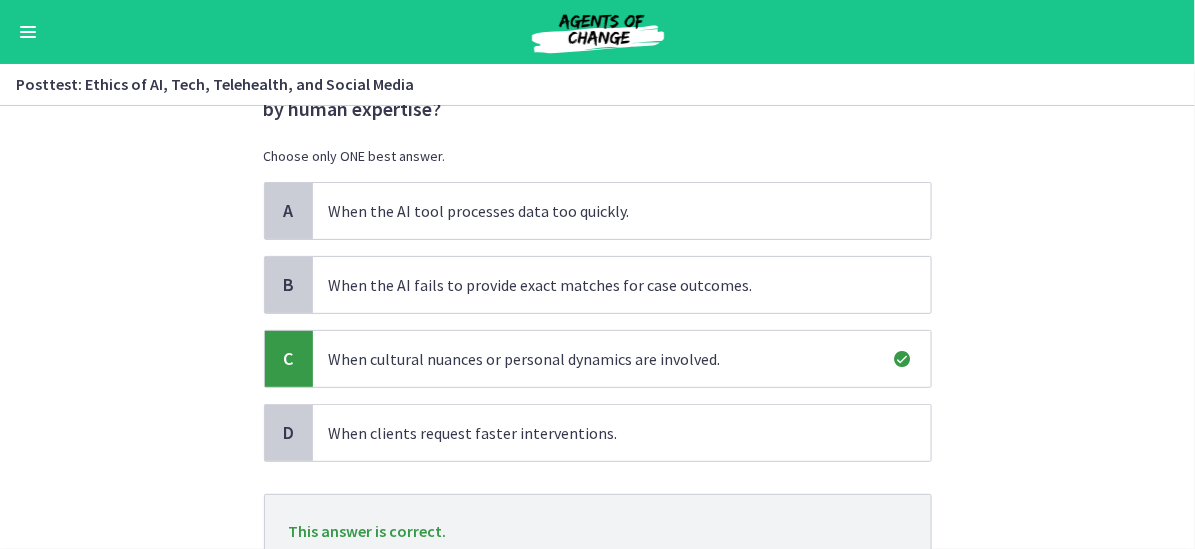 scroll, scrollTop: 200, scrollLeft: 0, axis: vertical 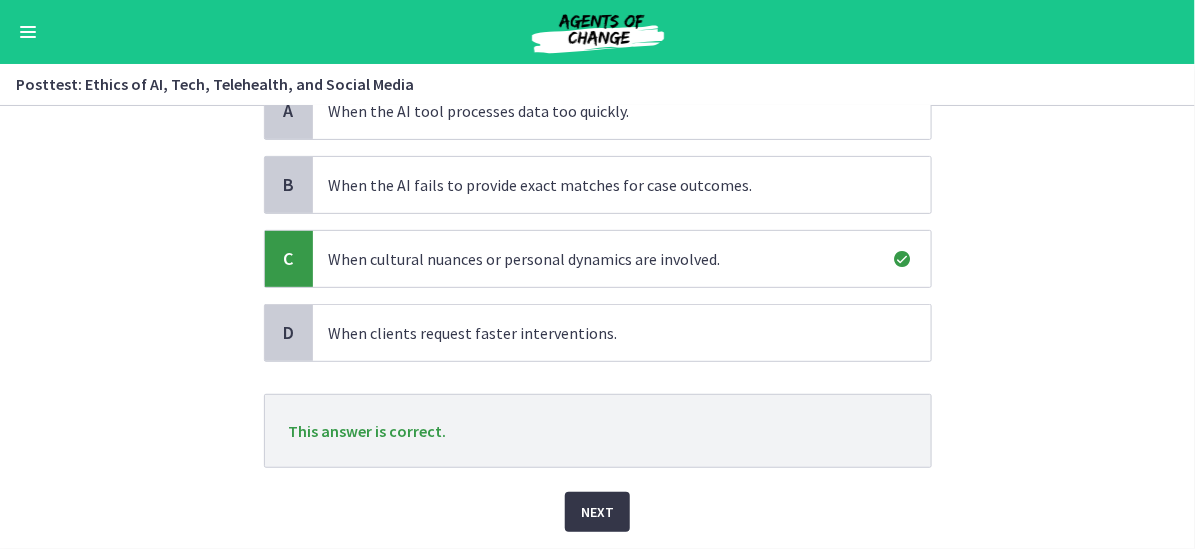 click on "Next" at bounding box center [597, 512] 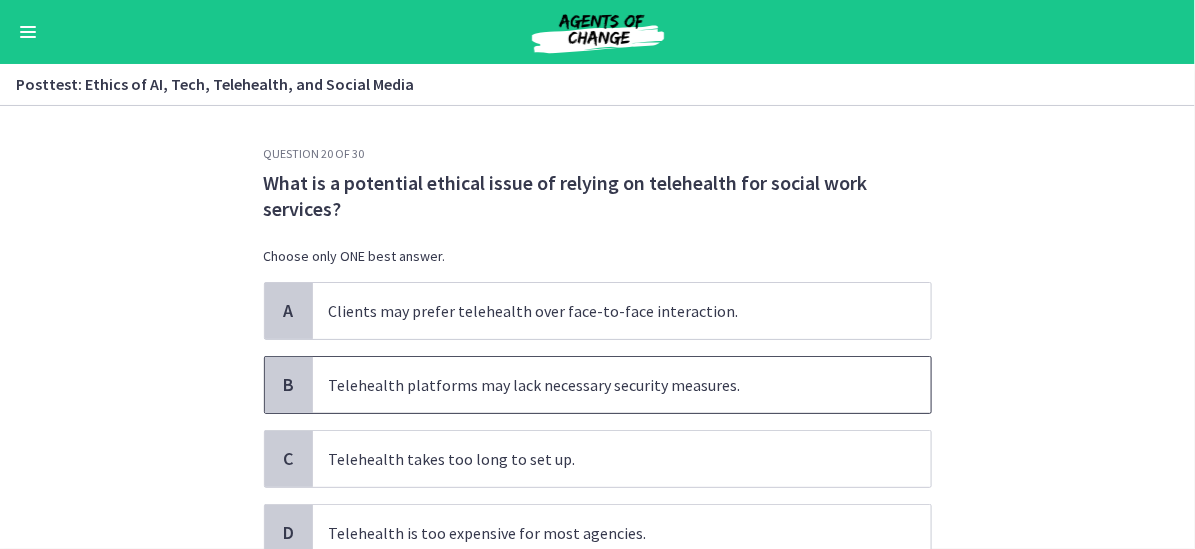 click on "Telehealth platforms may lack necessary security measures." at bounding box center (622, 385) 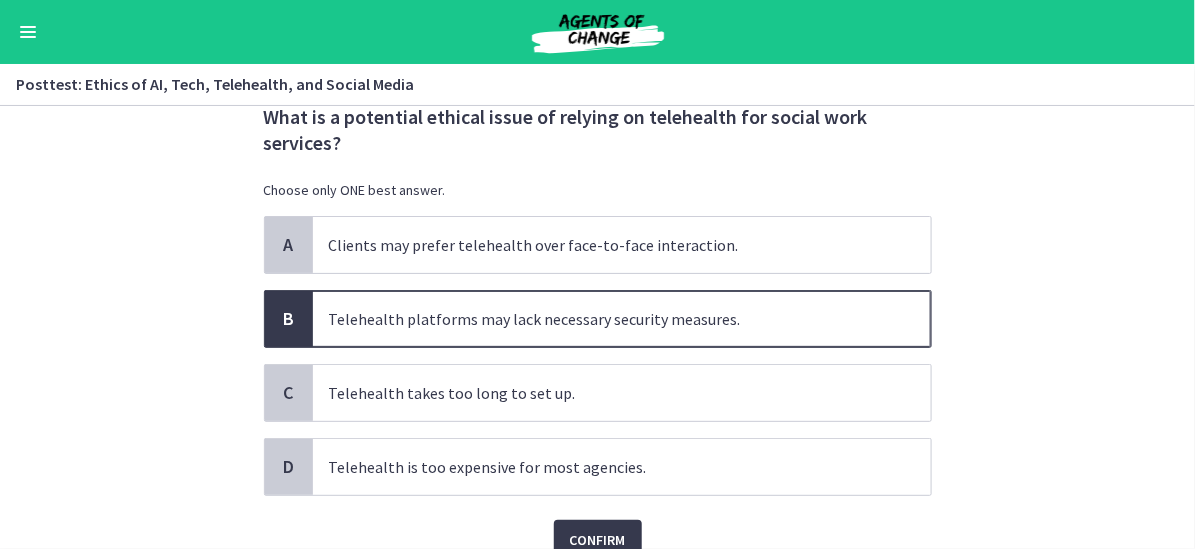 scroll, scrollTop: 100, scrollLeft: 0, axis: vertical 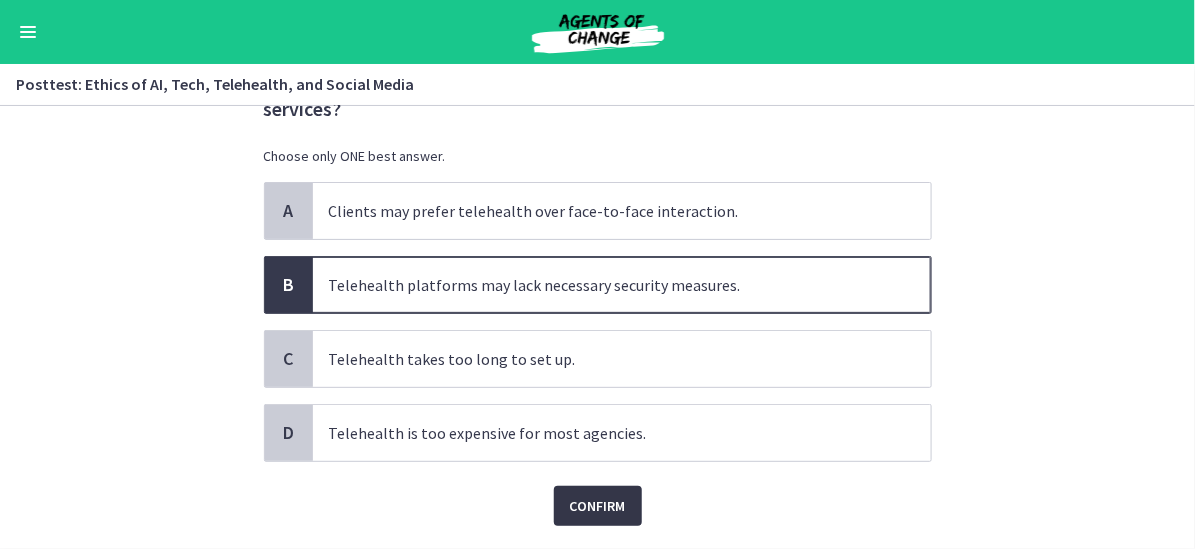 click on "Confirm" at bounding box center [598, 506] 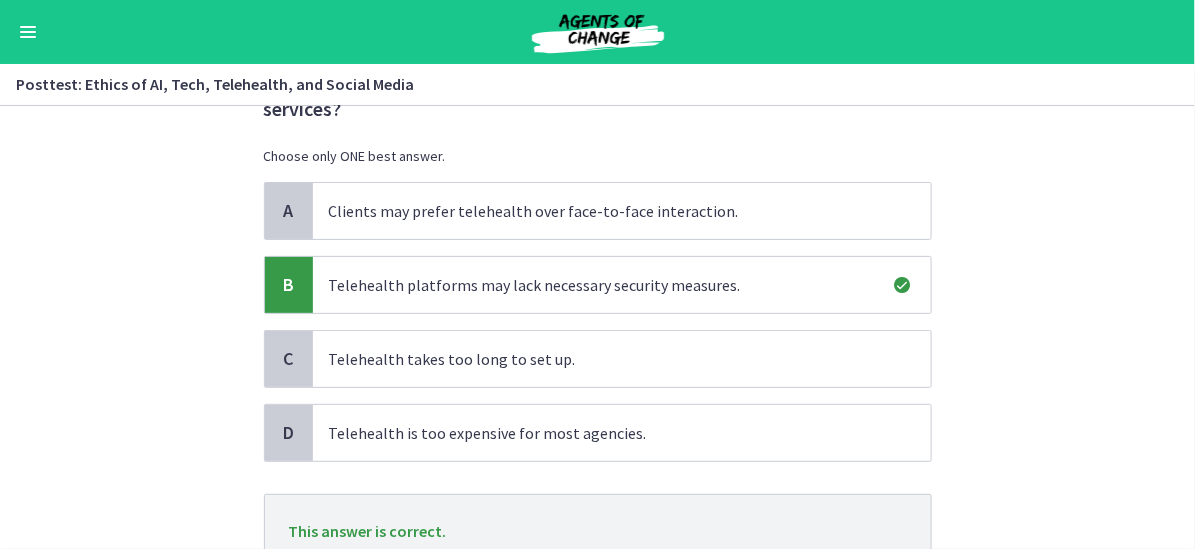 scroll, scrollTop: 200, scrollLeft: 0, axis: vertical 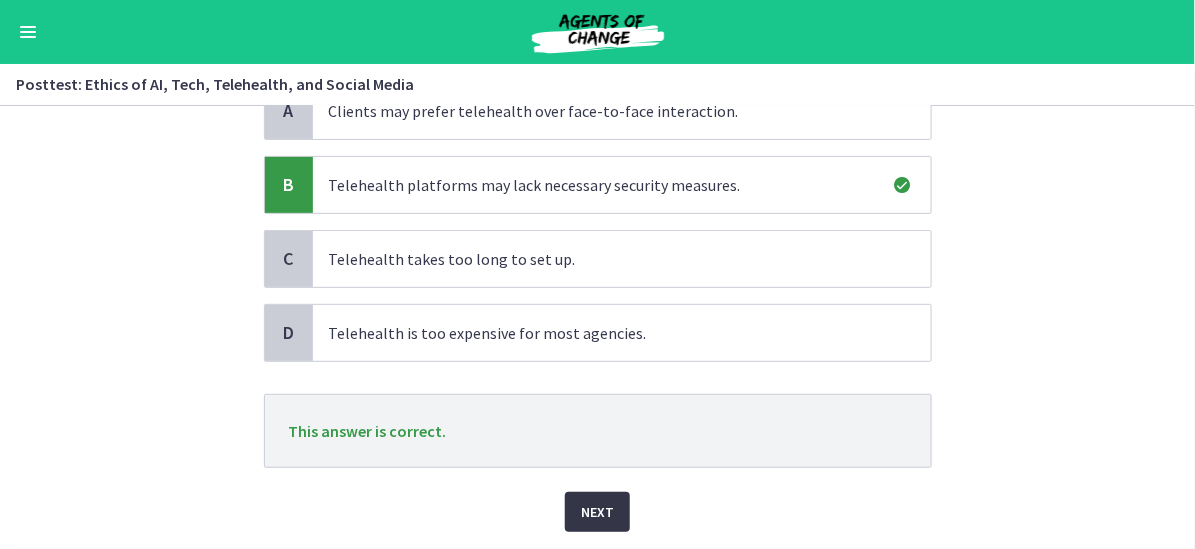 click on "Next" at bounding box center [597, 512] 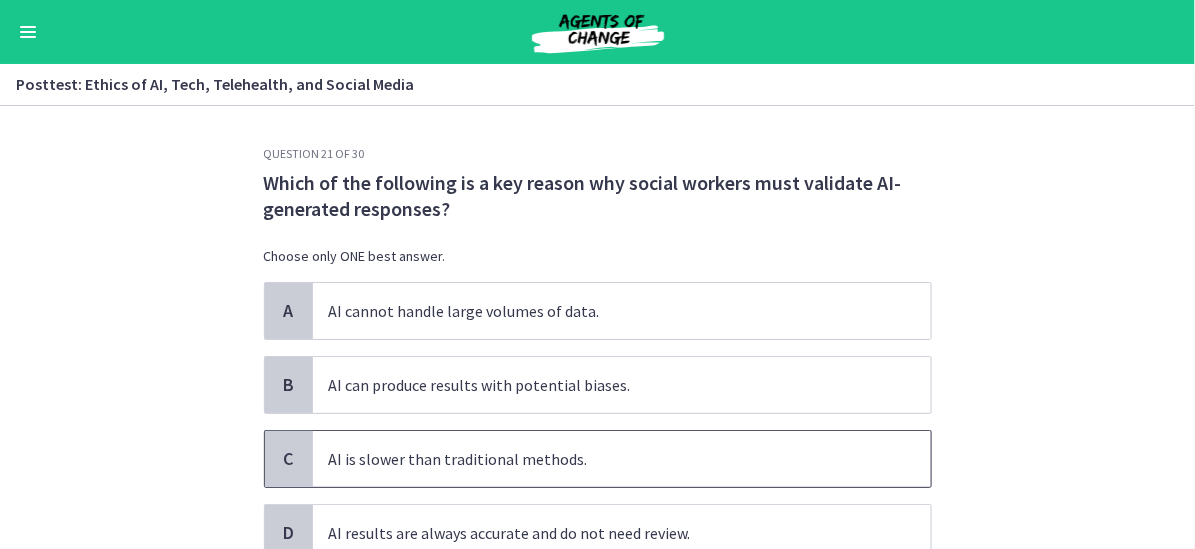 scroll, scrollTop: 100, scrollLeft: 0, axis: vertical 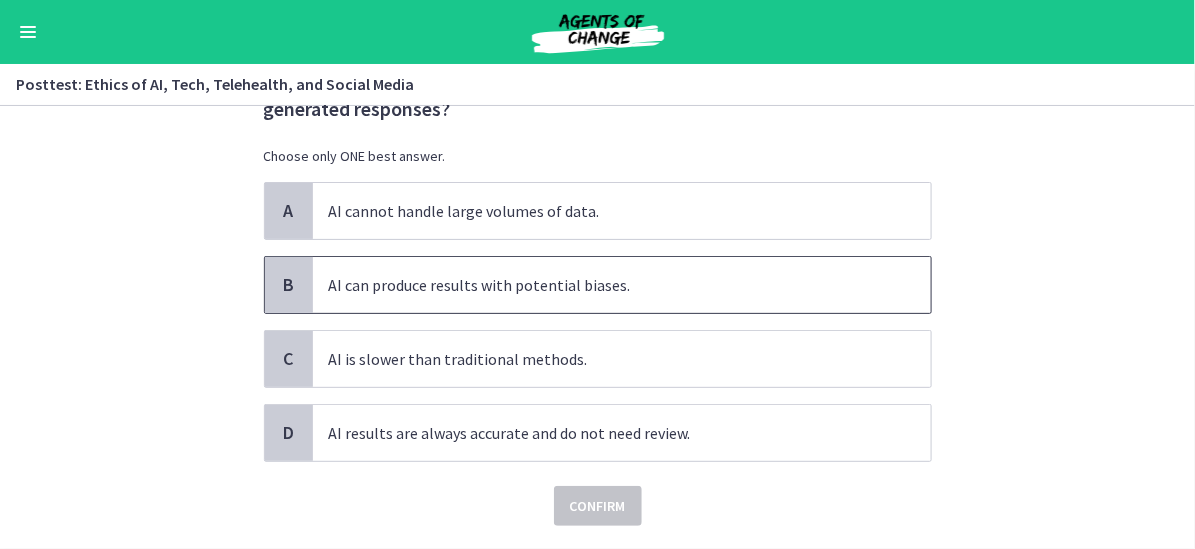 click on "AI can produce results with potential biases." at bounding box center (622, 285) 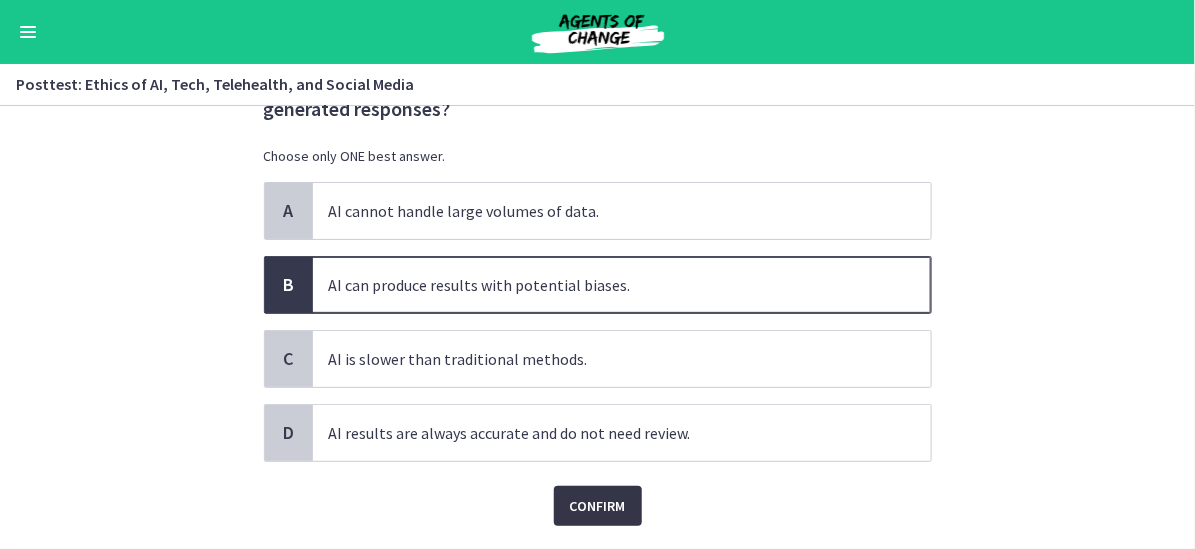 click on "Confirm" at bounding box center [598, 506] 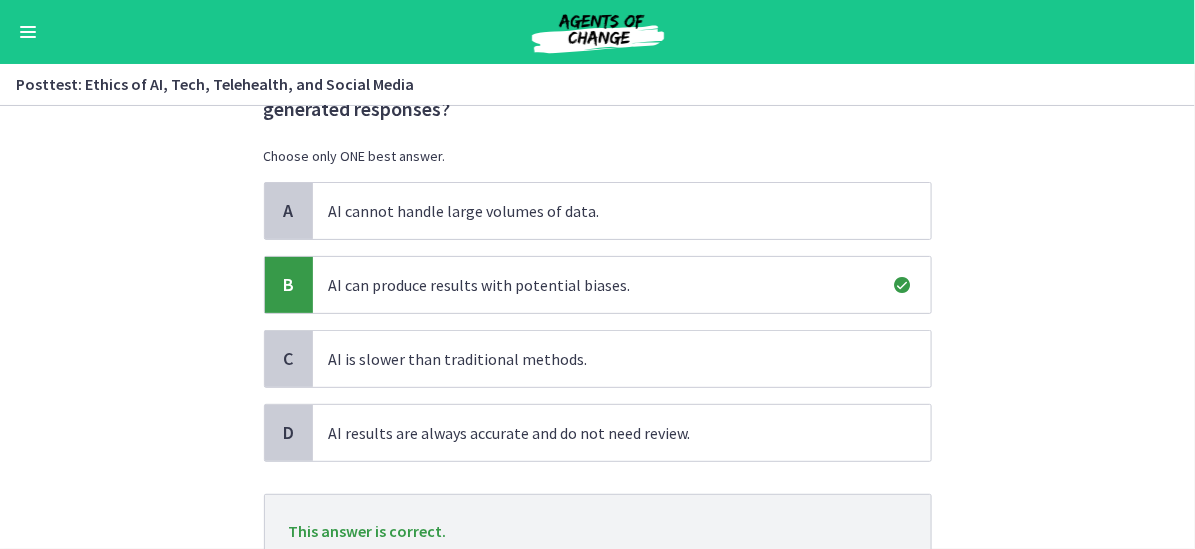 scroll, scrollTop: 200, scrollLeft: 0, axis: vertical 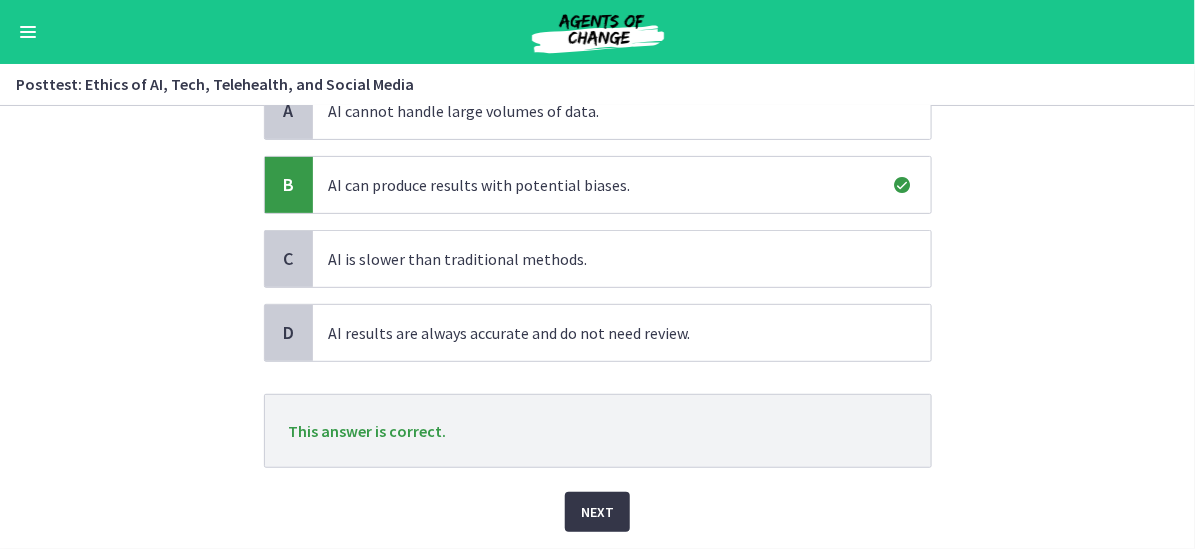 click on "Next" at bounding box center (597, 512) 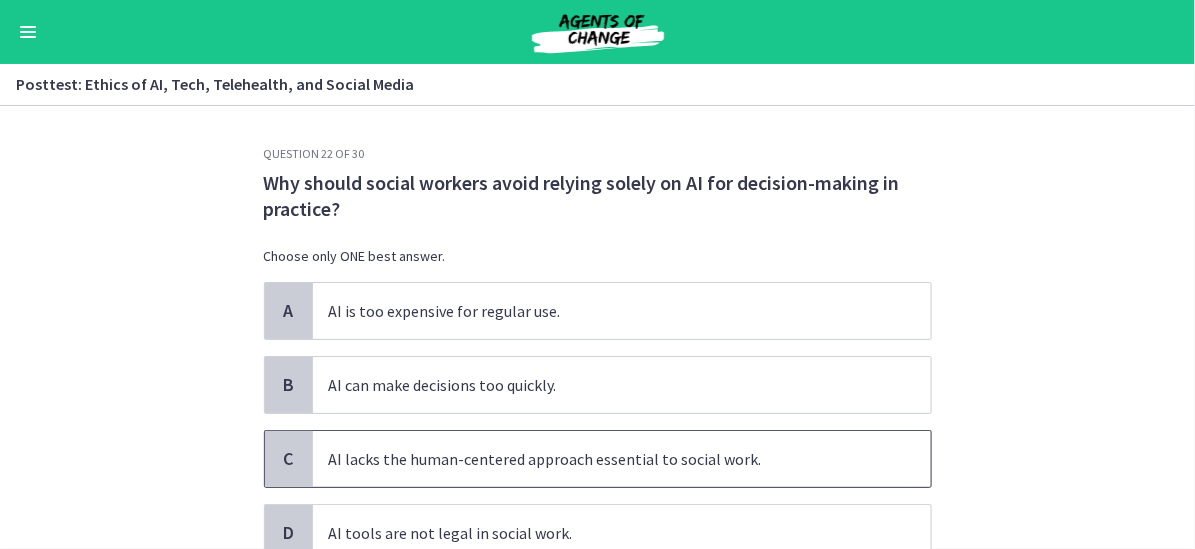click on "AI lacks the human-centered approach essential to social work." at bounding box center (622, 459) 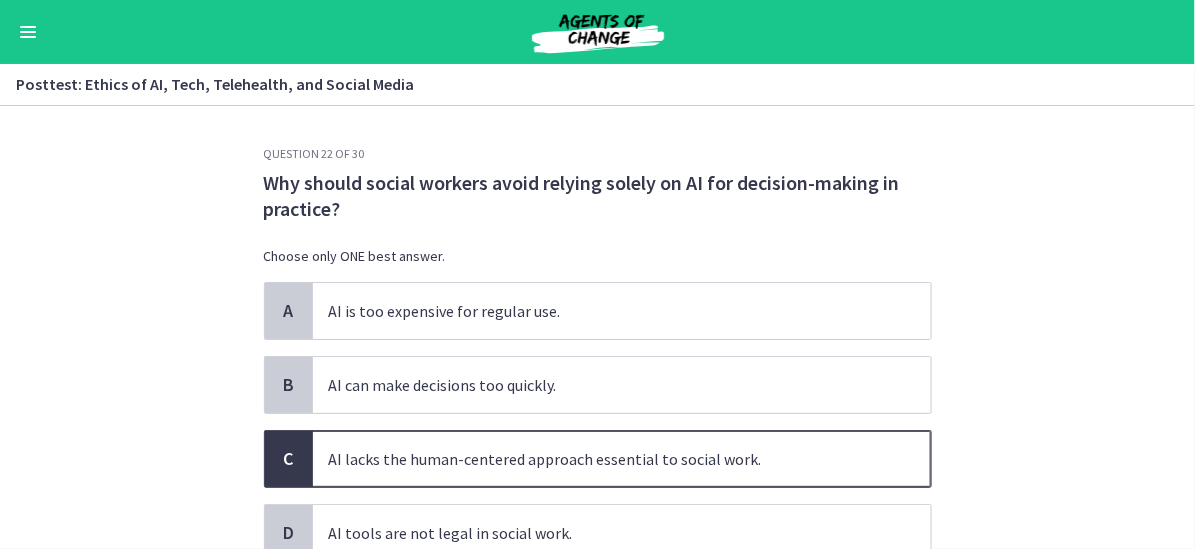 scroll, scrollTop: 100, scrollLeft: 0, axis: vertical 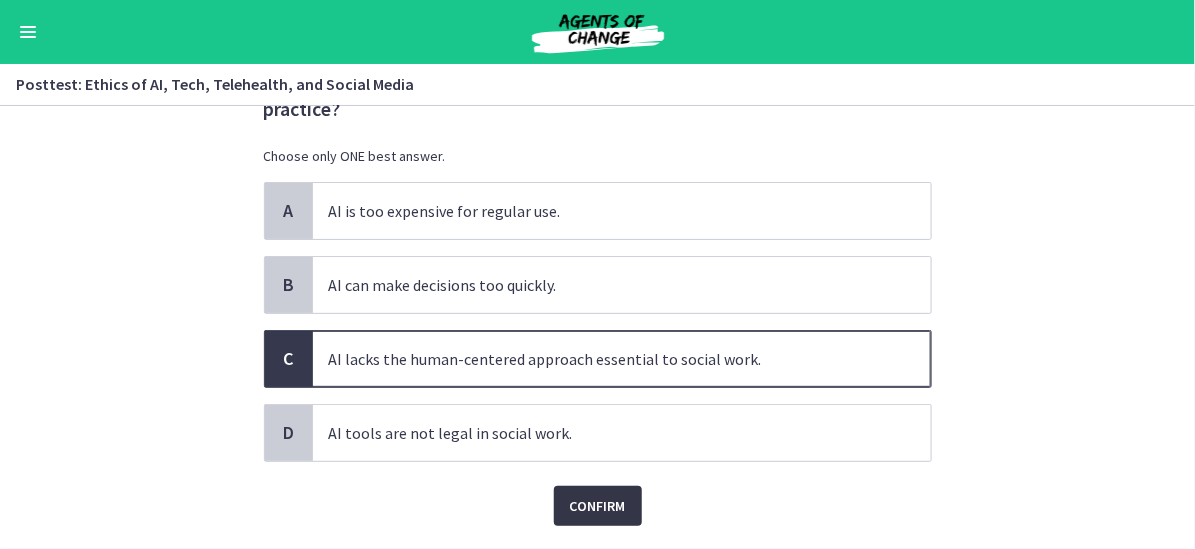 click on "Confirm" at bounding box center (598, 506) 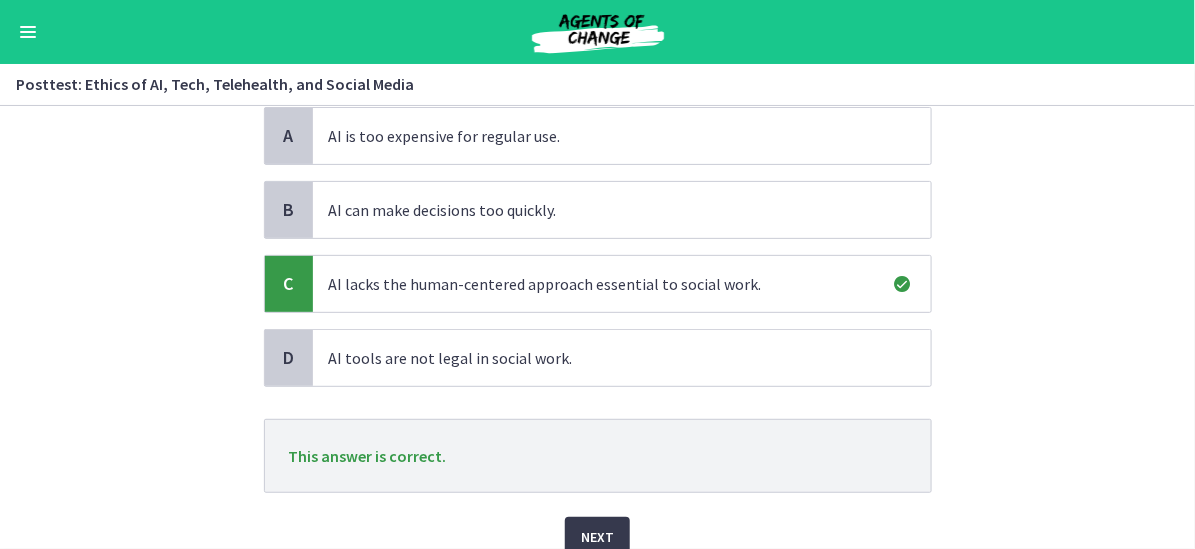scroll, scrollTop: 260, scrollLeft: 0, axis: vertical 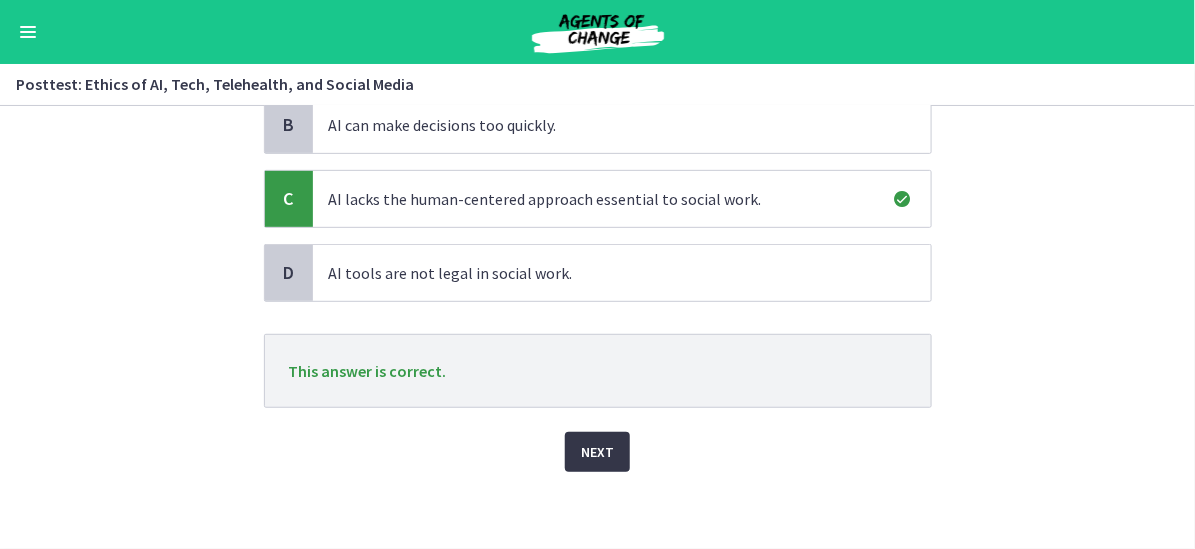 click on "Next" at bounding box center [597, 452] 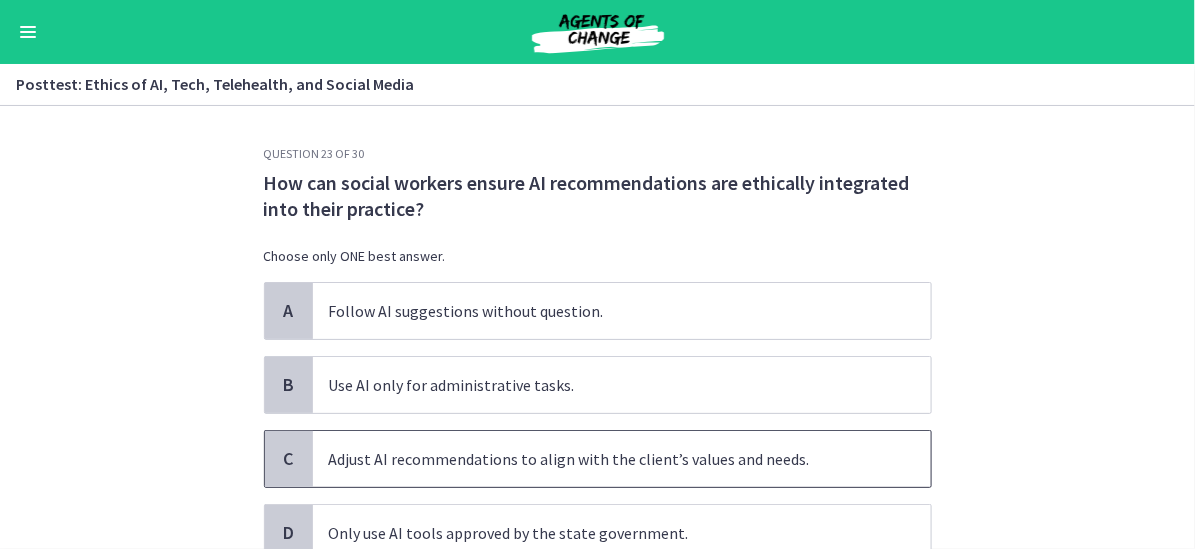 click on "Adjust AI recommendations to align with the client’s values and needs." at bounding box center [622, 459] 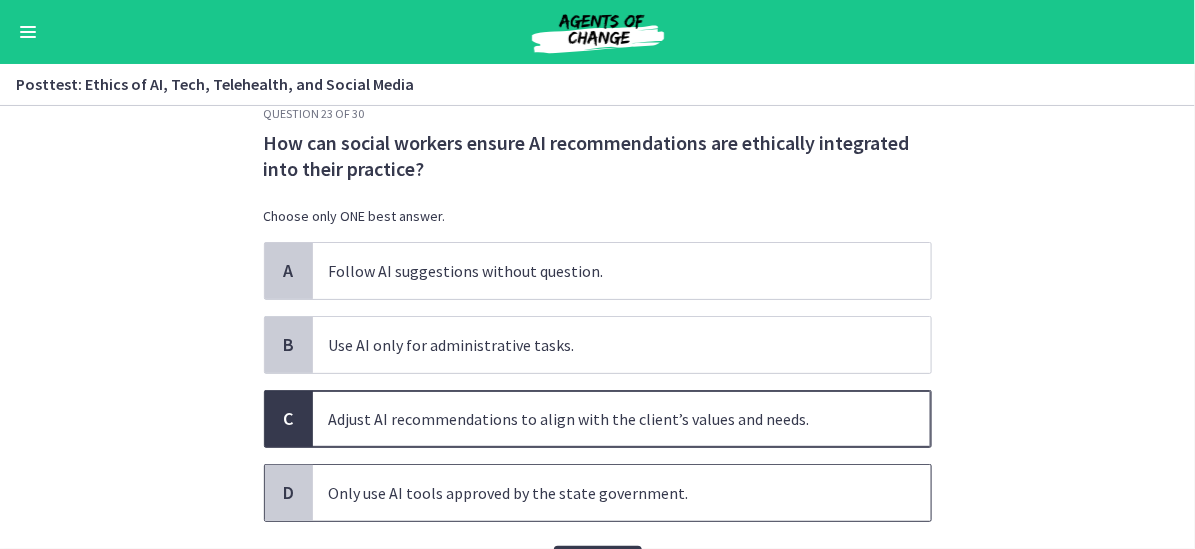 scroll, scrollTop: 100, scrollLeft: 0, axis: vertical 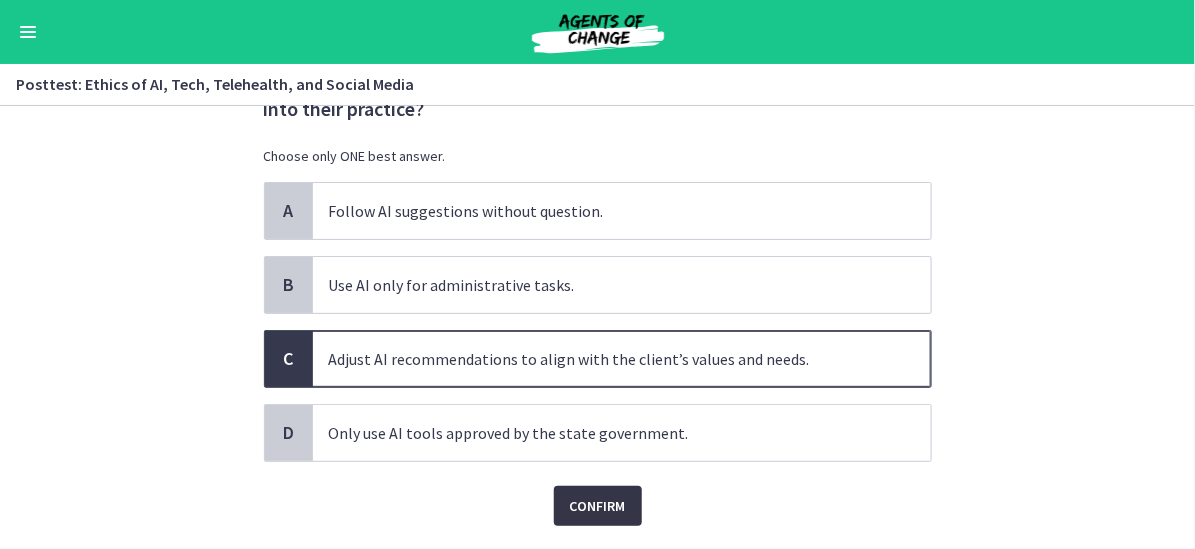click on "Confirm" at bounding box center [598, 506] 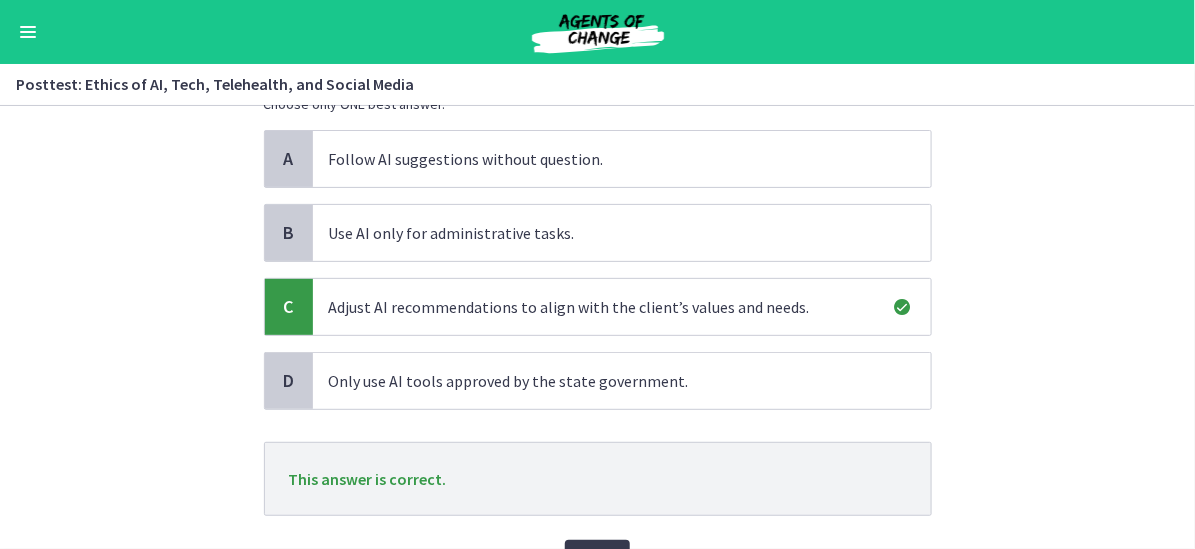 scroll, scrollTop: 200, scrollLeft: 0, axis: vertical 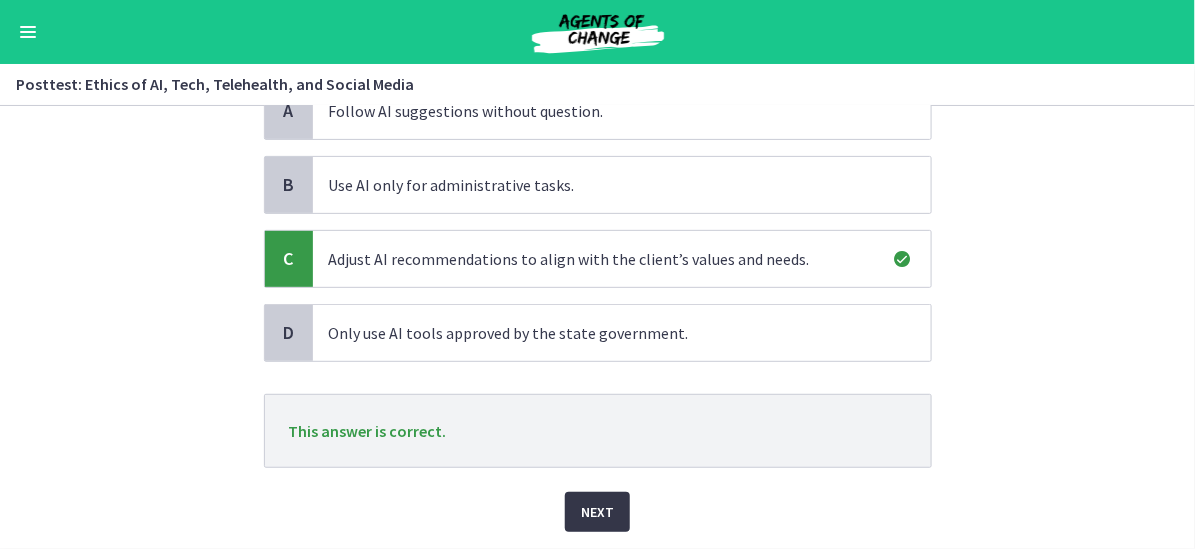 click on "Next" at bounding box center [597, 512] 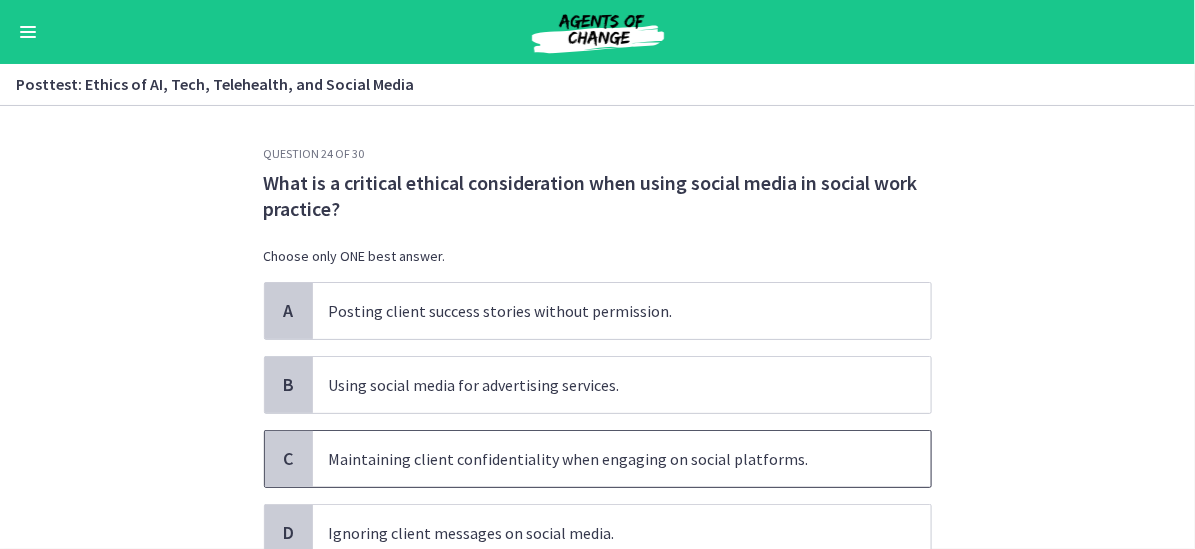 click on "Maintaining client confidentiality when engaging on social platforms." at bounding box center (622, 459) 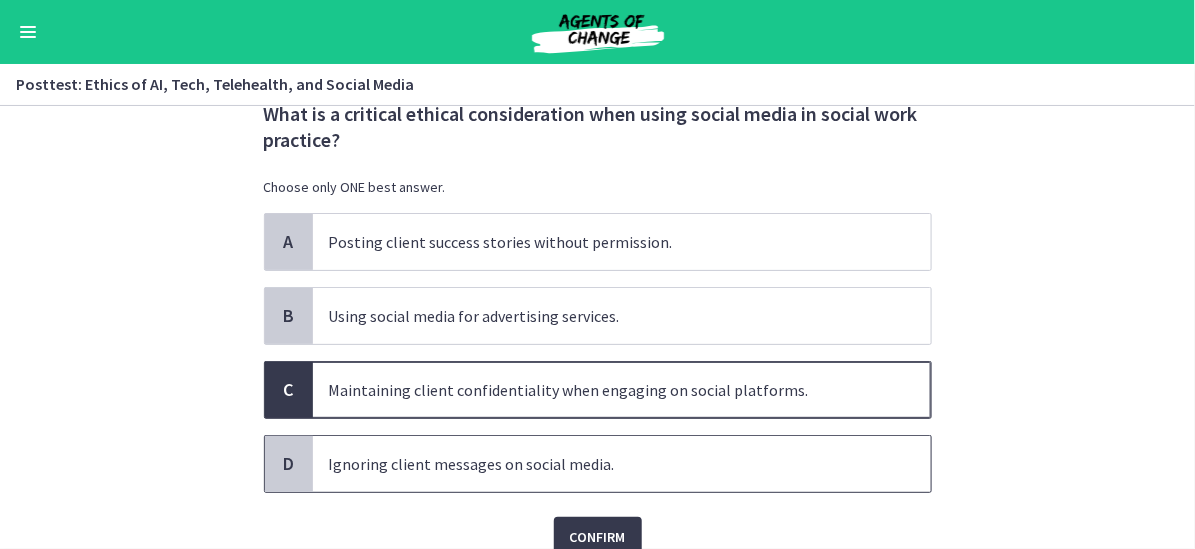 scroll, scrollTop: 100, scrollLeft: 0, axis: vertical 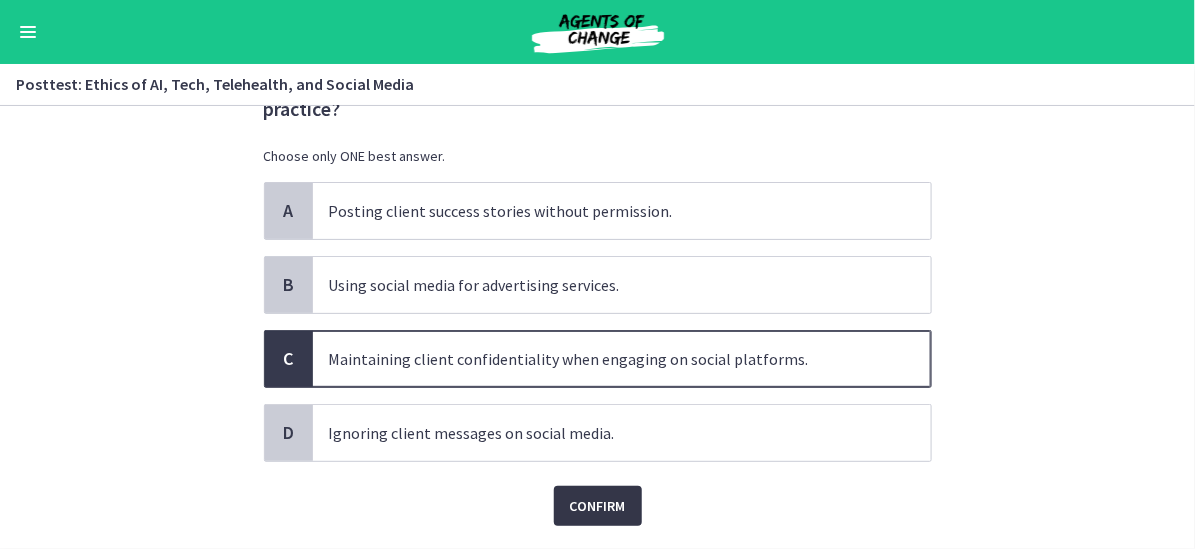 click on "Confirm" at bounding box center [598, 506] 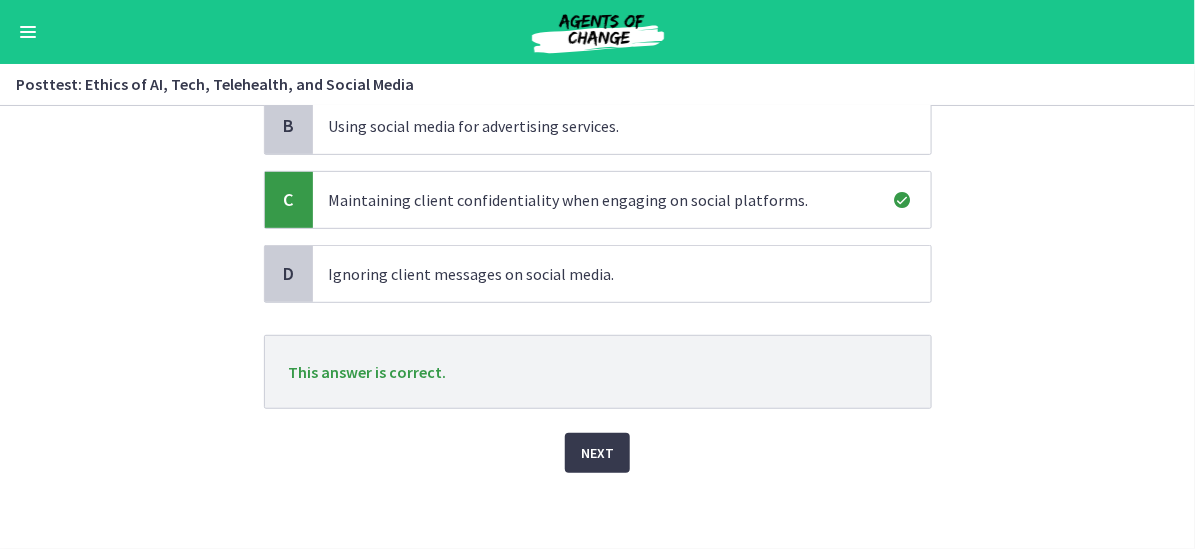 scroll, scrollTop: 260, scrollLeft: 0, axis: vertical 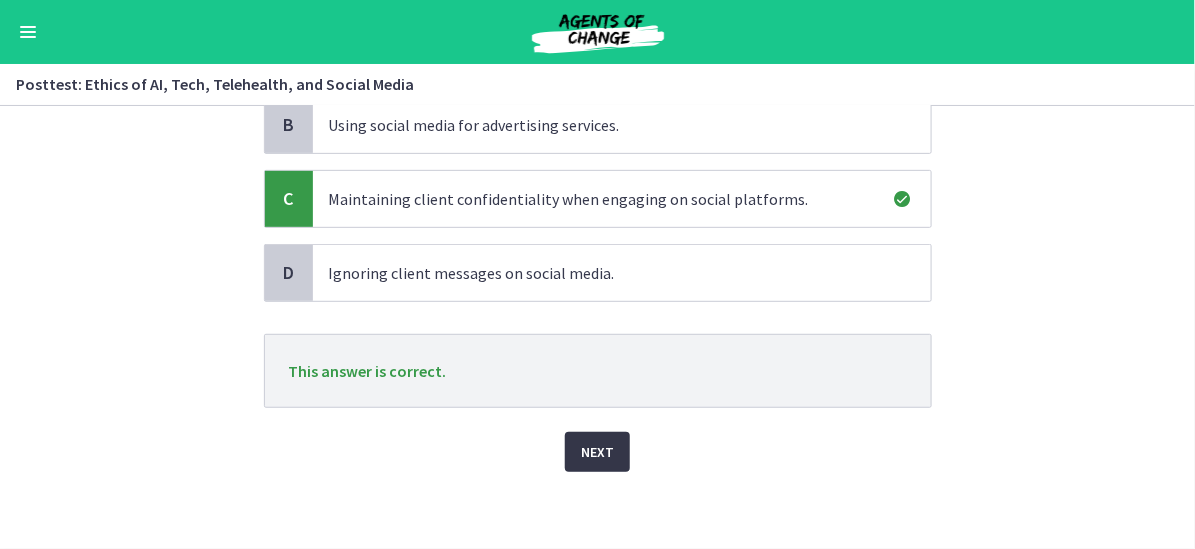 click on "Next" at bounding box center [597, 452] 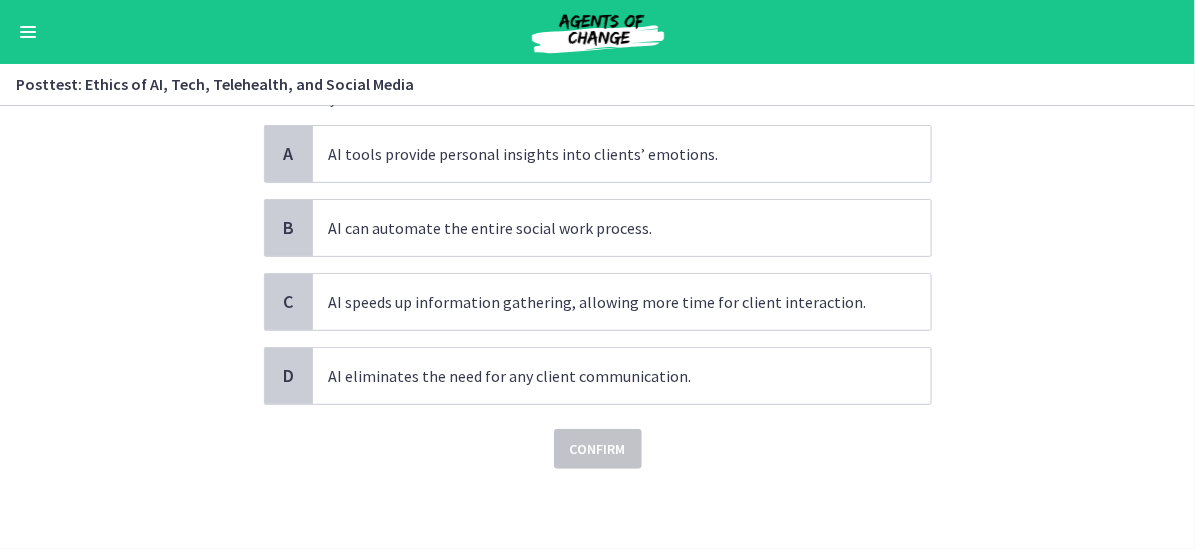 scroll, scrollTop: 0, scrollLeft: 0, axis: both 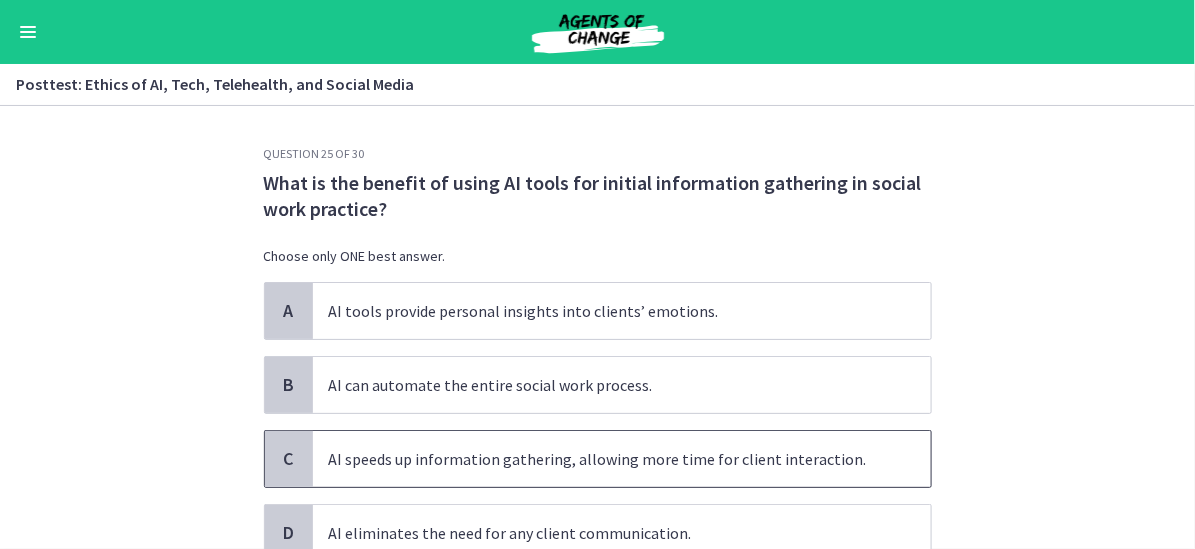 click on "AI speeds up information gathering, allowing more time for client interaction." at bounding box center (622, 459) 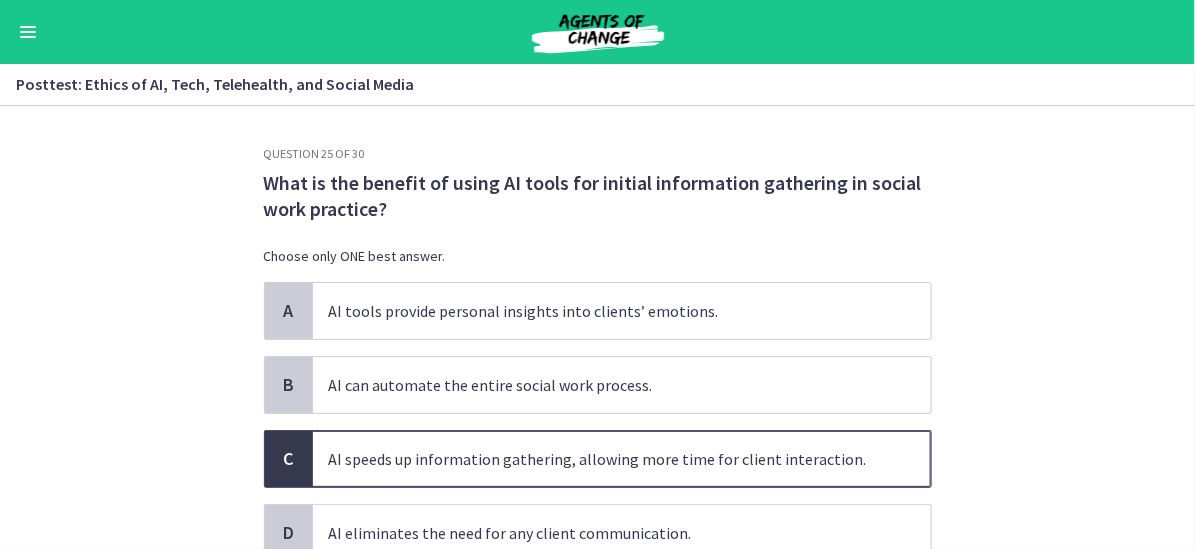 scroll, scrollTop: 100, scrollLeft: 0, axis: vertical 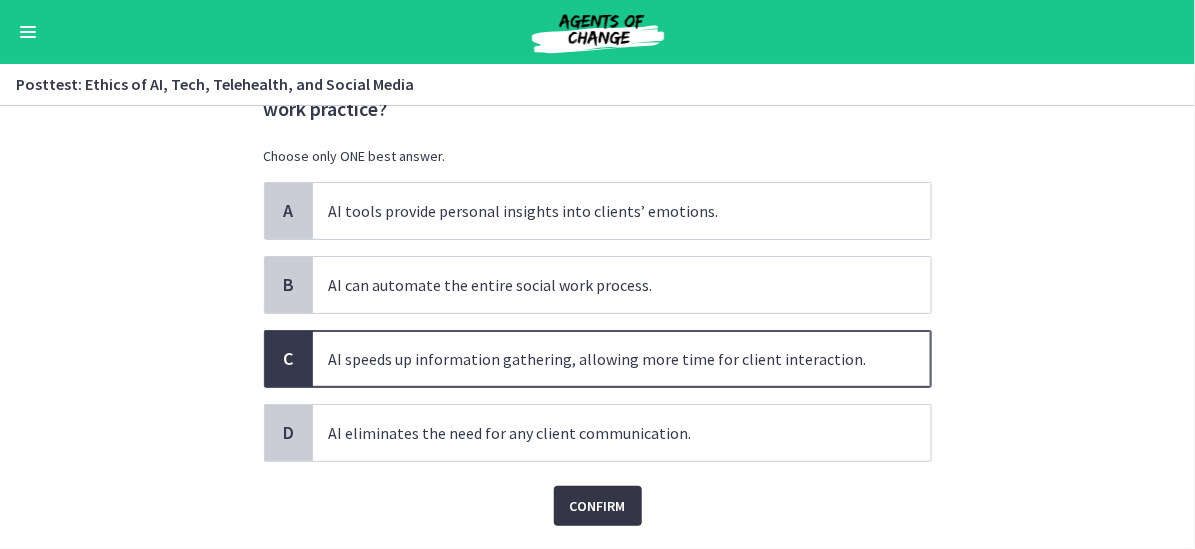 click on "Confirm" at bounding box center (598, 506) 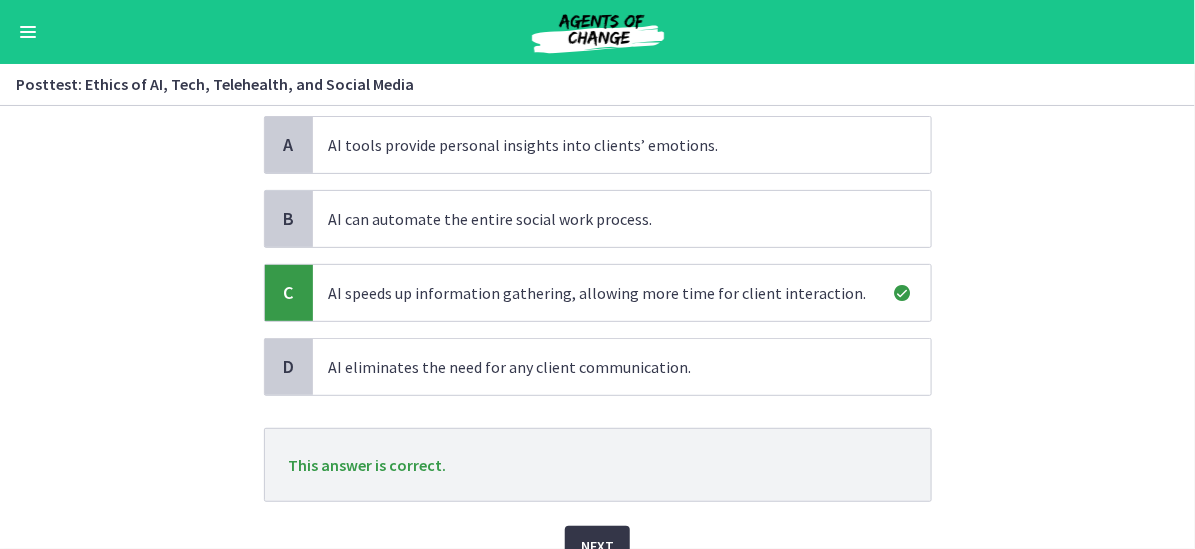 scroll, scrollTop: 200, scrollLeft: 0, axis: vertical 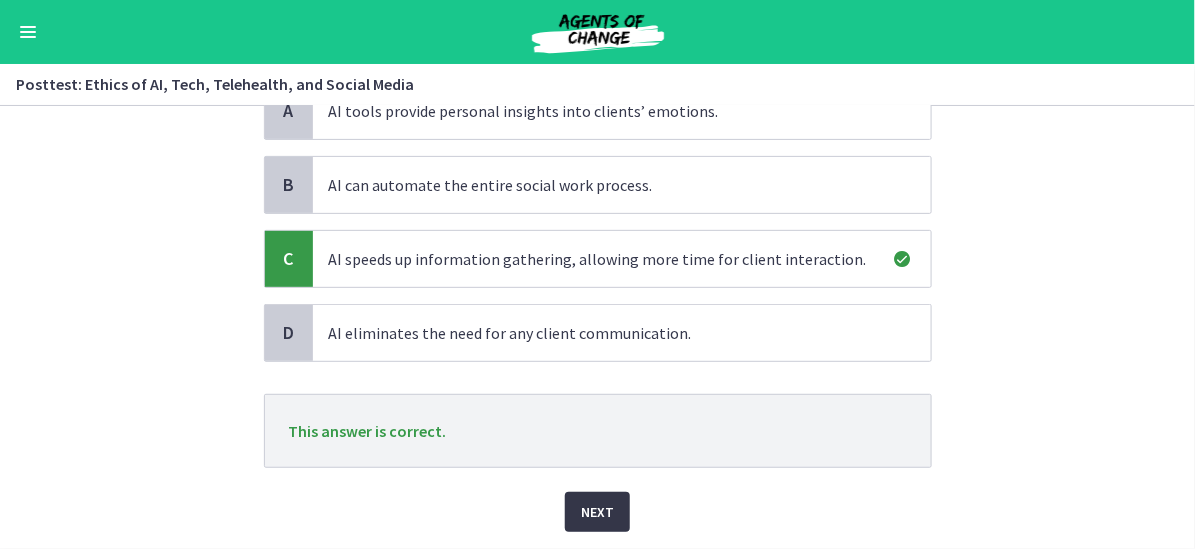 click on "Next" at bounding box center [597, 512] 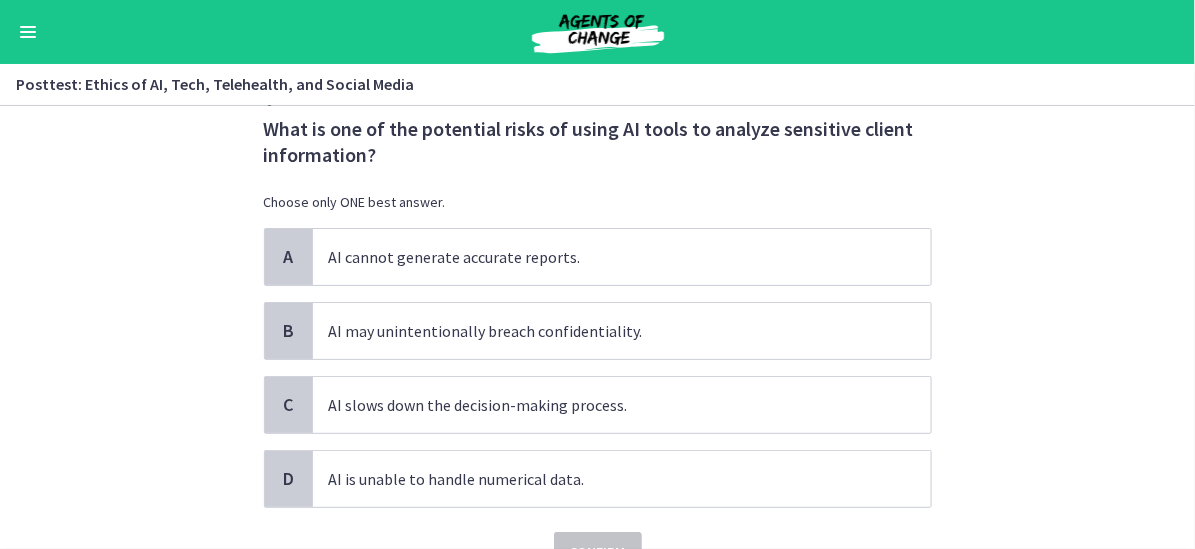 scroll, scrollTop: 100, scrollLeft: 0, axis: vertical 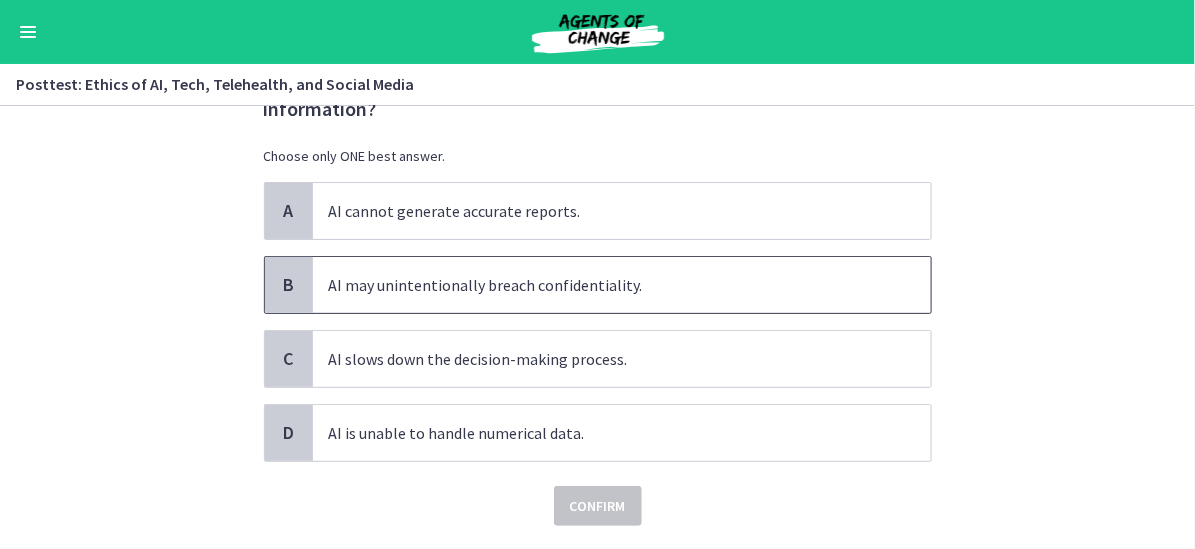 click on "AI may unintentionally breach confidentiality." at bounding box center (622, 285) 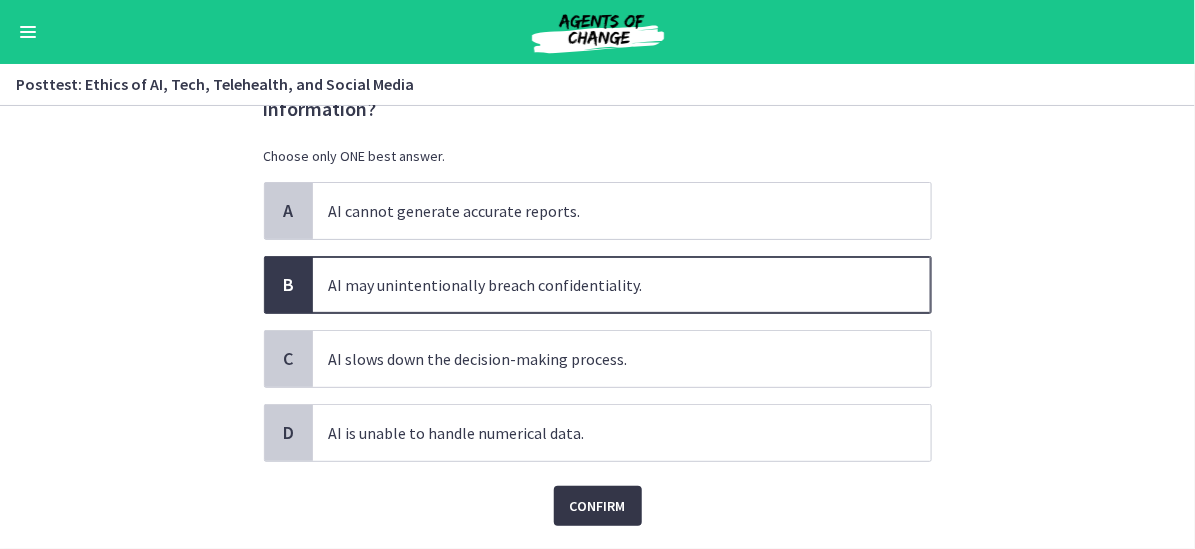 click on "Confirm" at bounding box center (598, 506) 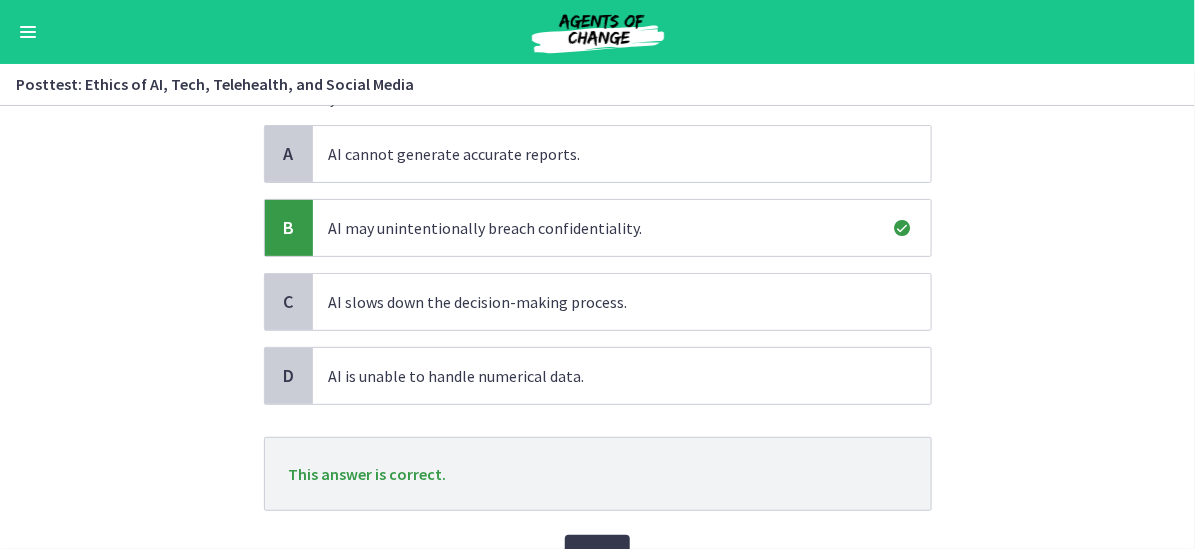 scroll, scrollTop: 200, scrollLeft: 0, axis: vertical 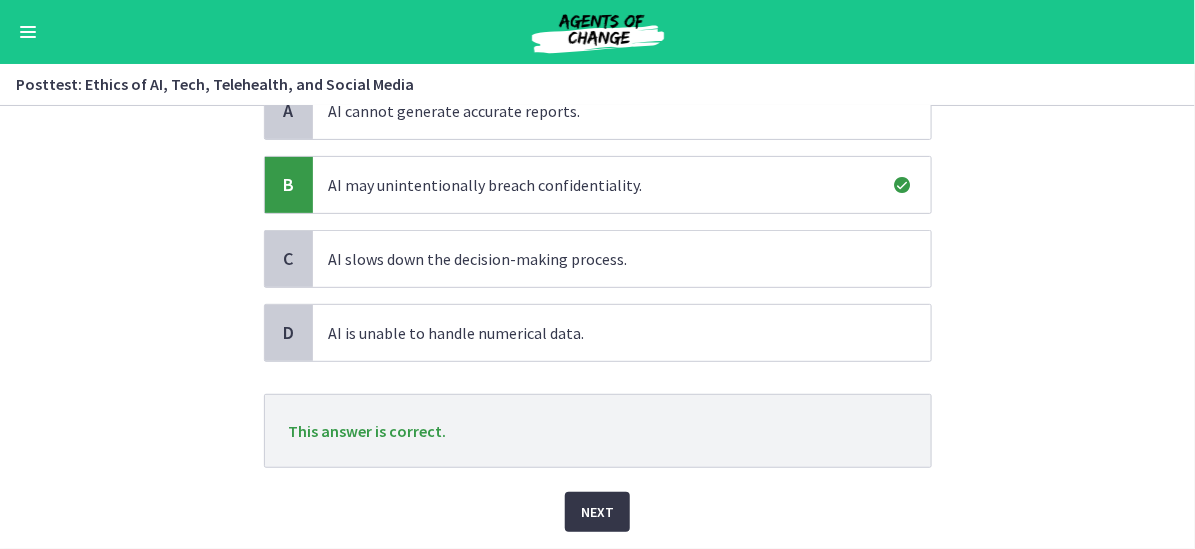 click on "Next" at bounding box center (597, 512) 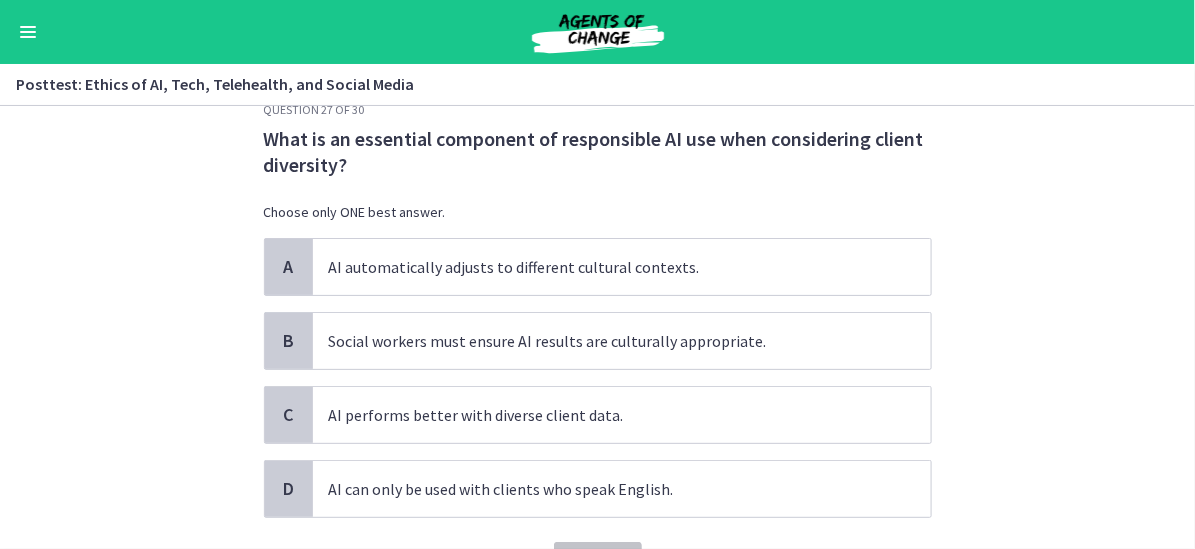 scroll, scrollTop: 0, scrollLeft: 0, axis: both 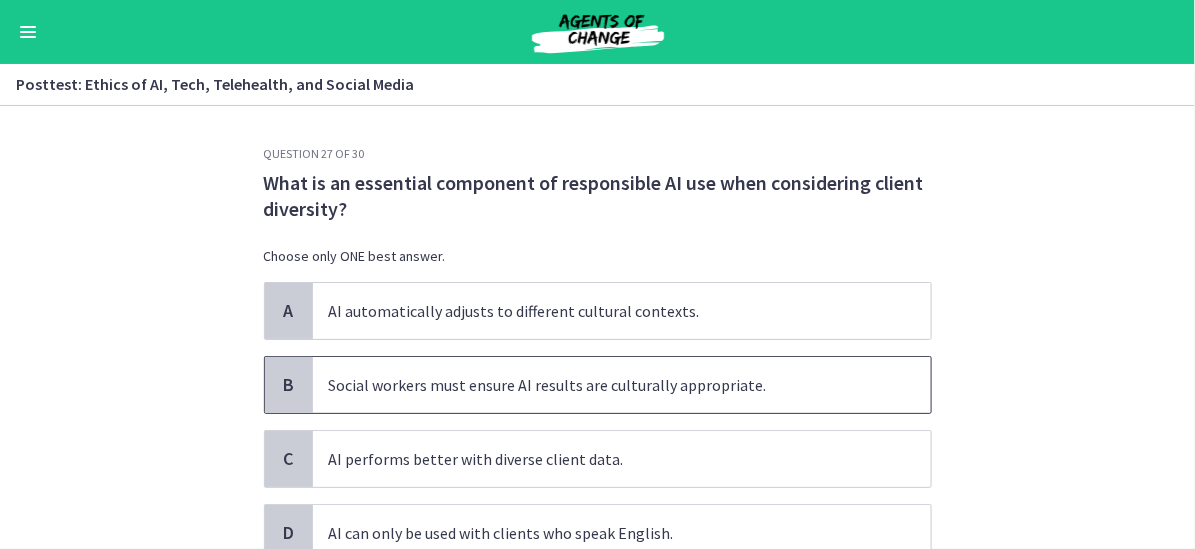 click on "Social workers must ensure AI results are culturally appropriate." at bounding box center (622, 385) 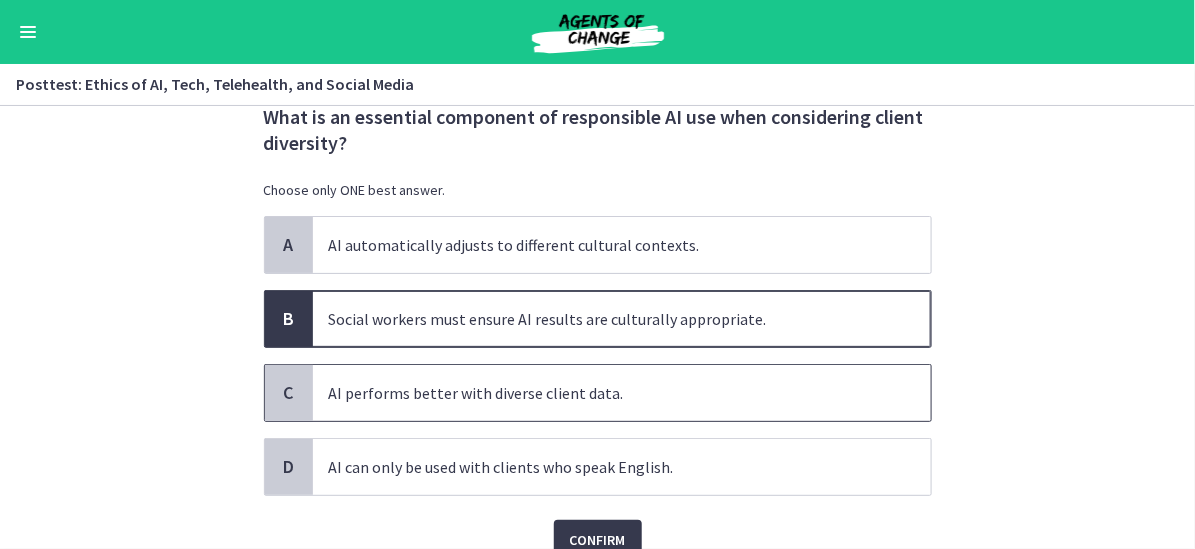 scroll, scrollTop: 100, scrollLeft: 0, axis: vertical 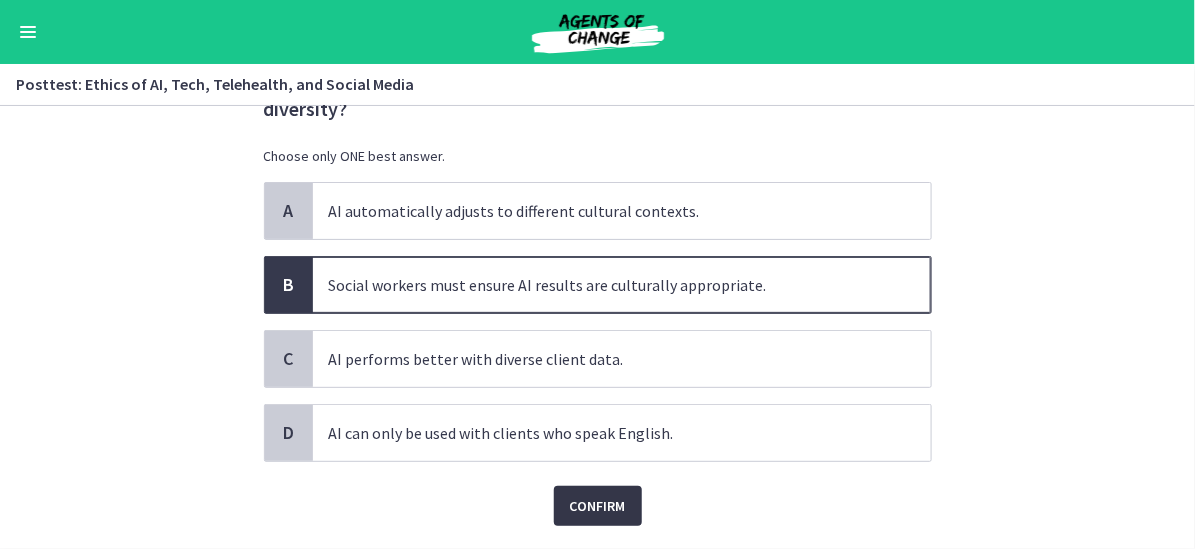 click on "Confirm" at bounding box center (598, 506) 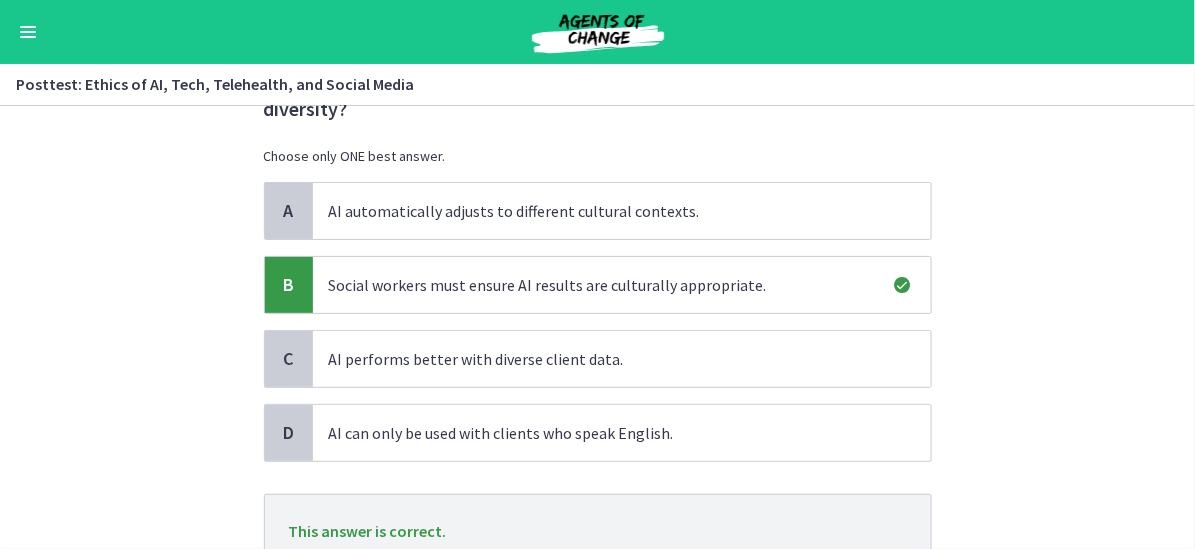 scroll, scrollTop: 200, scrollLeft: 0, axis: vertical 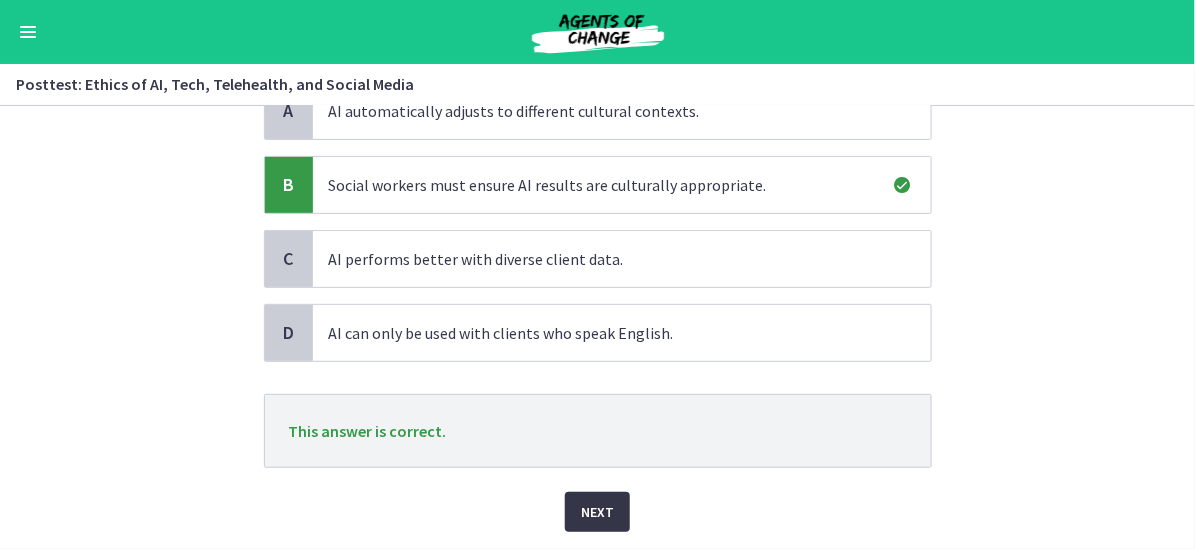 click on "Next" at bounding box center [597, 512] 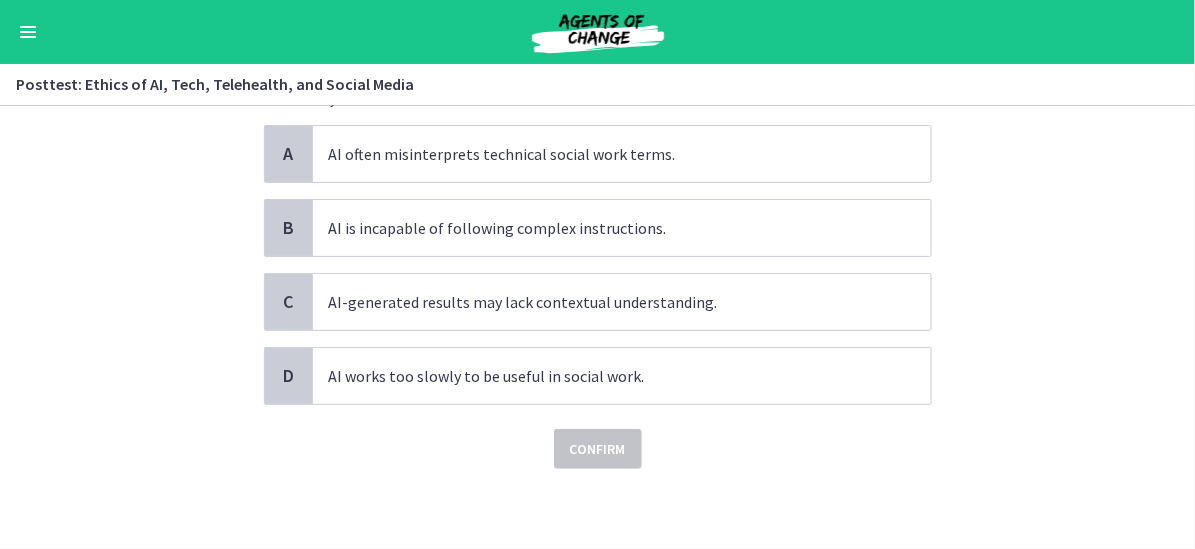 scroll, scrollTop: 0, scrollLeft: 0, axis: both 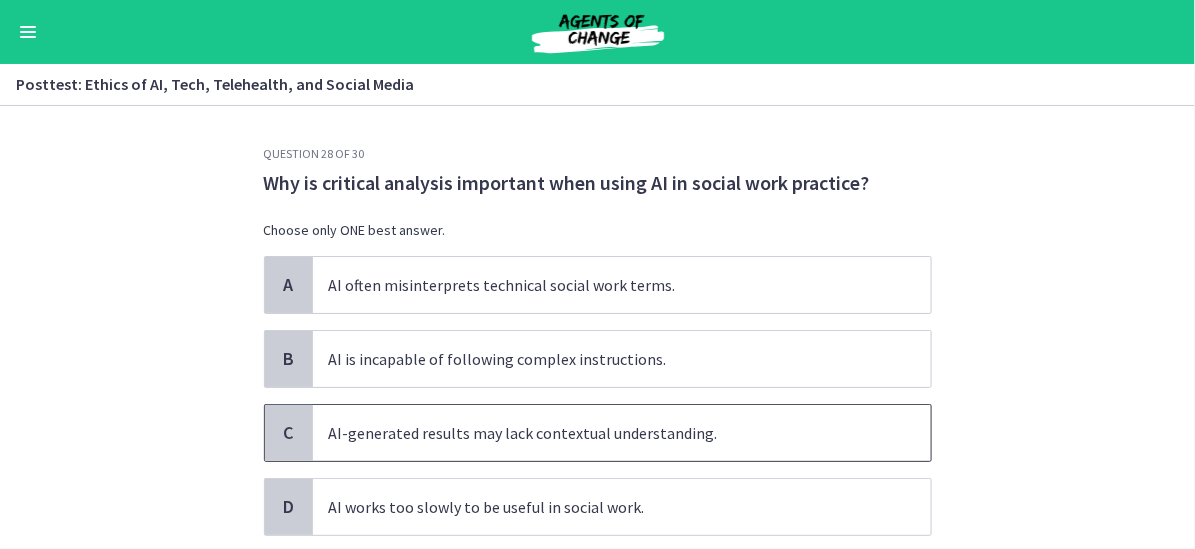 click on "AI-generated results may lack contextual understanding." at bounding box center [622, 433] 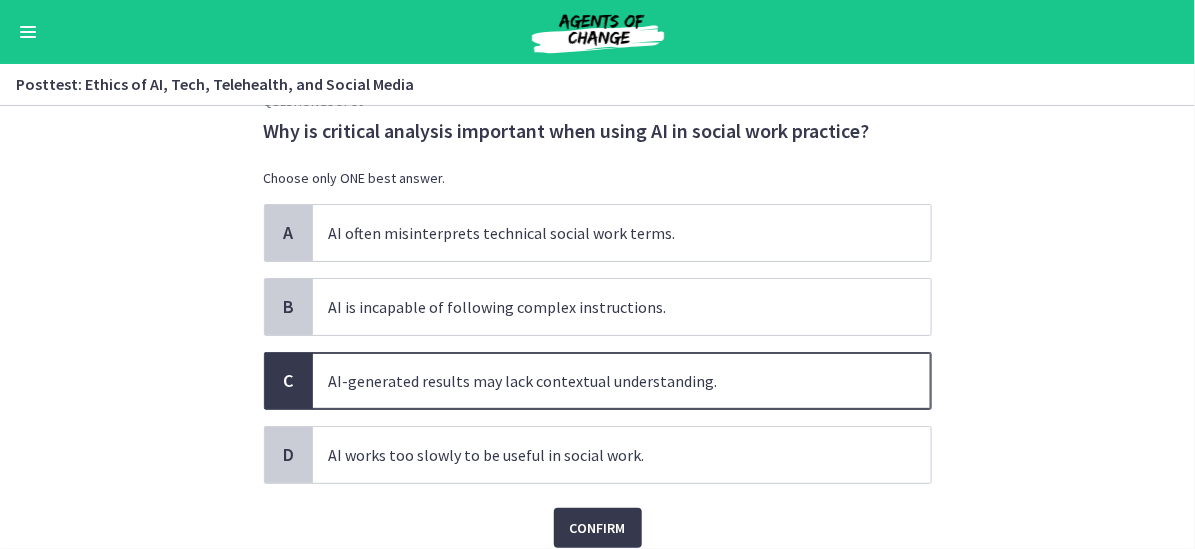 scroll, scrollTop: 100, scrollLeft: 0, axis: vertical 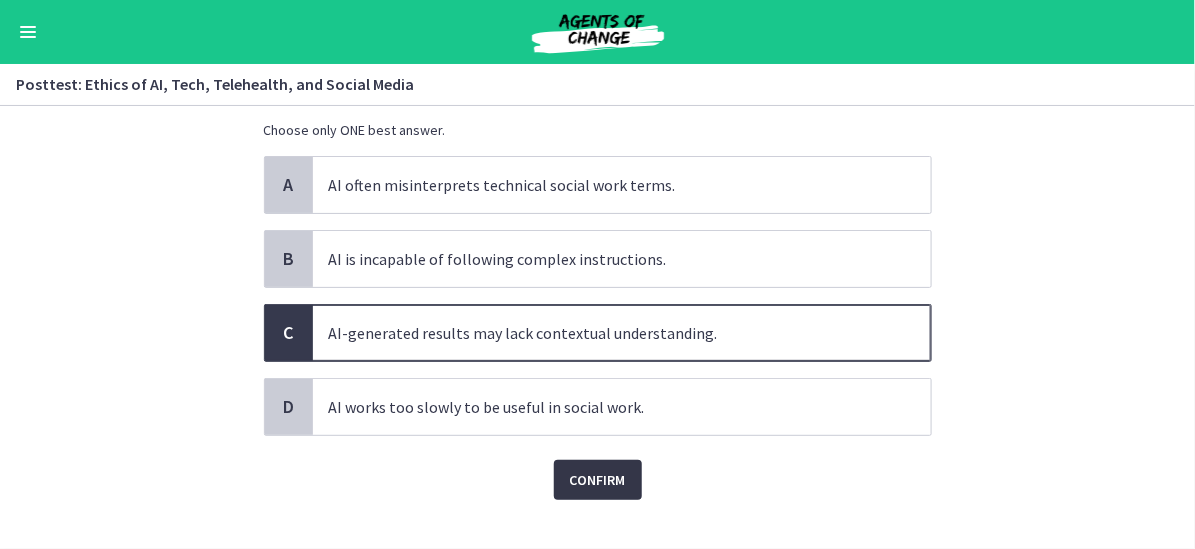 click on "Confirm" at bounding box center (598, 480) 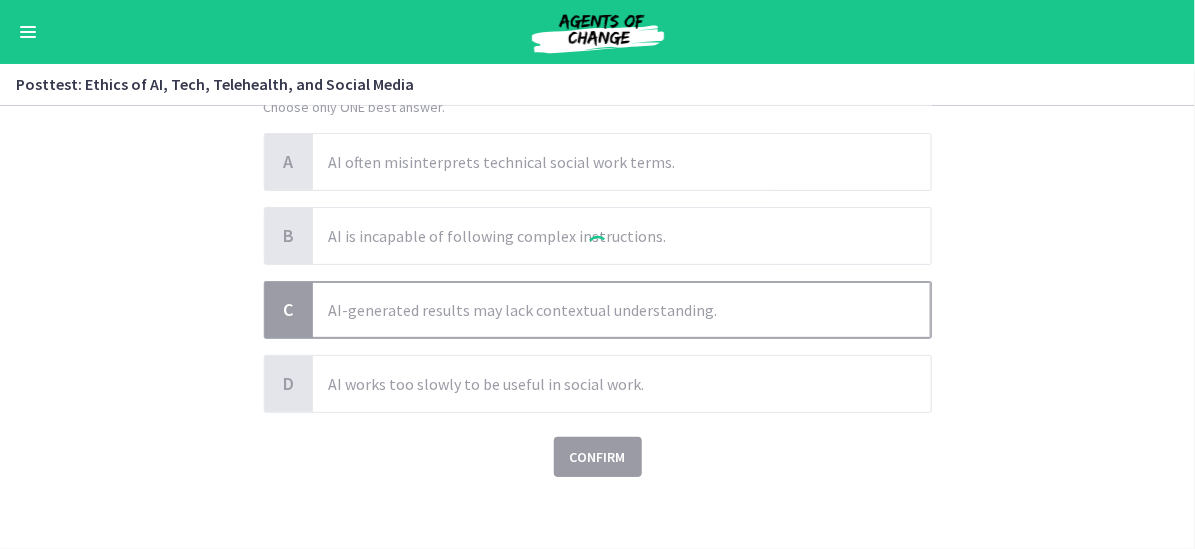 scroll, scrollTop: 128, scrollLeft: 0, axis: vertical 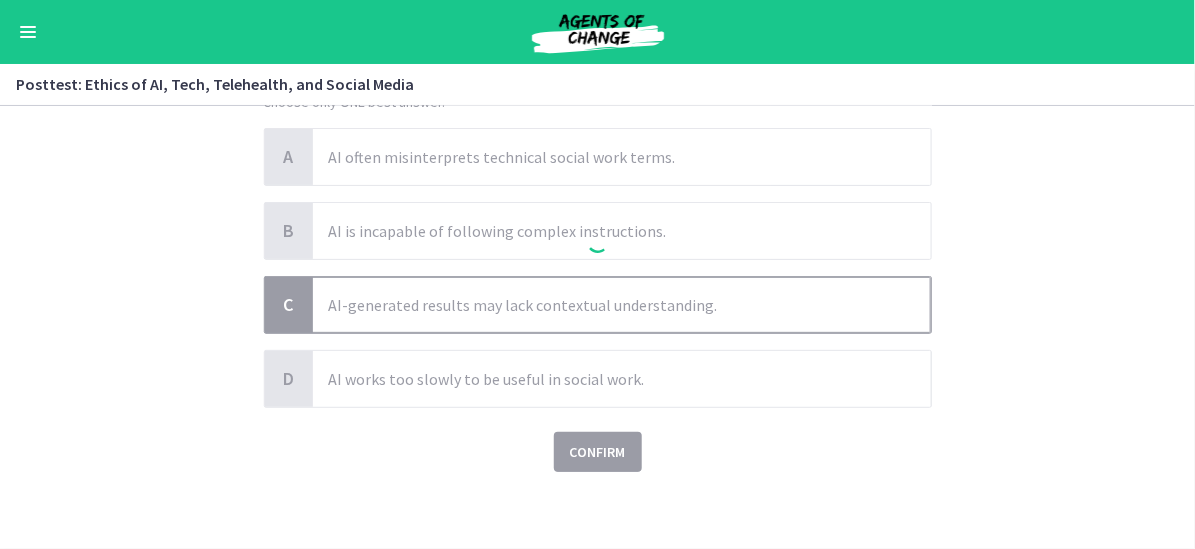click at bounding box center (598, 245) 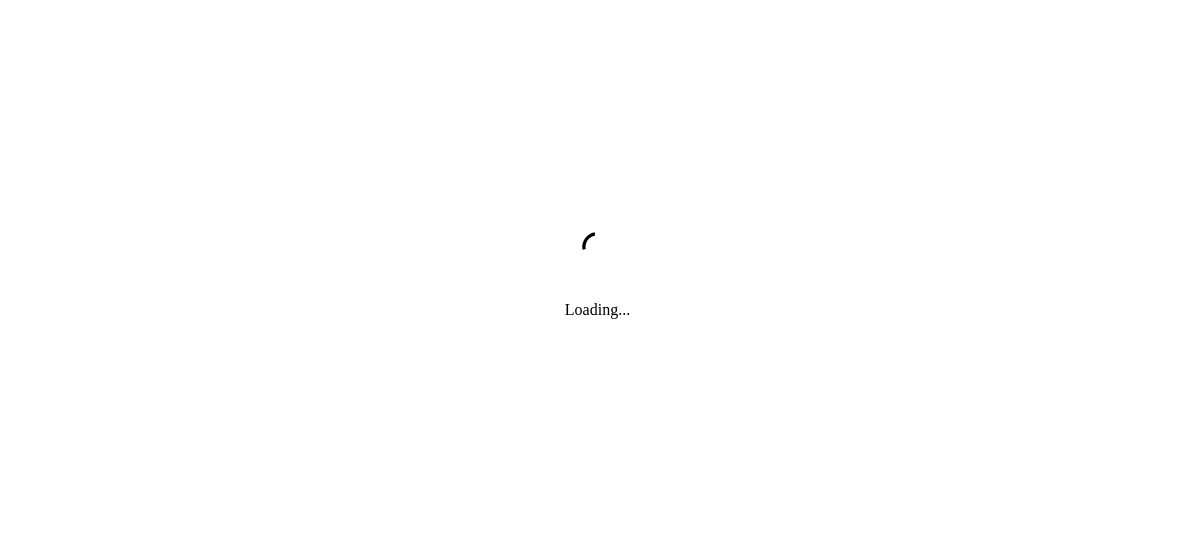 scroll, scrollTop: 0, scrollLeft: 0, axis: both 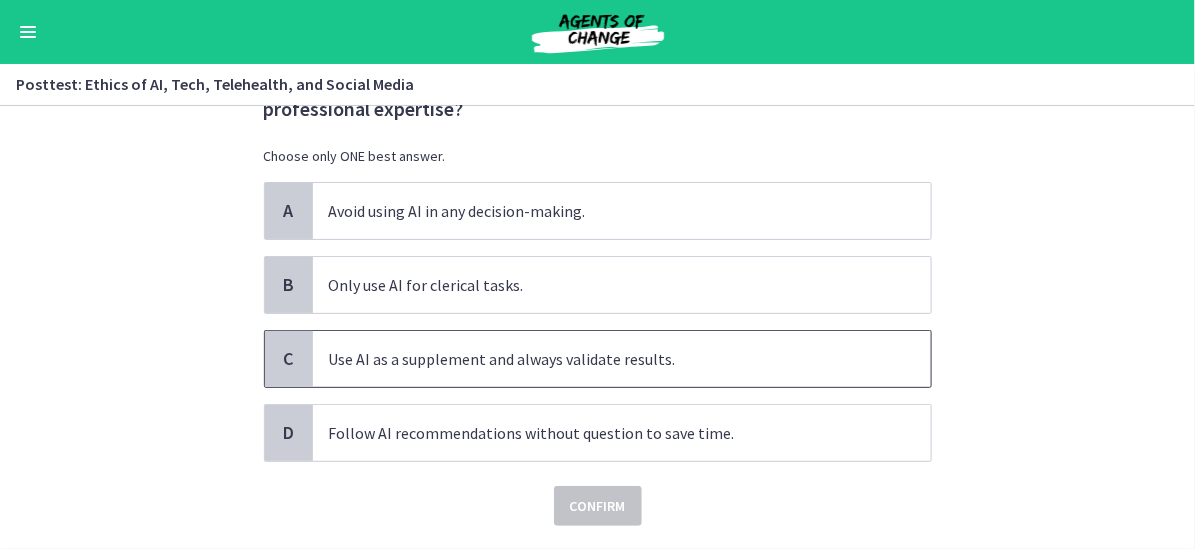 click on "Use AI as a supplement and always validate results." at bounding box center [622, 359] 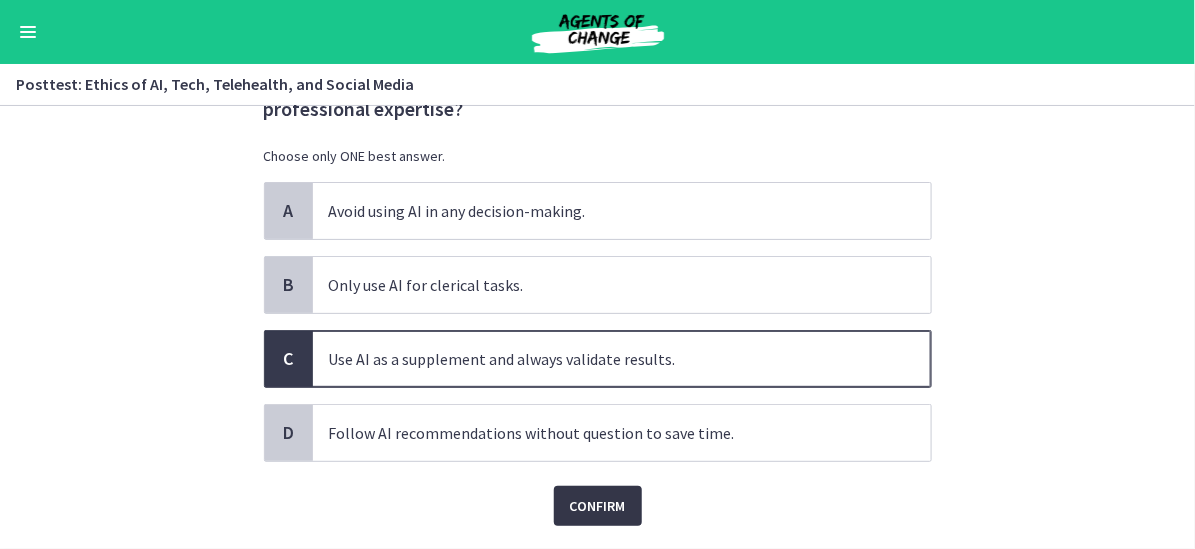 click on "Confirm" at bounding box center [598, 506] 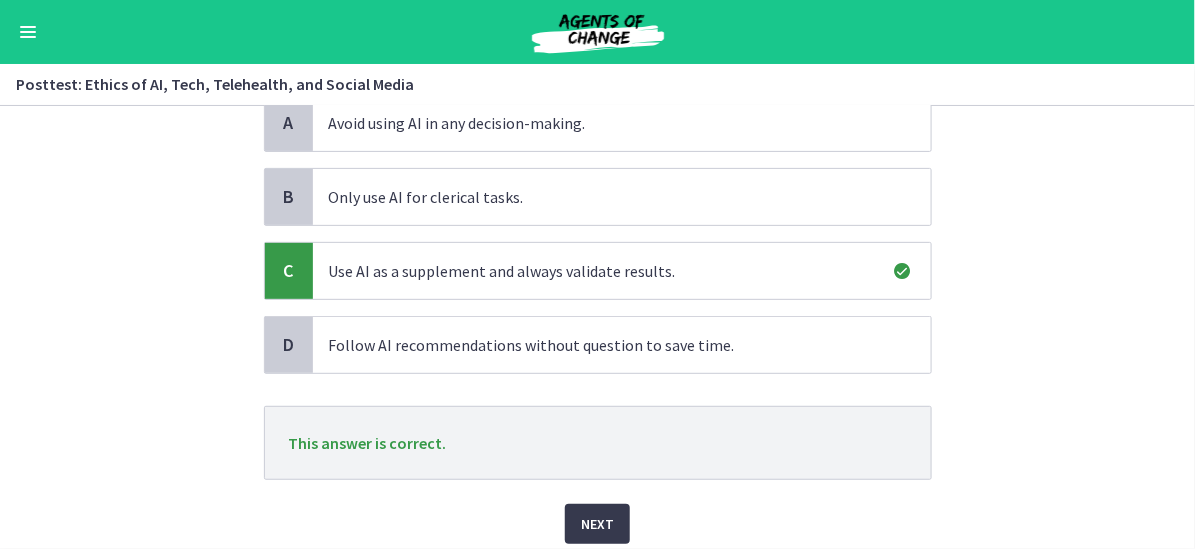 scroll, scrollTop: 260, scrollLeft: 0, axis: vertical 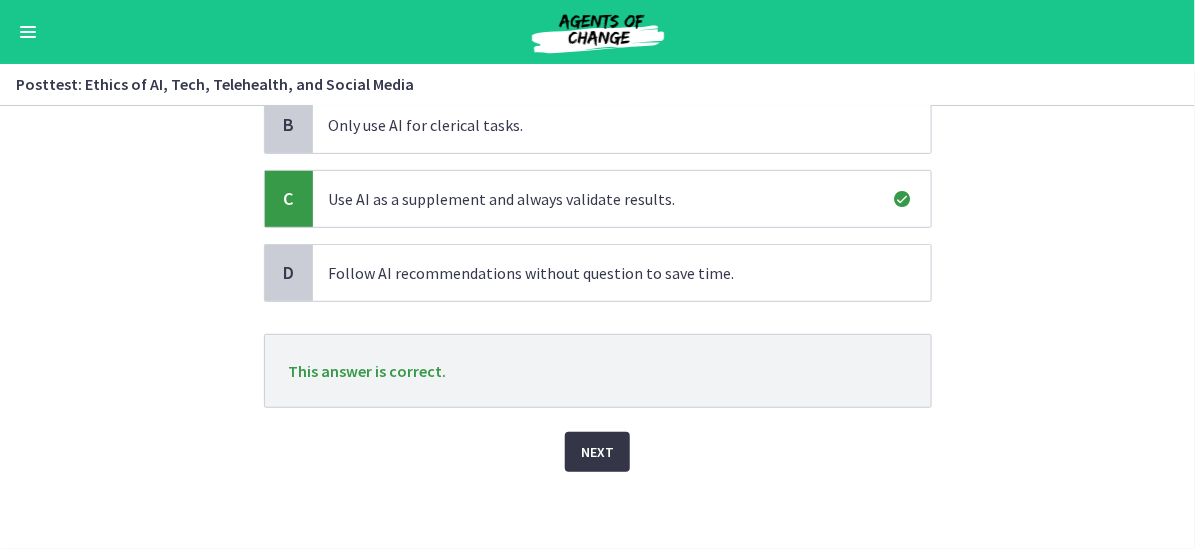 click on "Next" at bounding box center [597, 452] 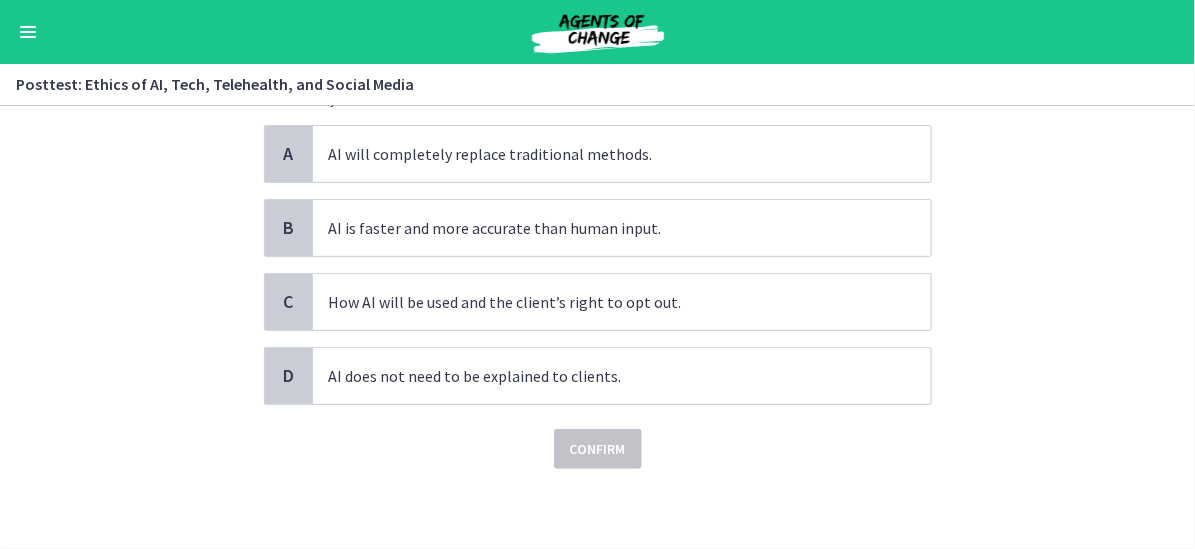 scroll, scrollTop: 0, scrollLeft: 0, axis: both 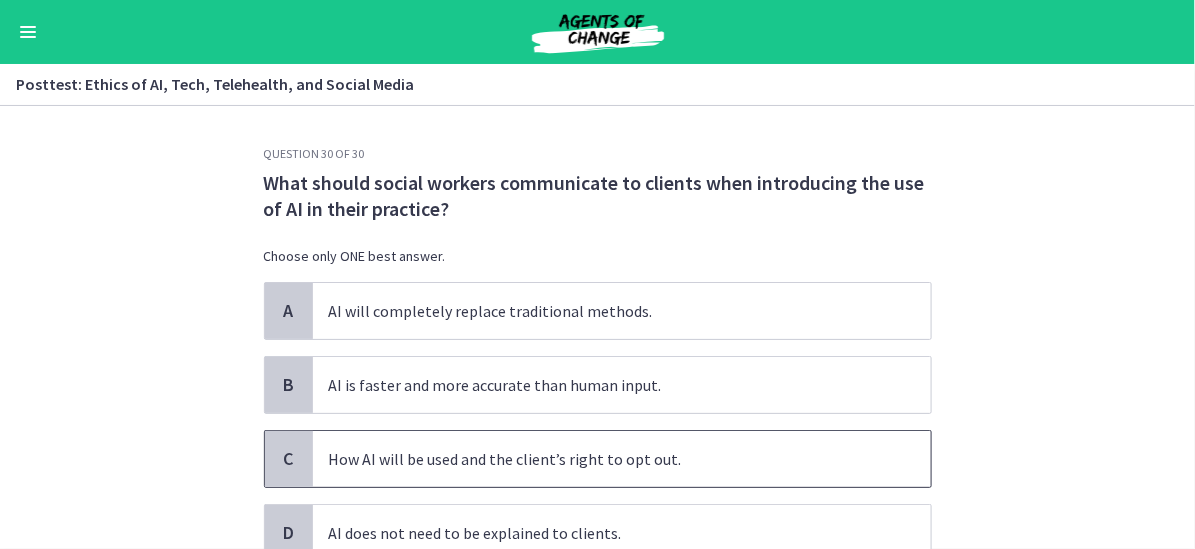 click on "How AI will be used and the client’s right to opt out." at bounding box center [622, 459] 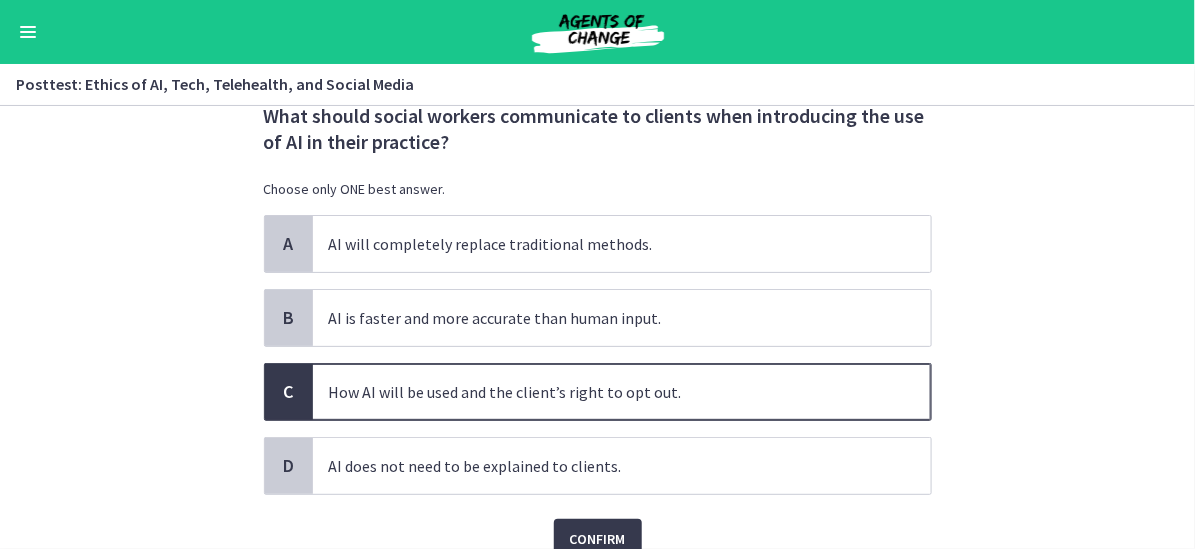 scroll, scrollTop: 154, scrollLeft: 0, axis: vertical 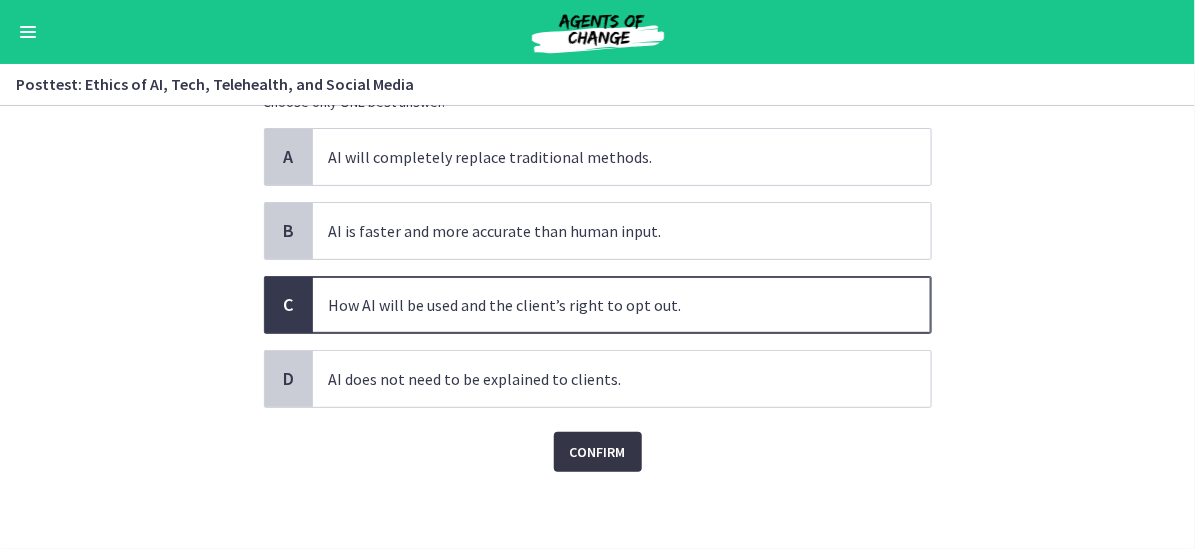 click on "Confirm" at bounding box center (598, 452) 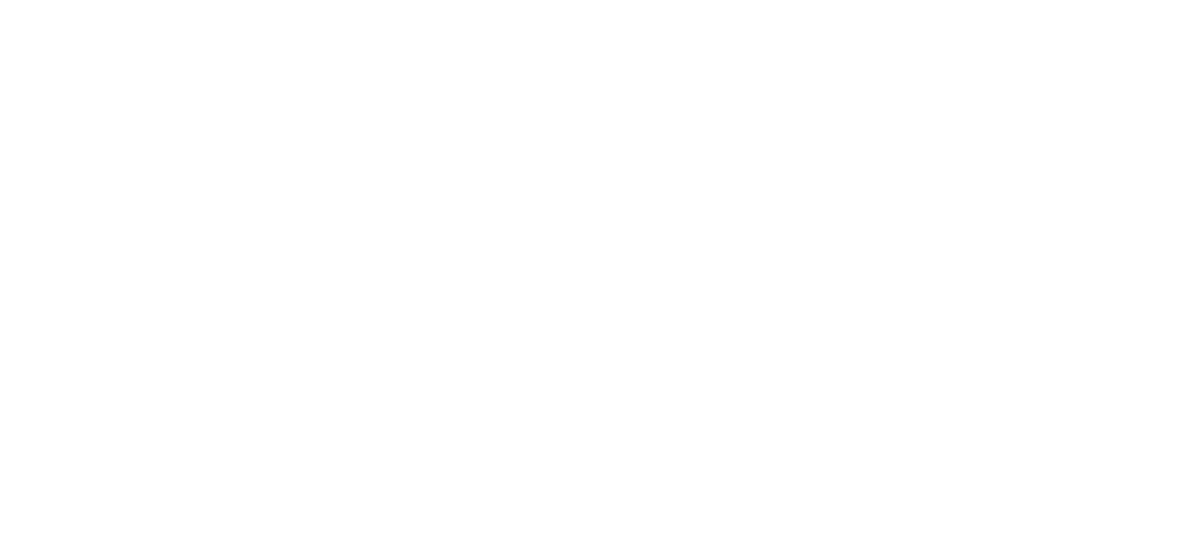 scroll, scrollTop: 0, scrollLeft: 0, axis: both 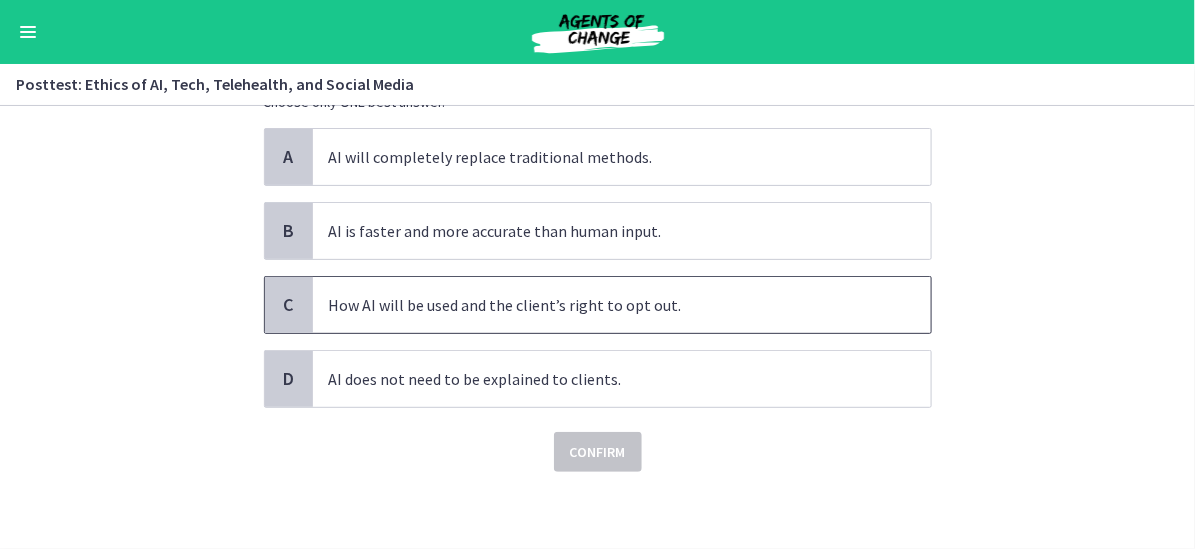 click on "How AI will be used and the client’s right to opt out." at bounding box center (622, 305) 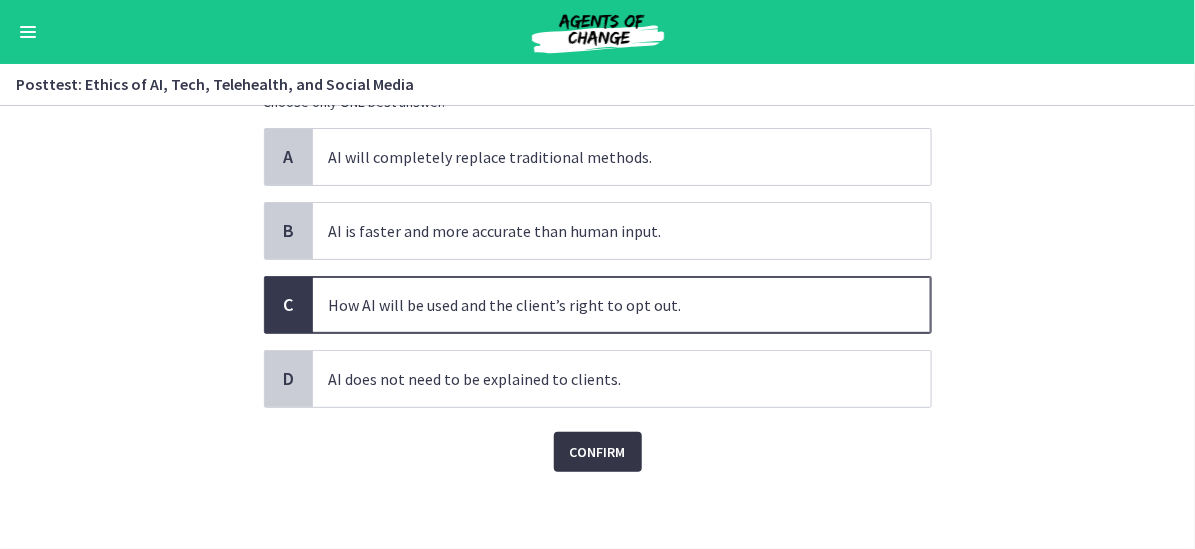 click on "Confirm" at bounding box center (598, 452) 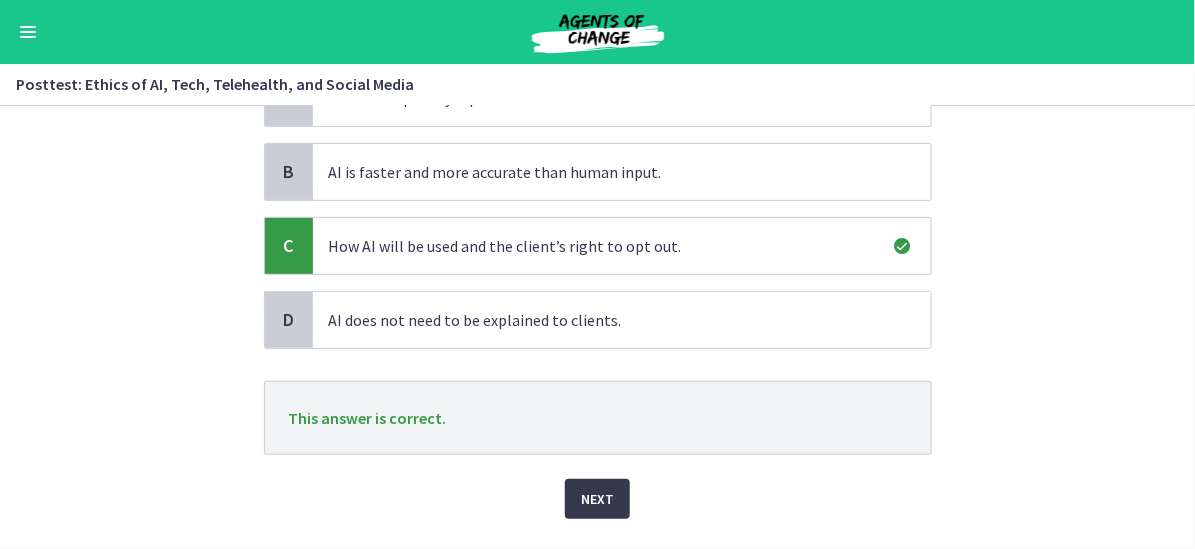 scroll, scrollTop: 260, scrollLeft: 0, axis: vertical 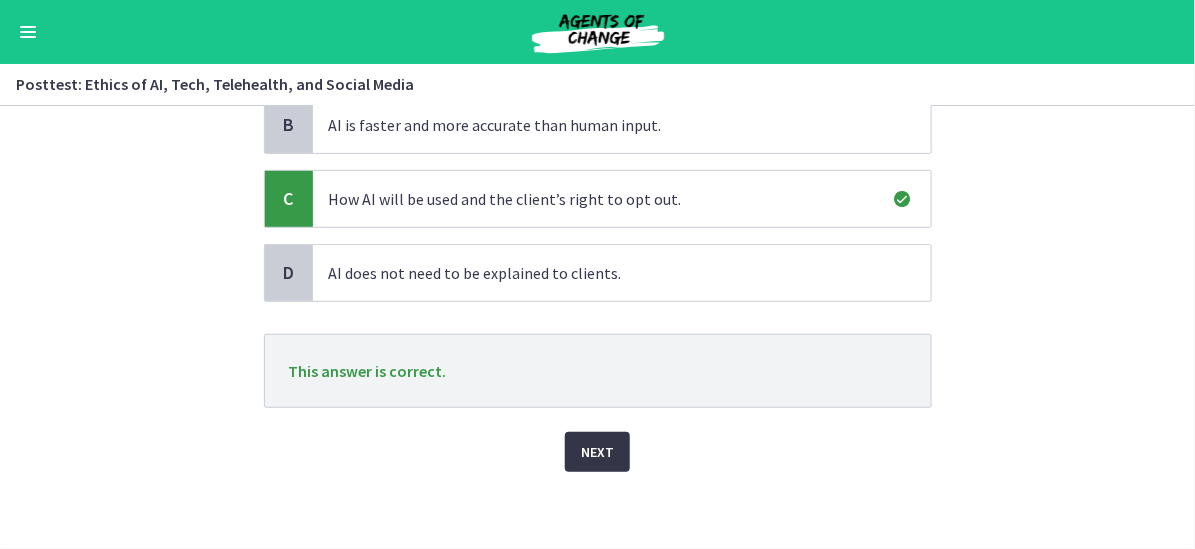 click on "Next" at bounding box center [597, 452] 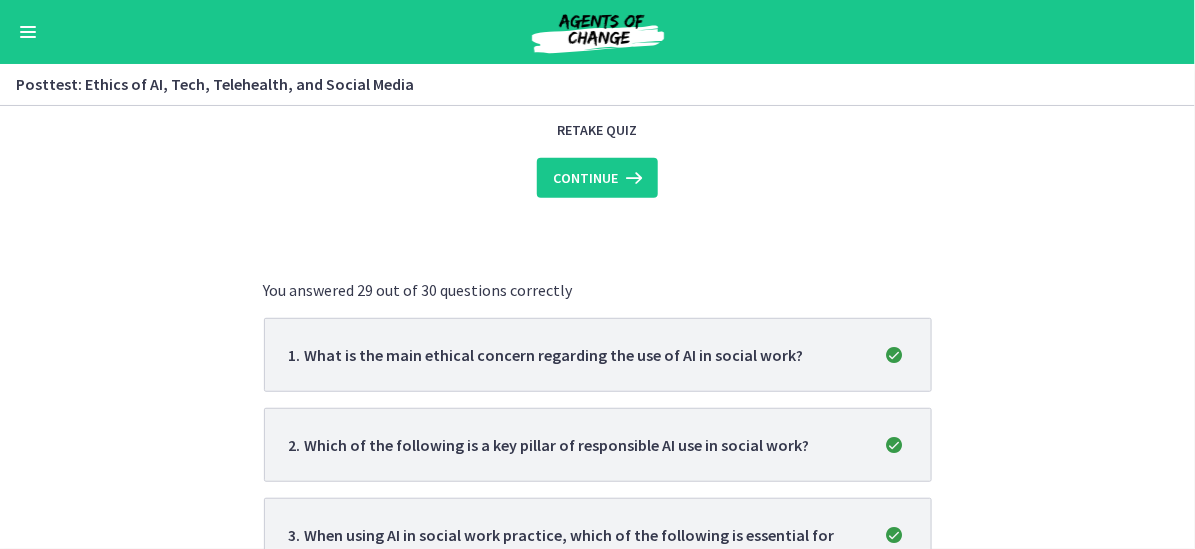 scroll, scrollTop: 0, scrollLeft: 0, axis: both 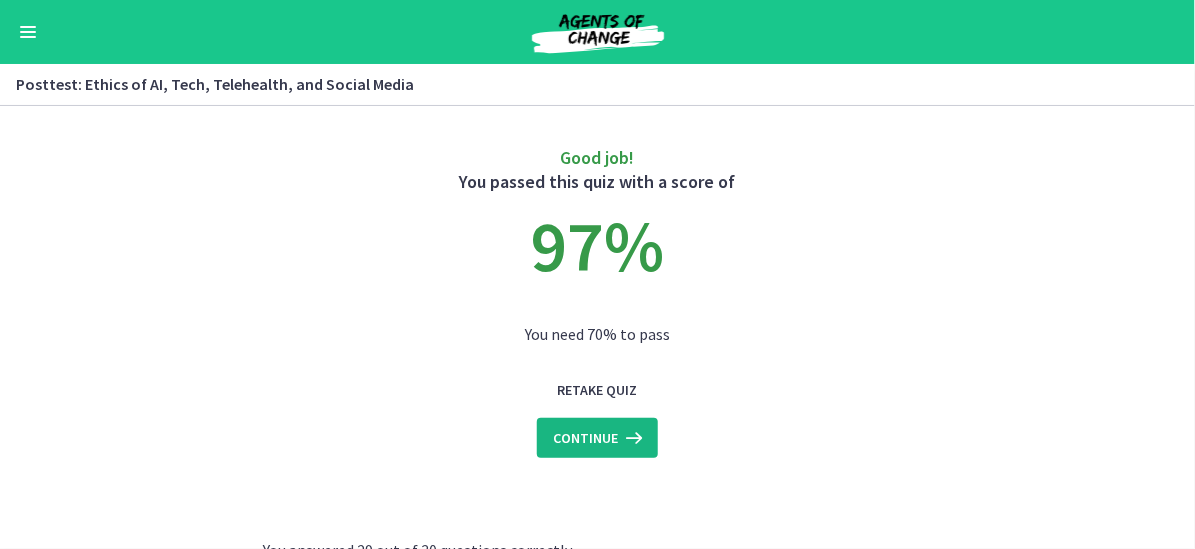 click on "Continue" at bounding box center (585, 438) 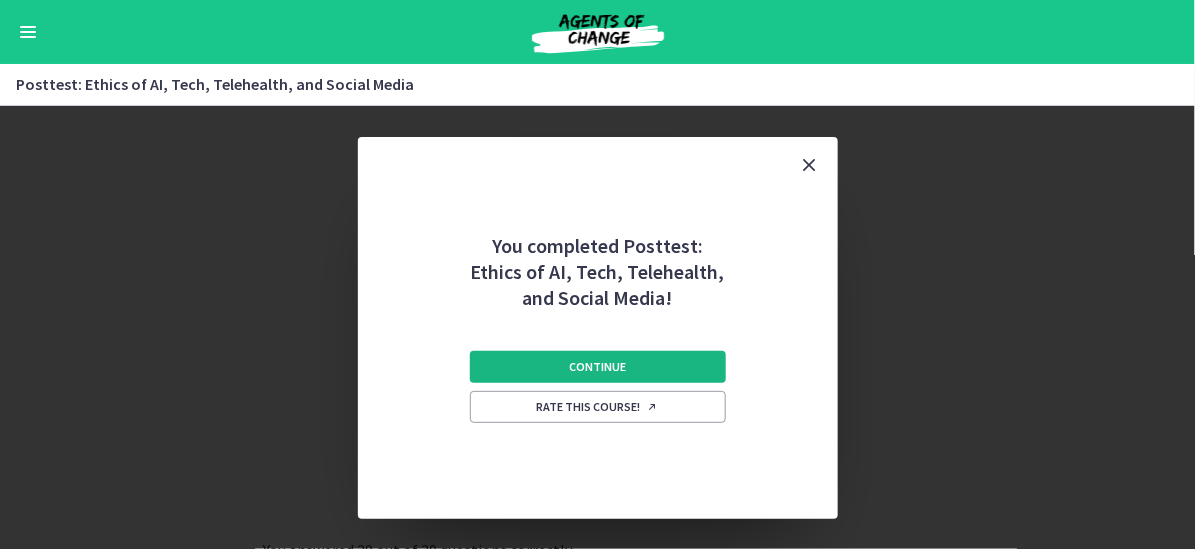 click on "Continue" at bounding box center [597, 367] 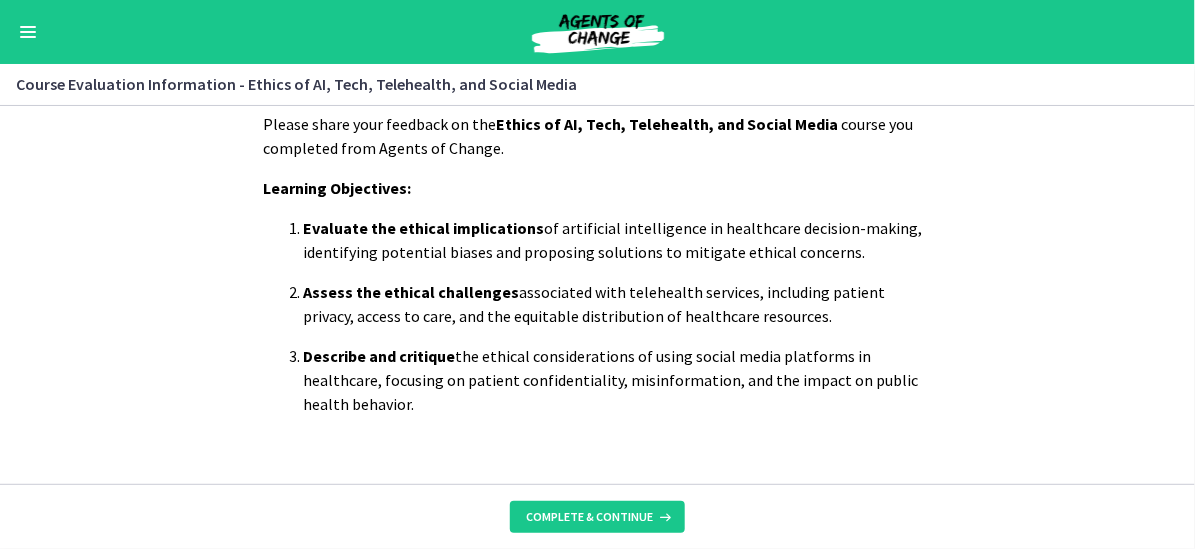 scroll, scrollTop: 77, scrollLeft: 0, axis: vertical 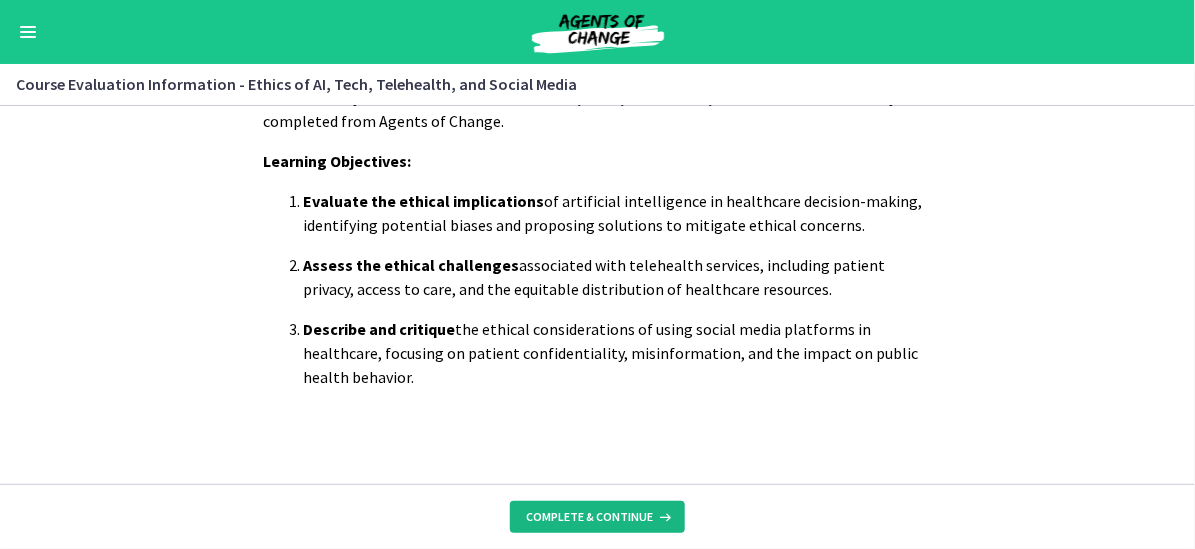 click on "Complete & continue" at bounding box center [589, 517] 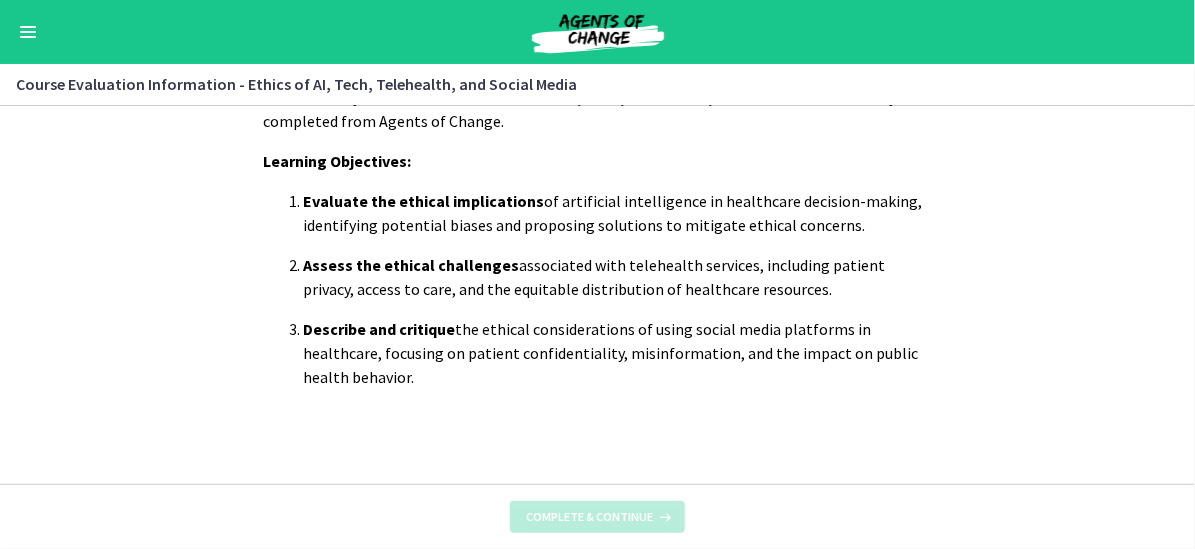 scroll, scrollTop: 0, scrollLeft: 0, axis: both 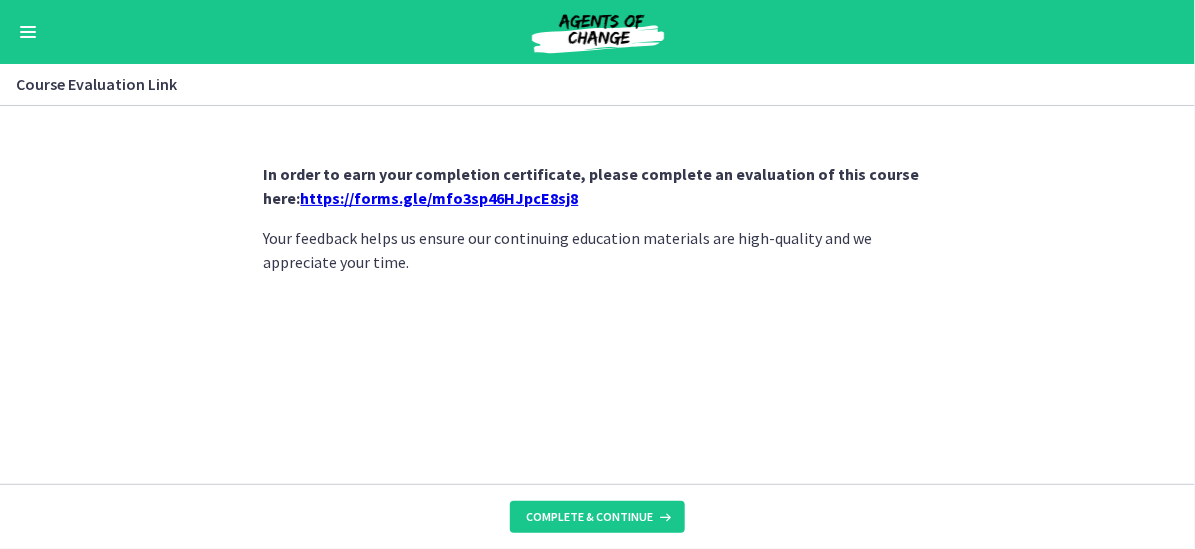 click on "https://forms.gle/mfo3sp46HJpcE8sj8" at bounding box center [440, 198] 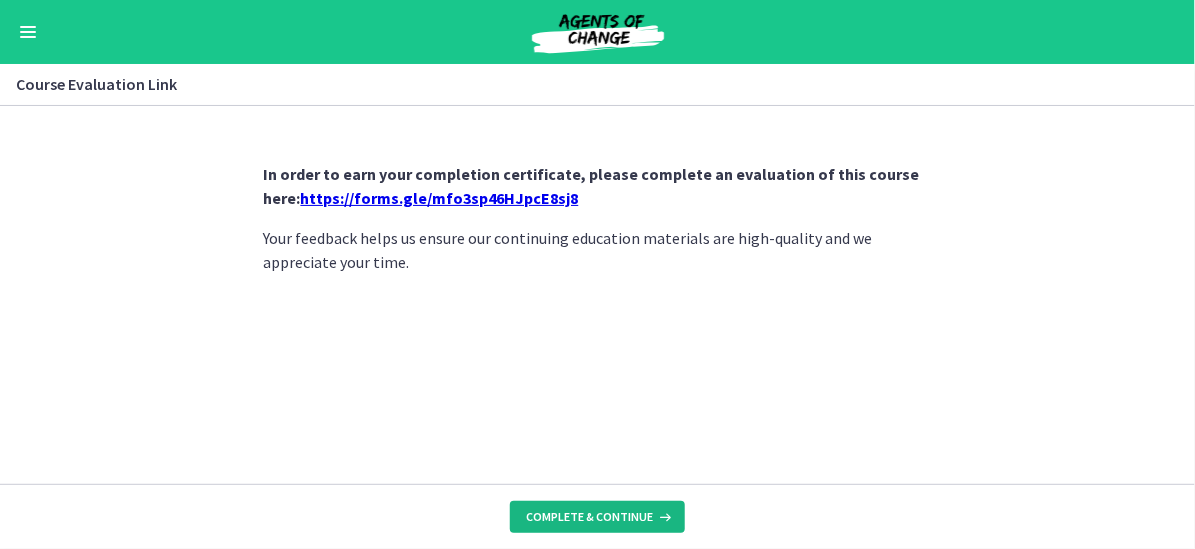click on "Complete & continue" at bounding box center (589, 517) 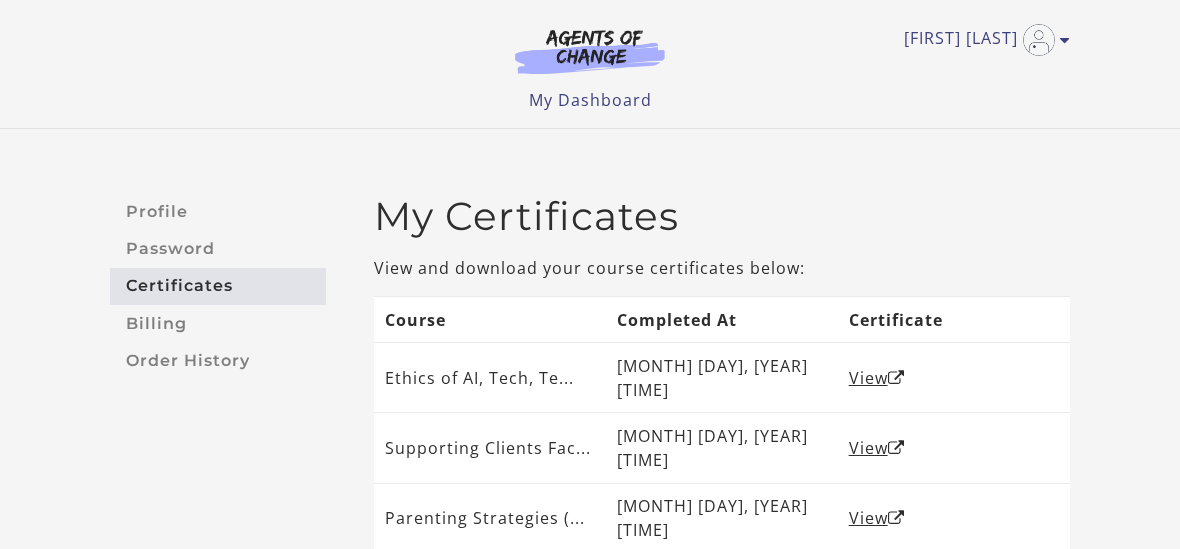 scroll, scrollTop: 100, scrollLeft: 0, axis: vertical 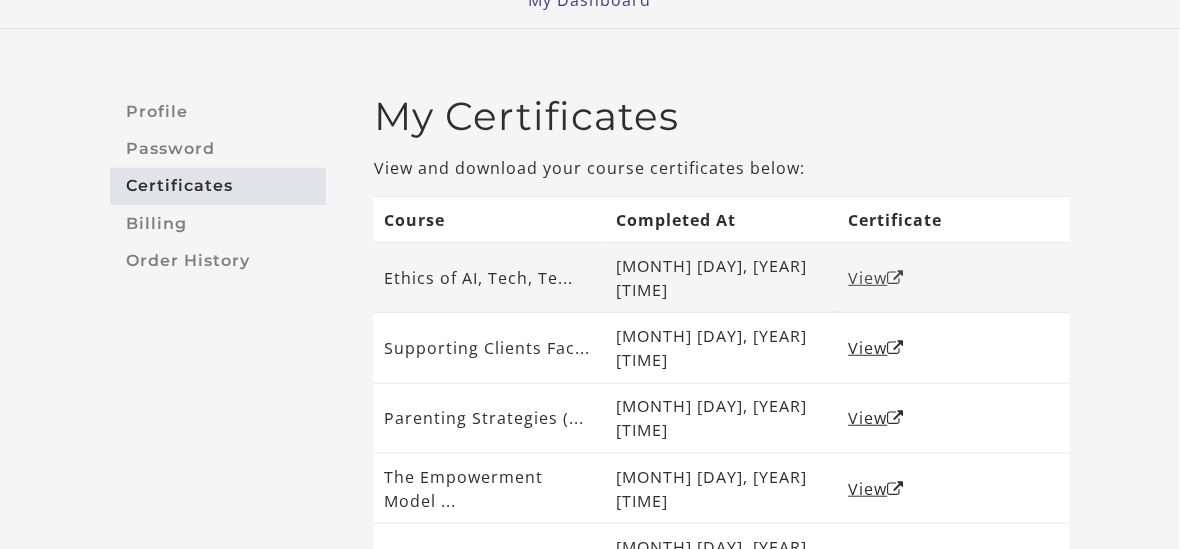 click on "View" at bounding box center (877, 278) 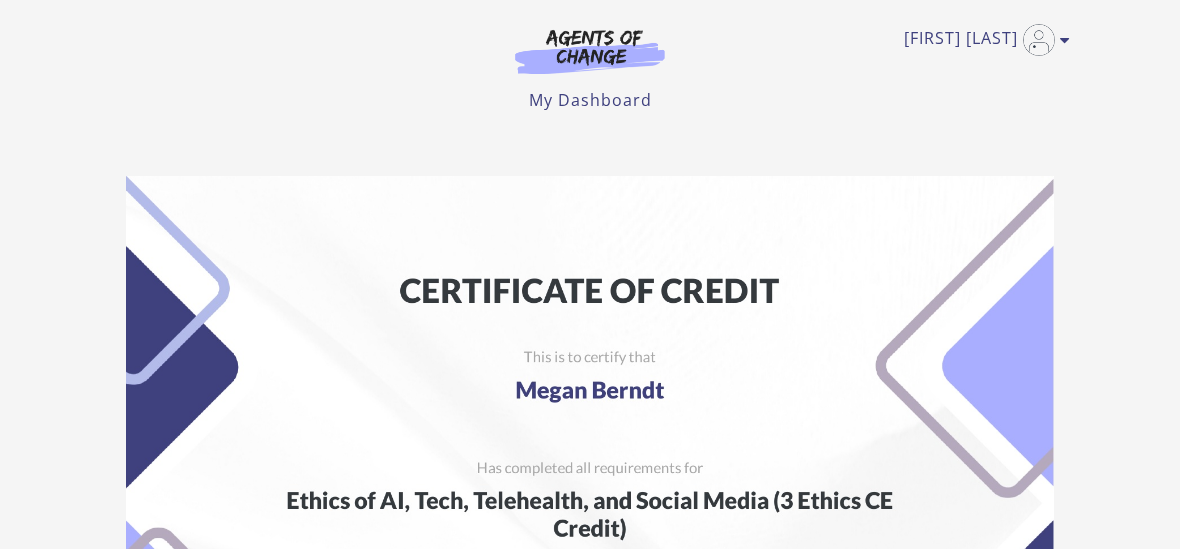 scroll, scrollTop: 0, scrollLeft: 0, axis: both 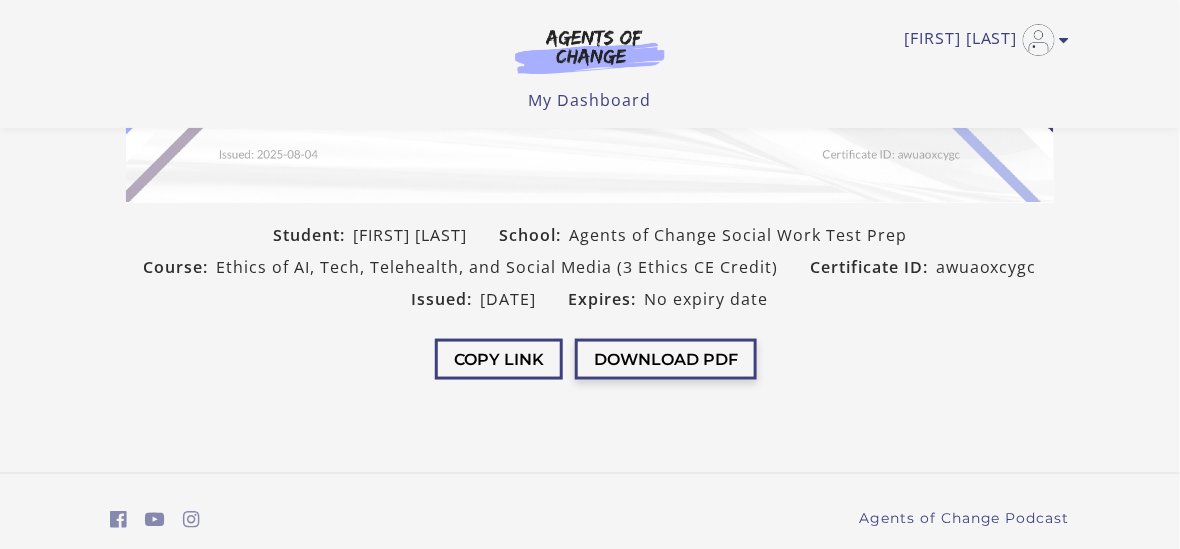 click on "Download PDF" at bounding box center (666, 359) 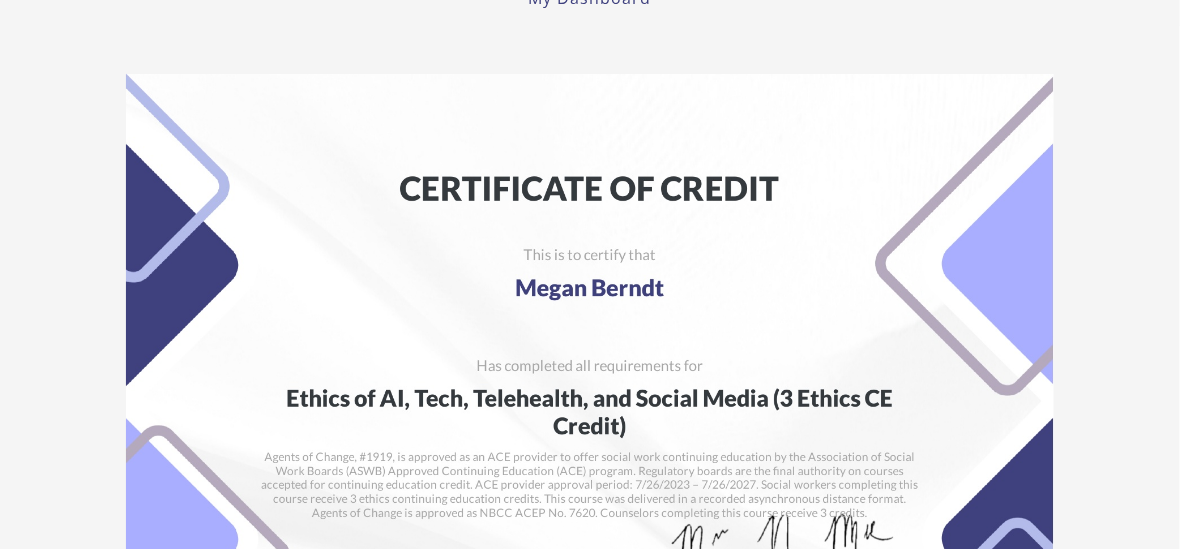 scroll, scrollTop: 200, scrollLeft: 0, axis: vertical 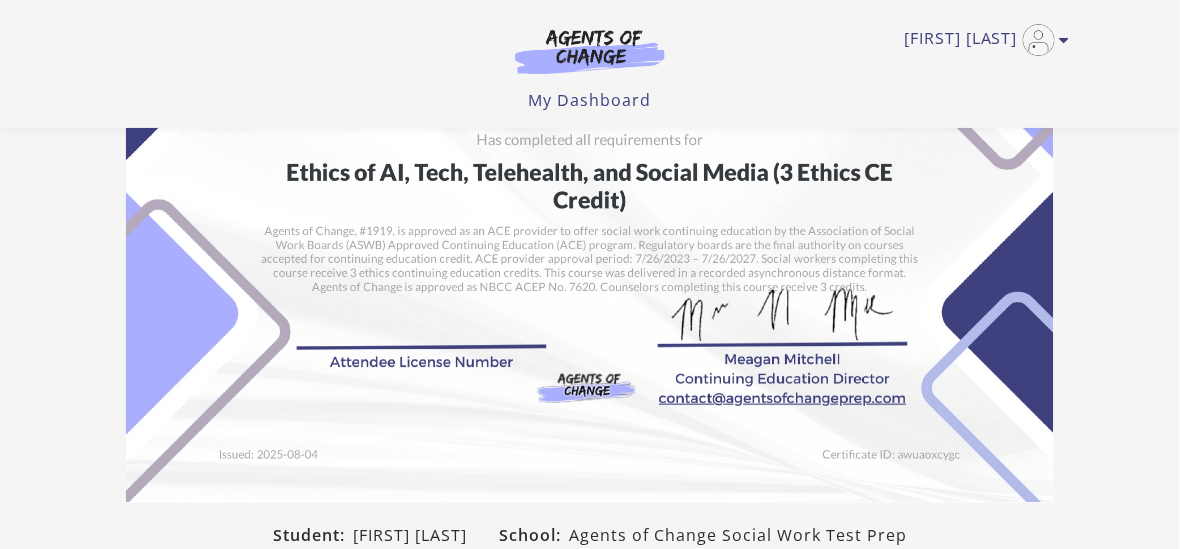click at bounding box center [590, 175] 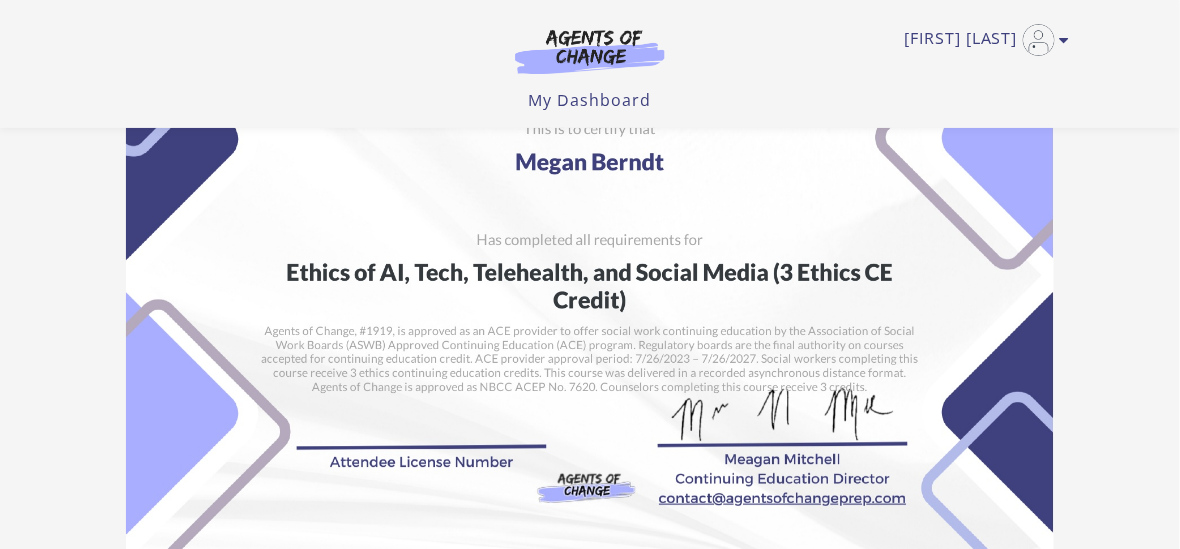 click at bounding box center (590, 275) 